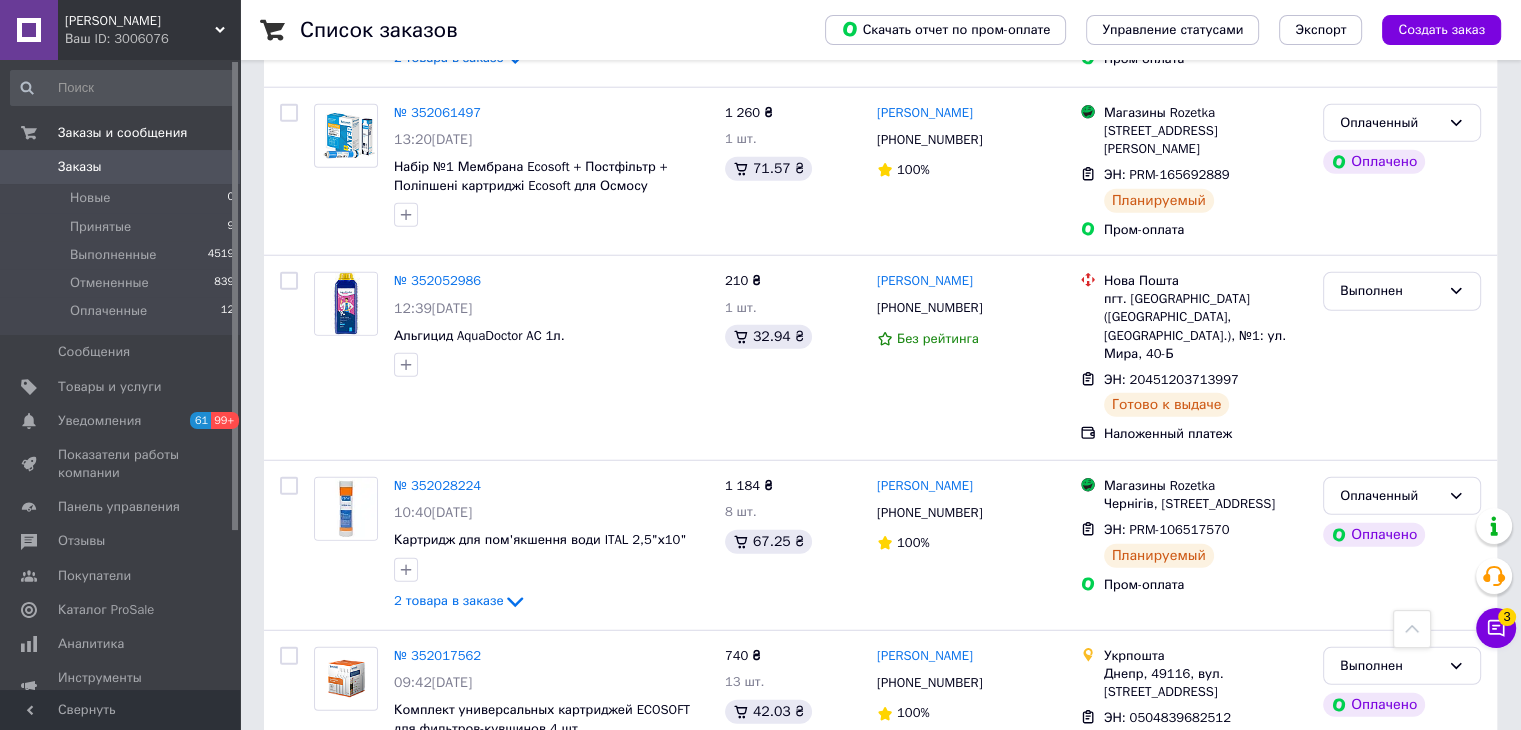 scroll, scrollTop: 5302, scrollLeft: 0, axis: vertical 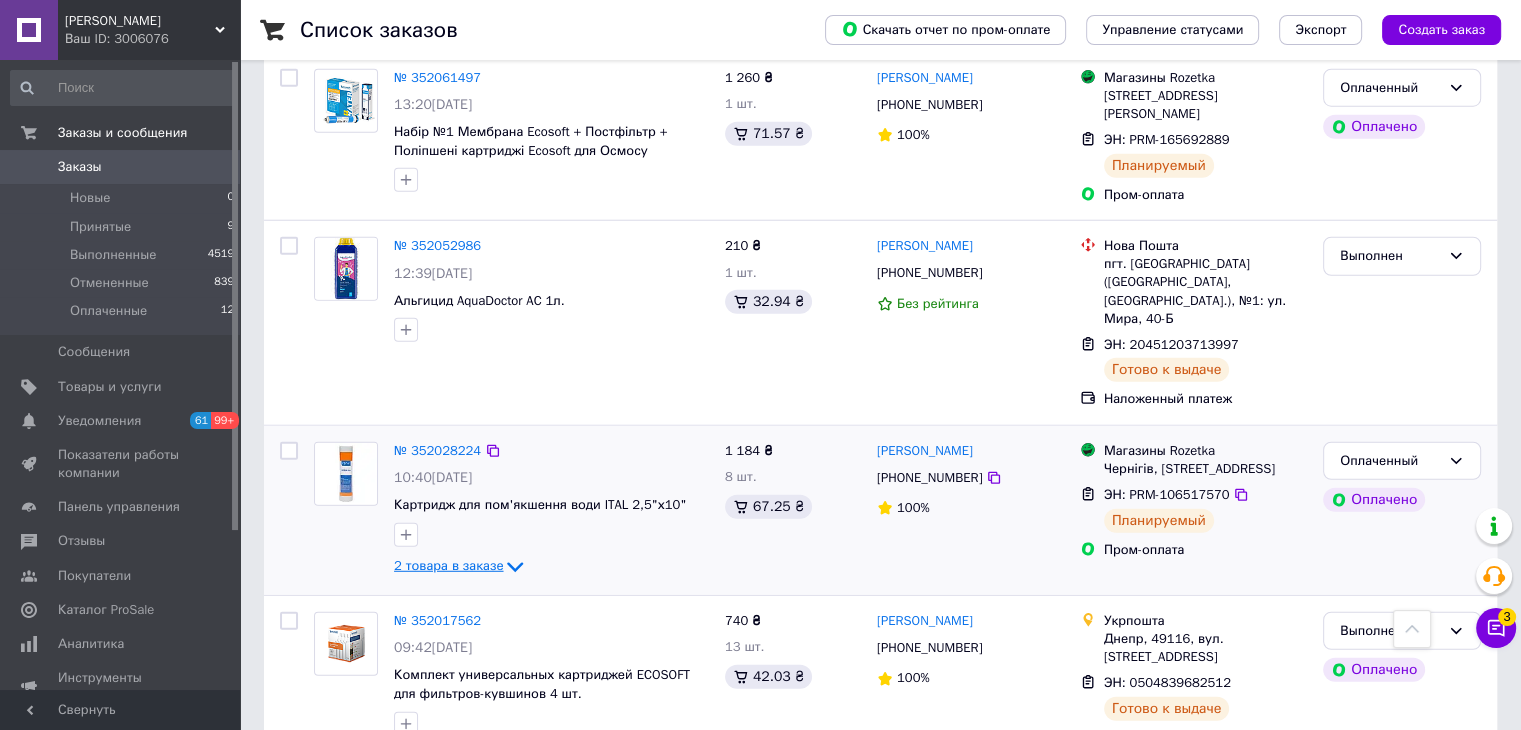 click 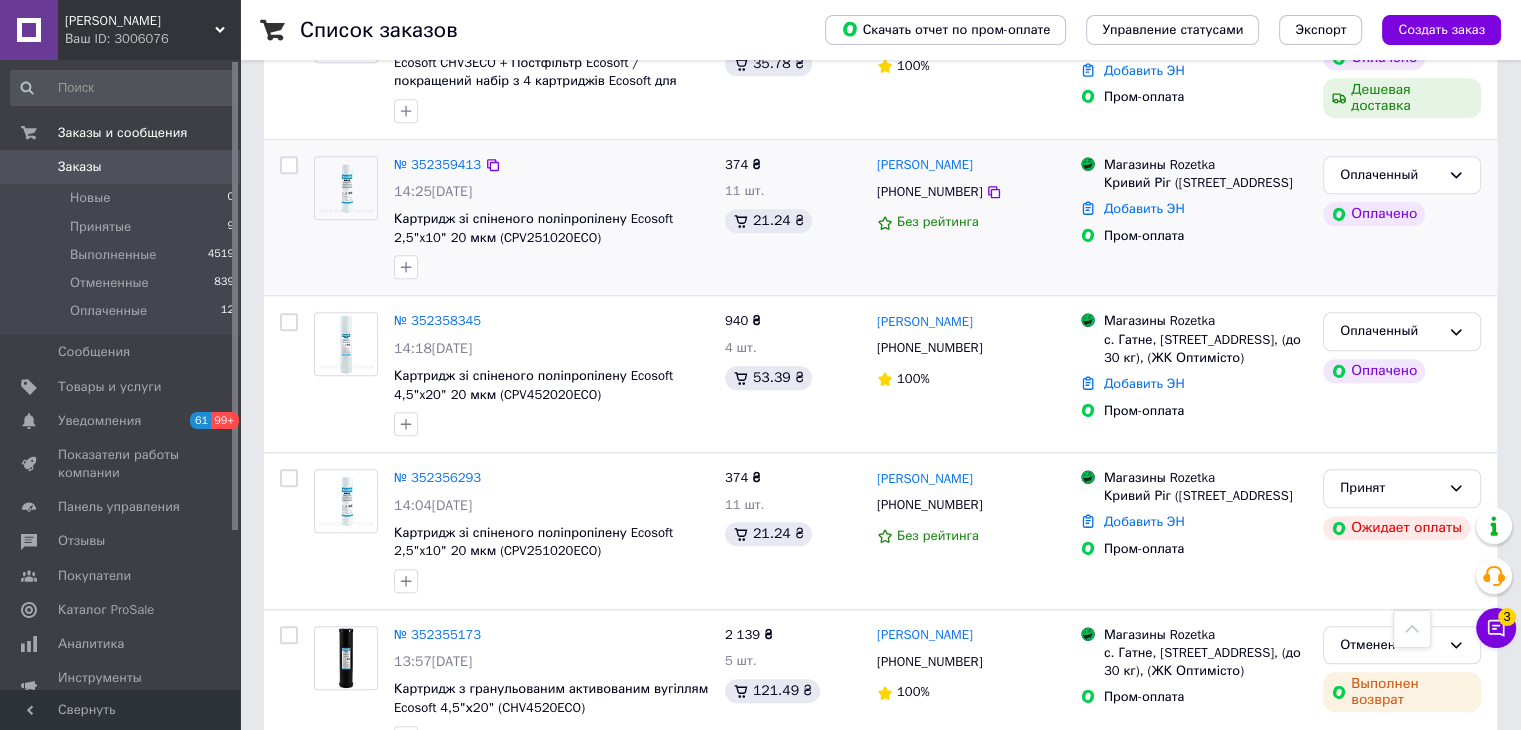scroll, scrollTop: 1402, scrollLeft: 0, axis: vertical 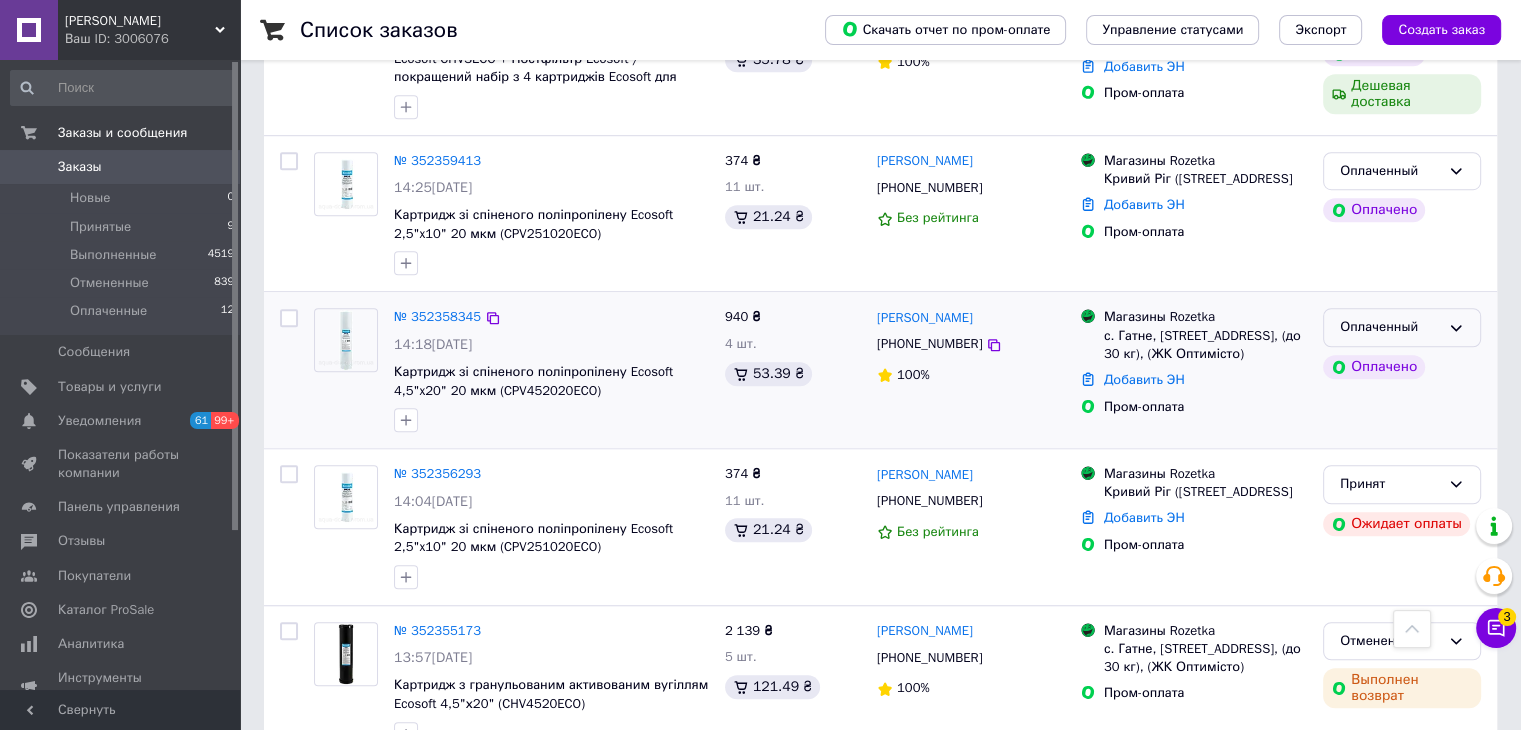 click on "Оплаченный" at bounding box center (1390, 327) 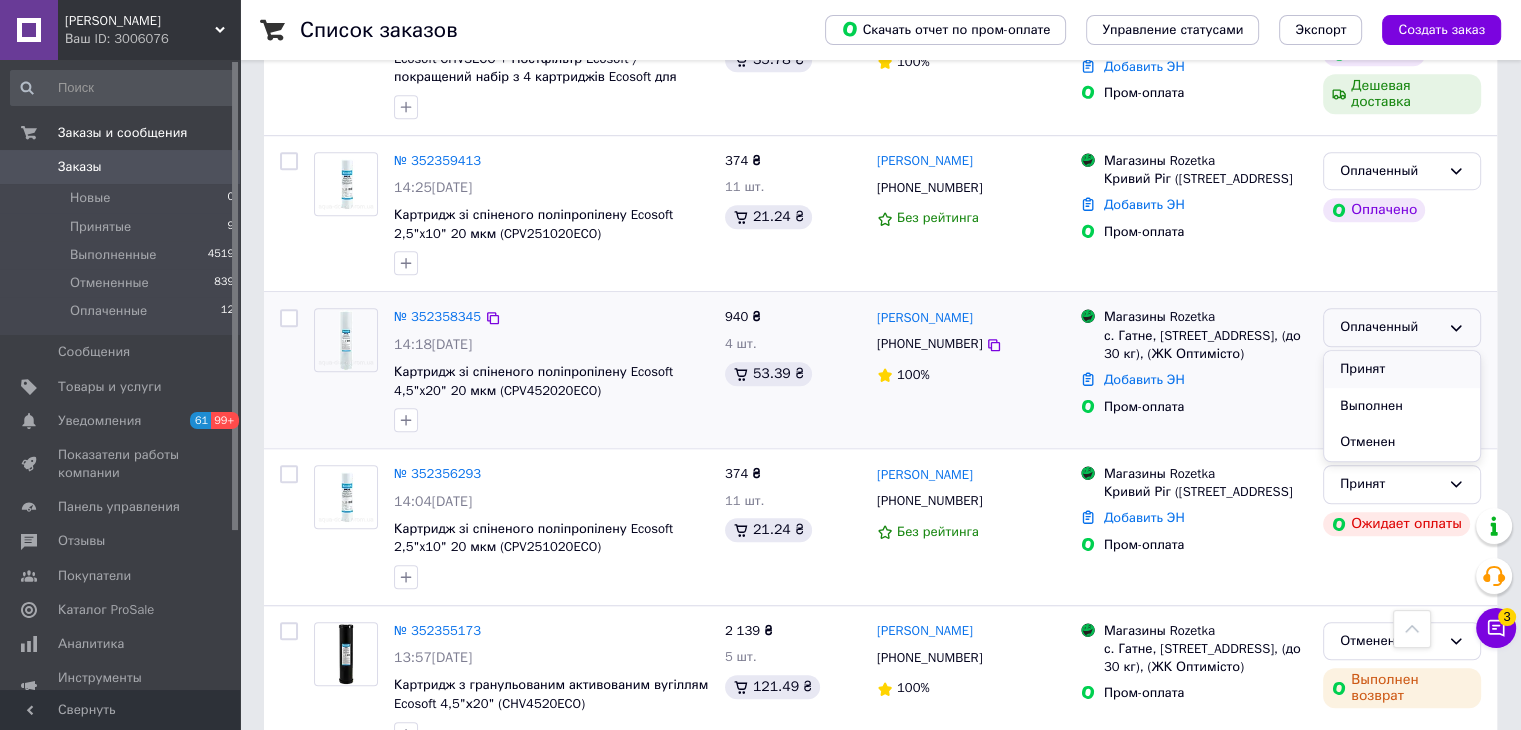 click on "Принят" at bounding box center (1402, 369) 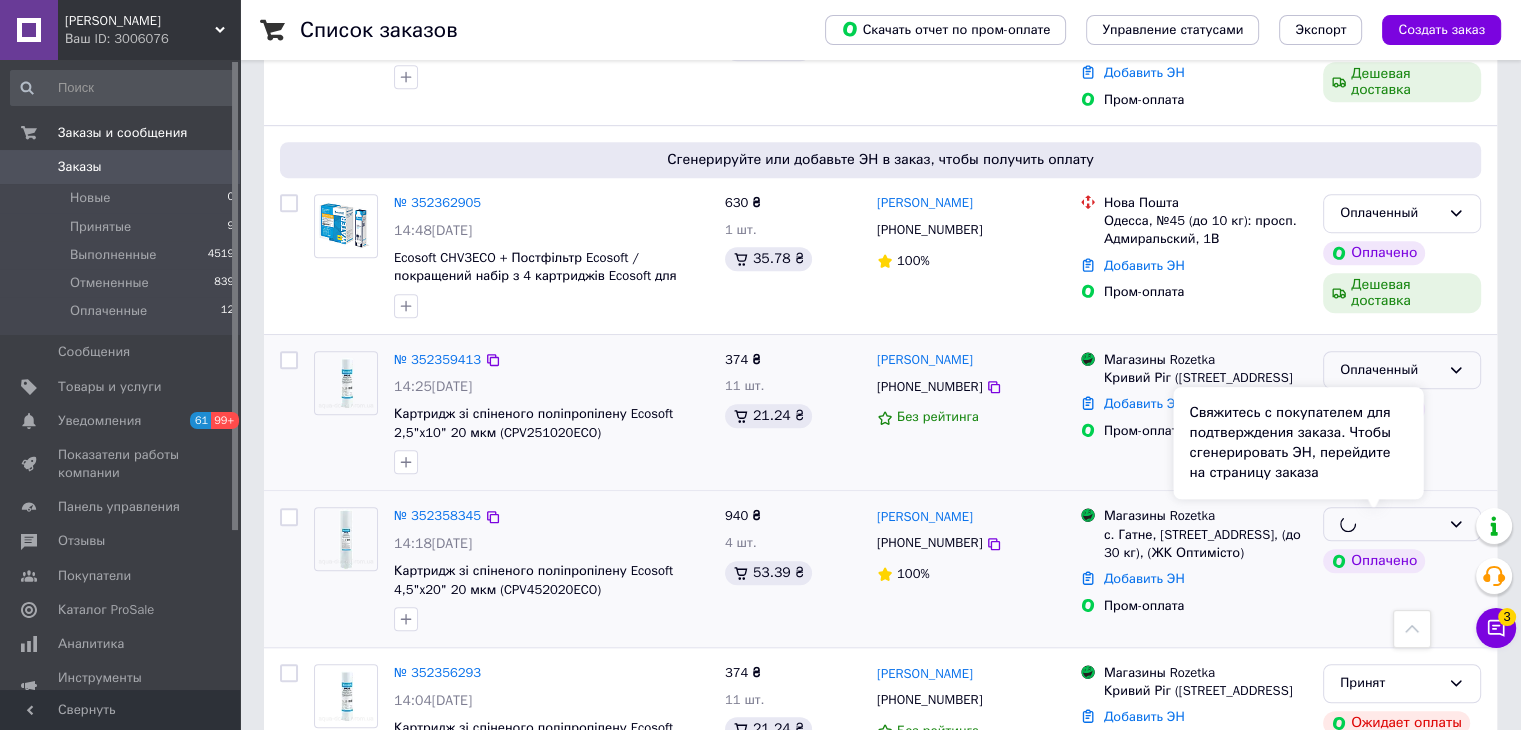 scroll, scrollTop: 1202, scrollLeft: 0, axis: vertical 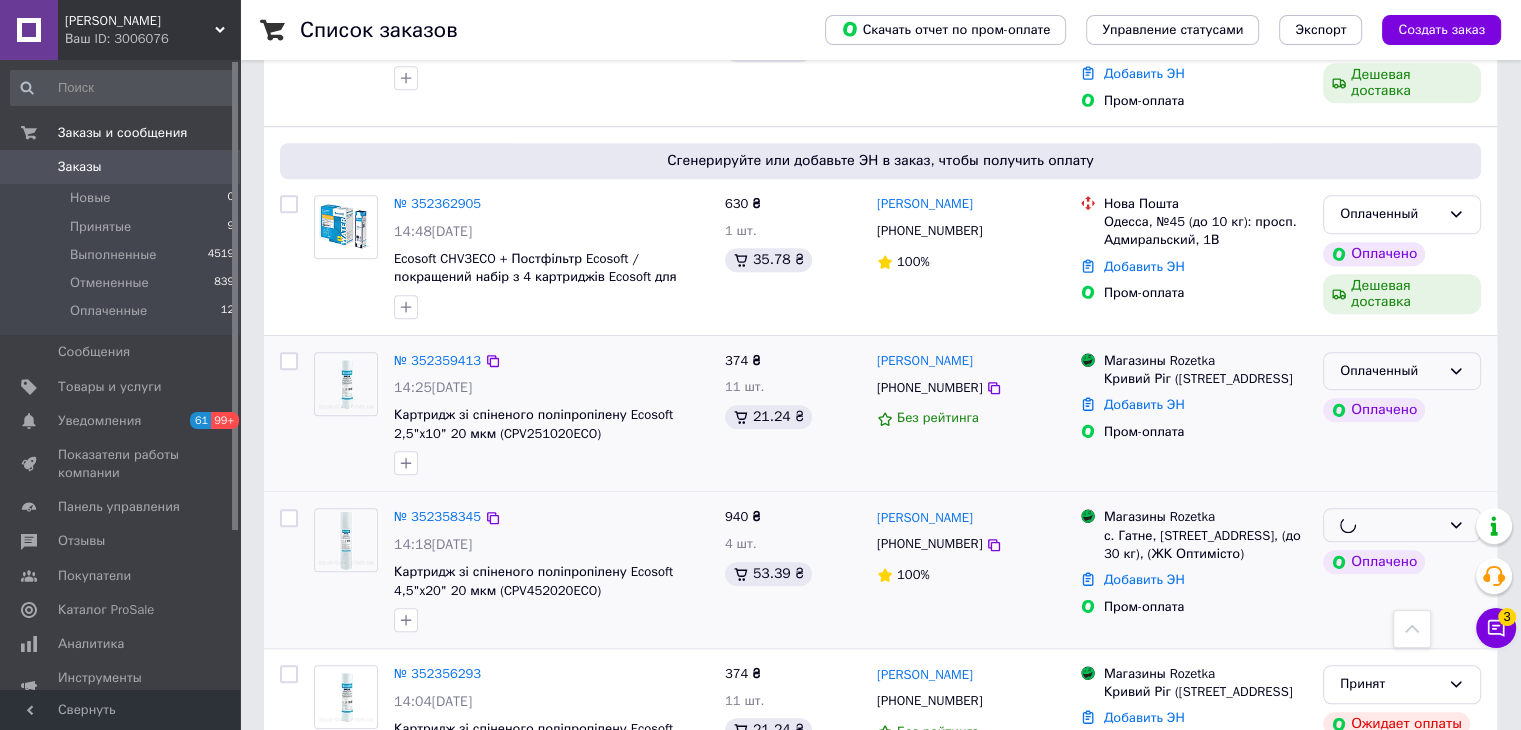 click on "Оплаченный" at bounding box center [1390, 371] 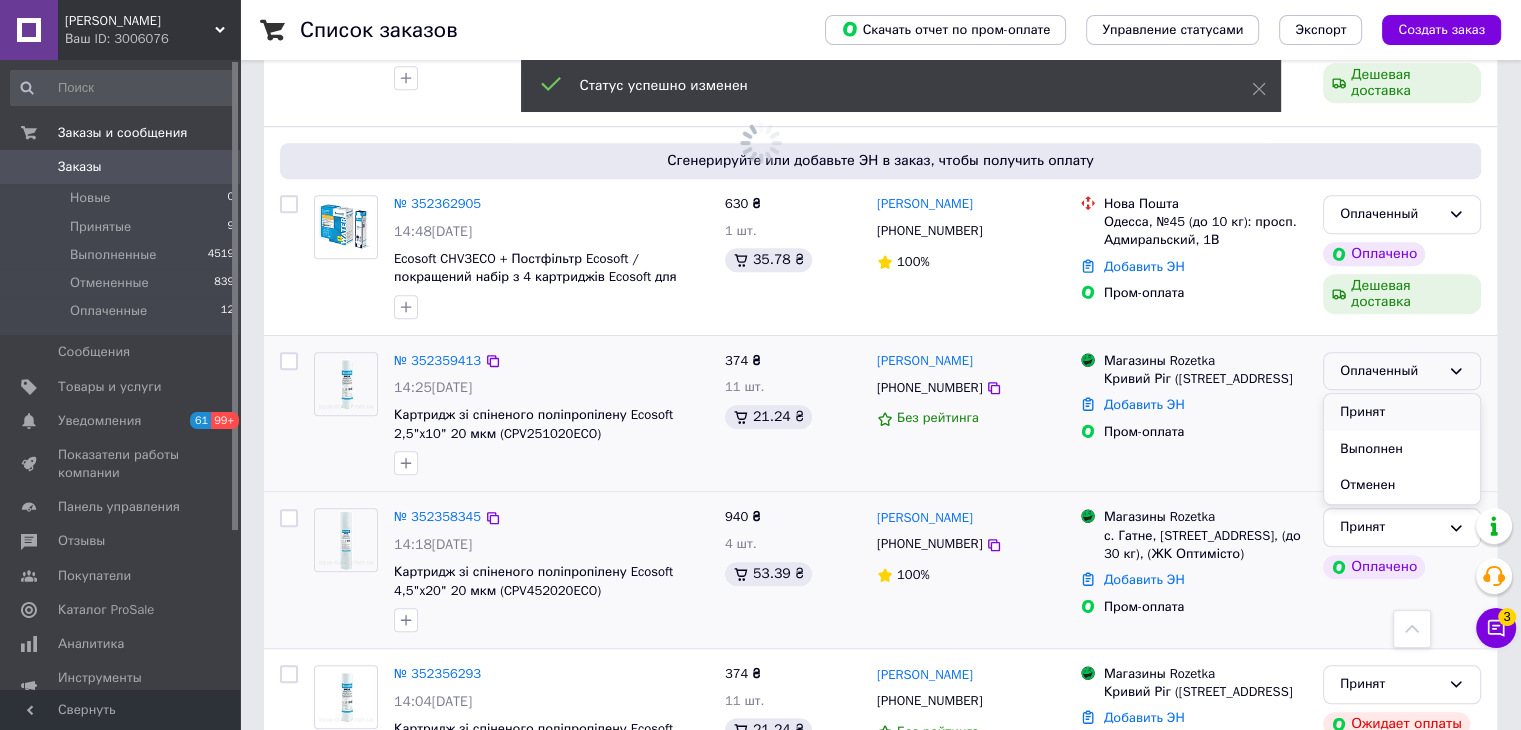 click on "Принят" at bounding box center (1402, 412) 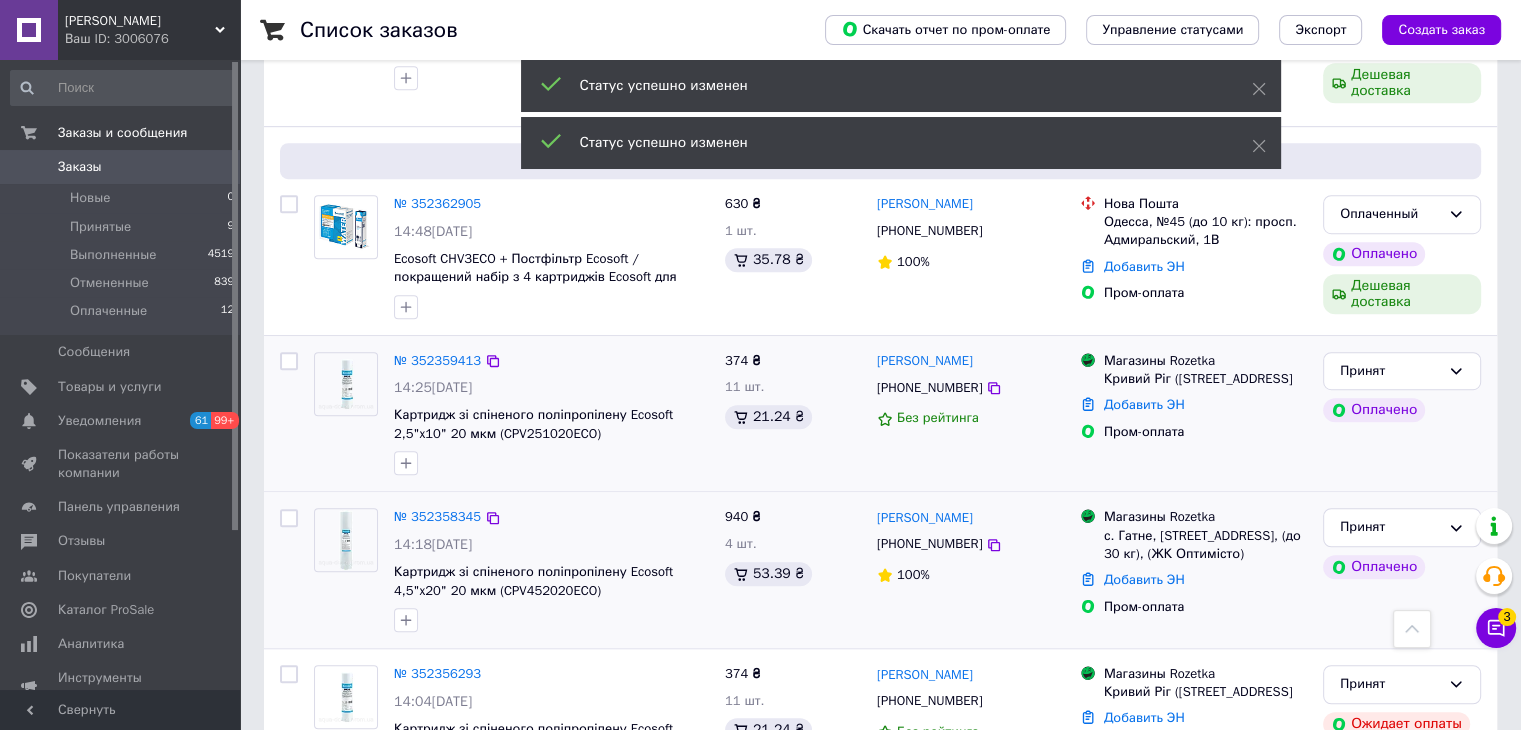 scroll, scrollTop: 1102, scrollLeft: 0, axis: vertical 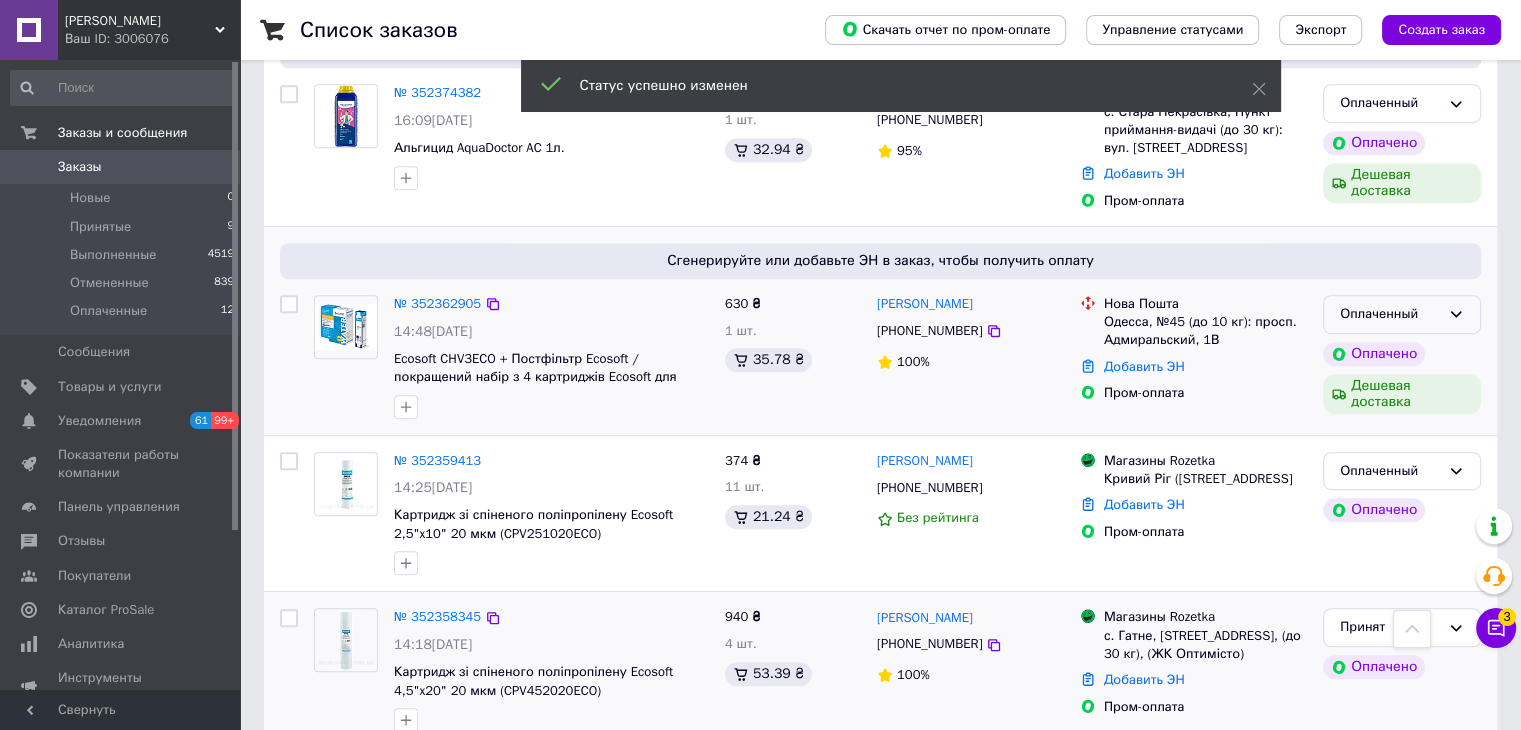 click on "Оплаченный" at bounding box center (1390, 314) 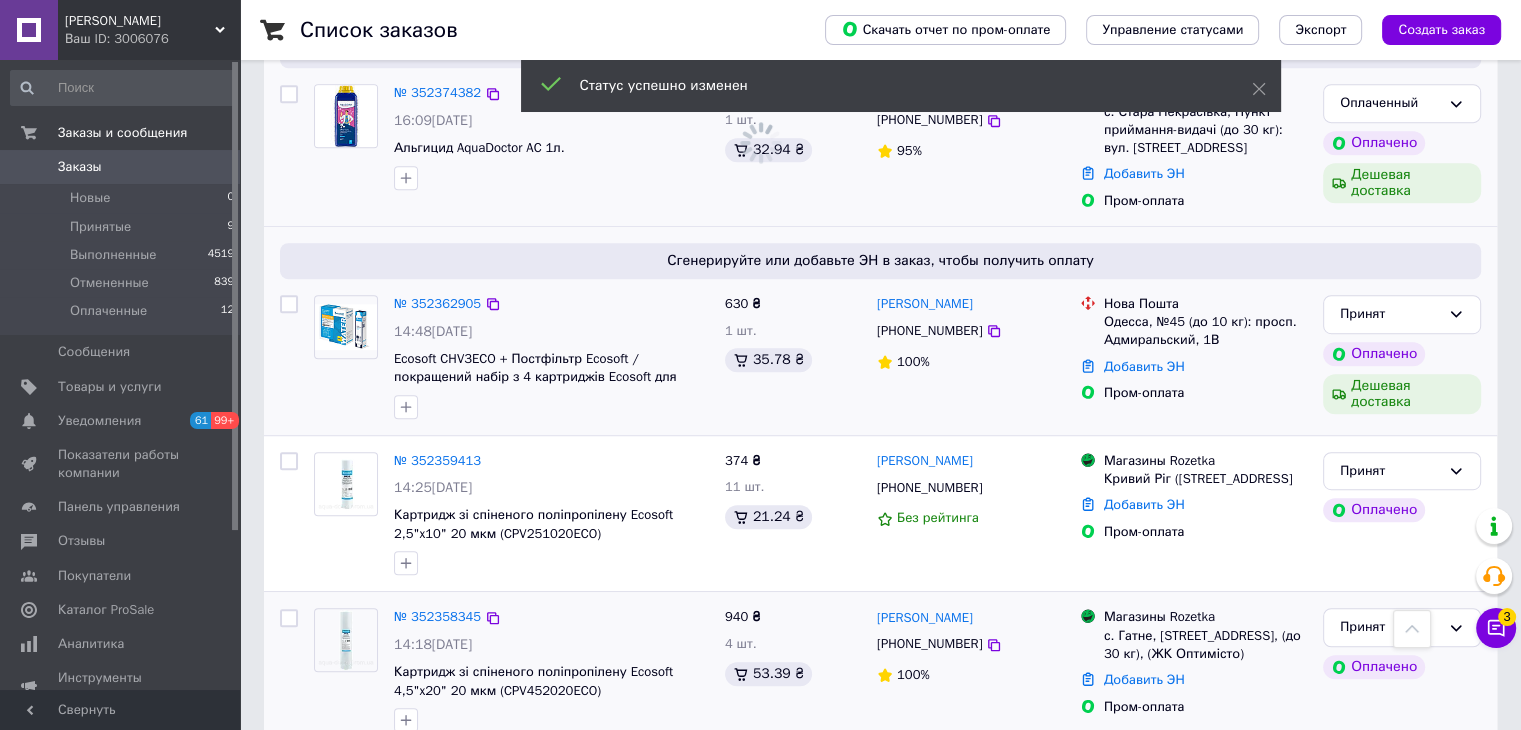 scroll, scrollTop: 802, scrollLeft: 0, axis: vertical 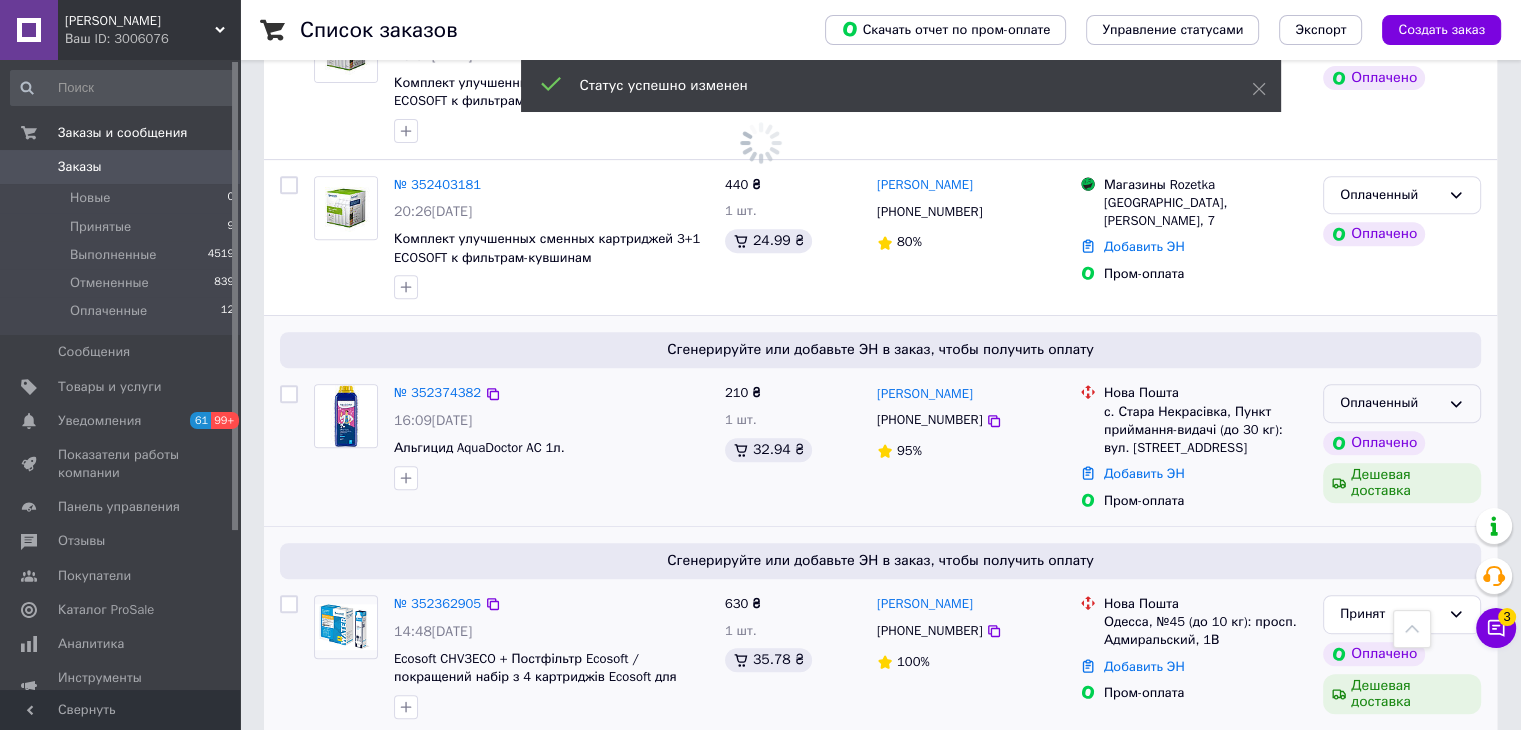 click on "Оплаченный" at bounding box center [1390, 403] 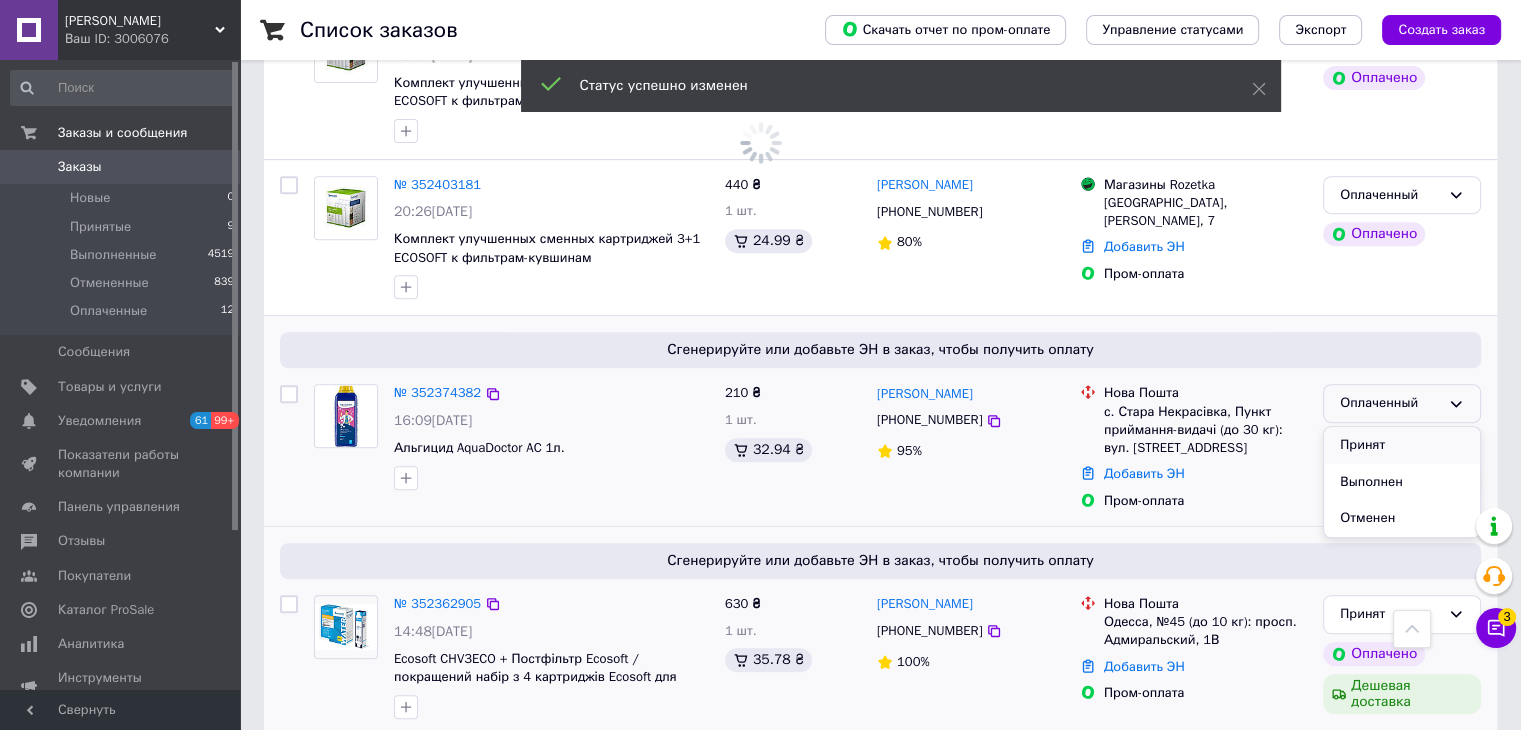 click on "Принят" at bounding box center [1402, 445] 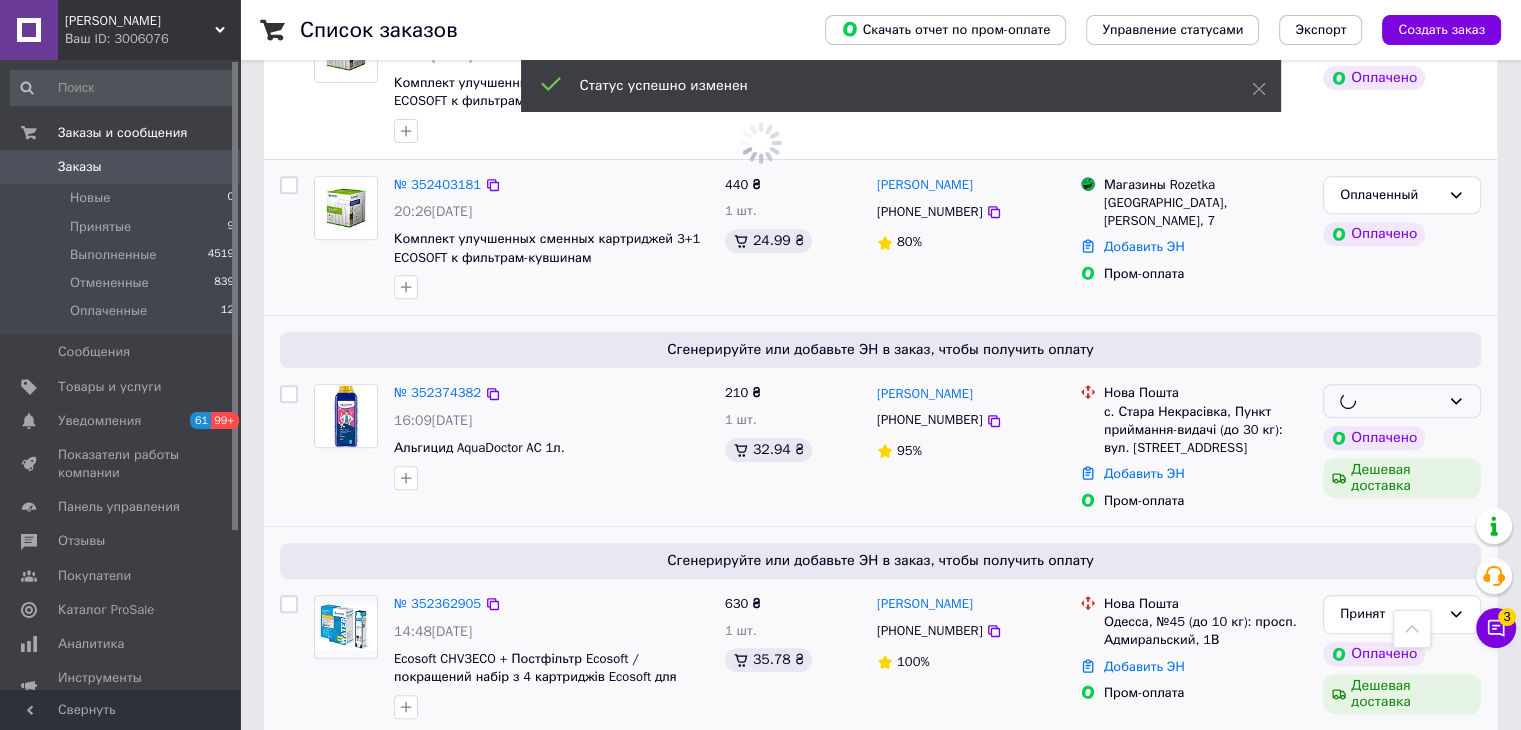 click on "Оплаченный Оплачено" at bounding box center (1402, 238) 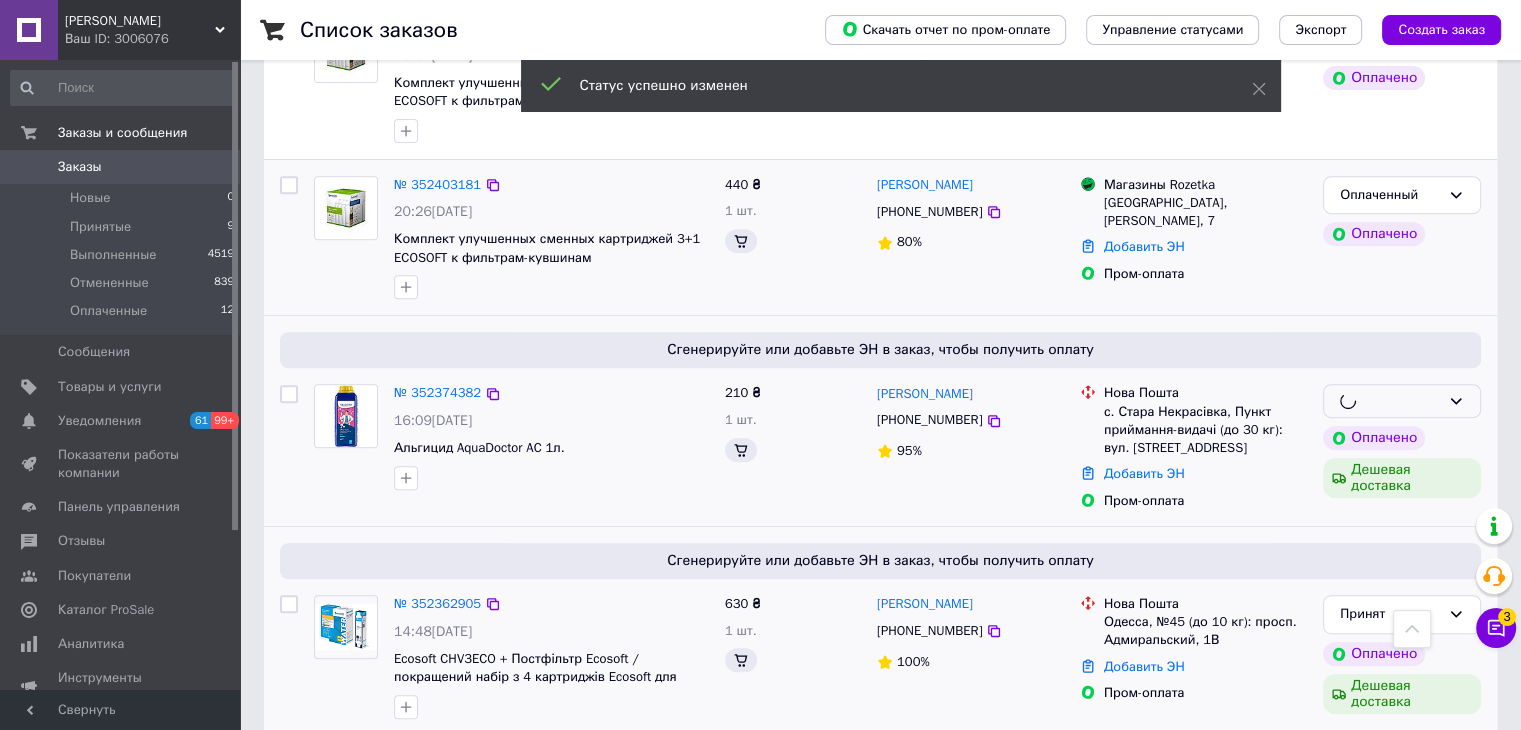 scroll, scrollTop: 602, scrollLeft: 0, axis: vertical 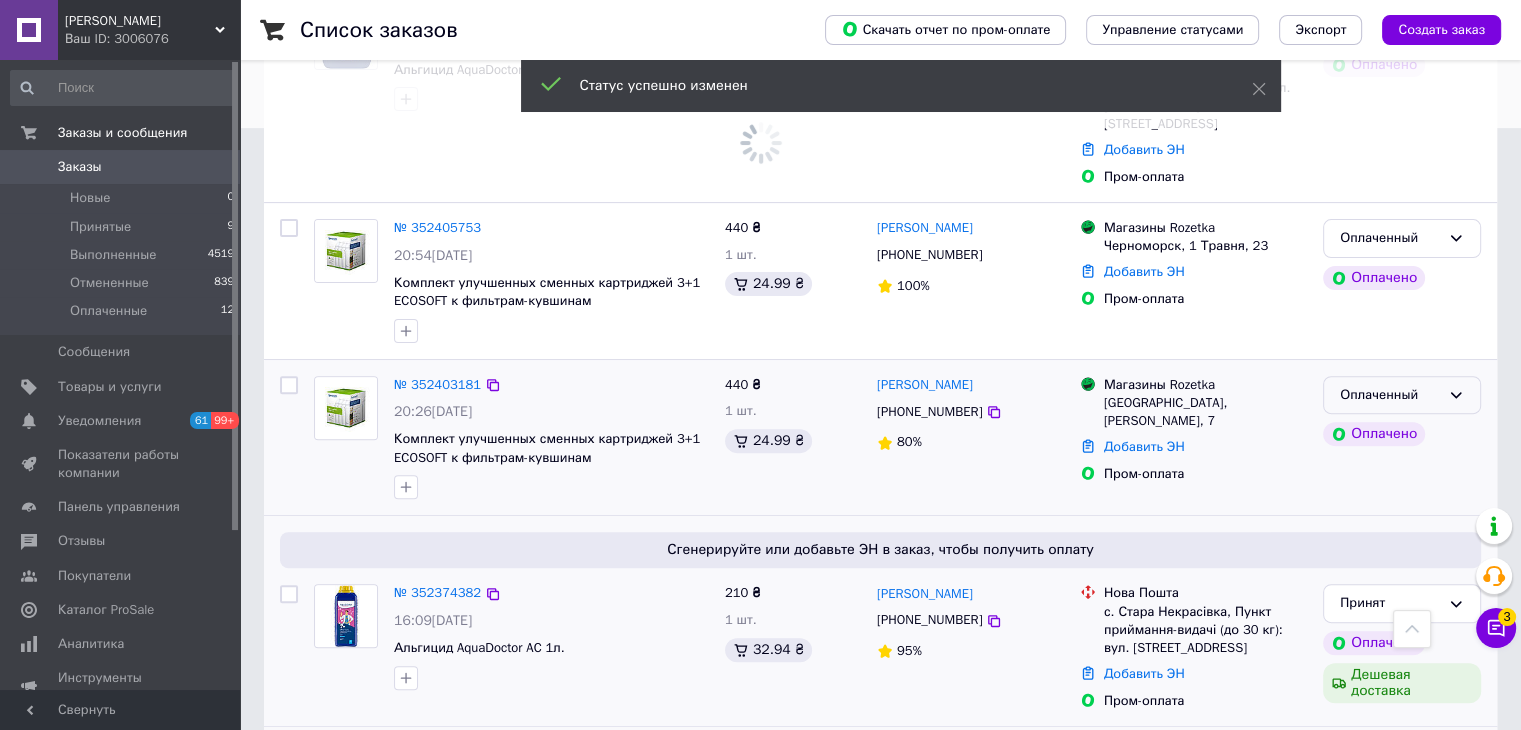 click on "Оплаченный" at bounding box center (1390, 395) 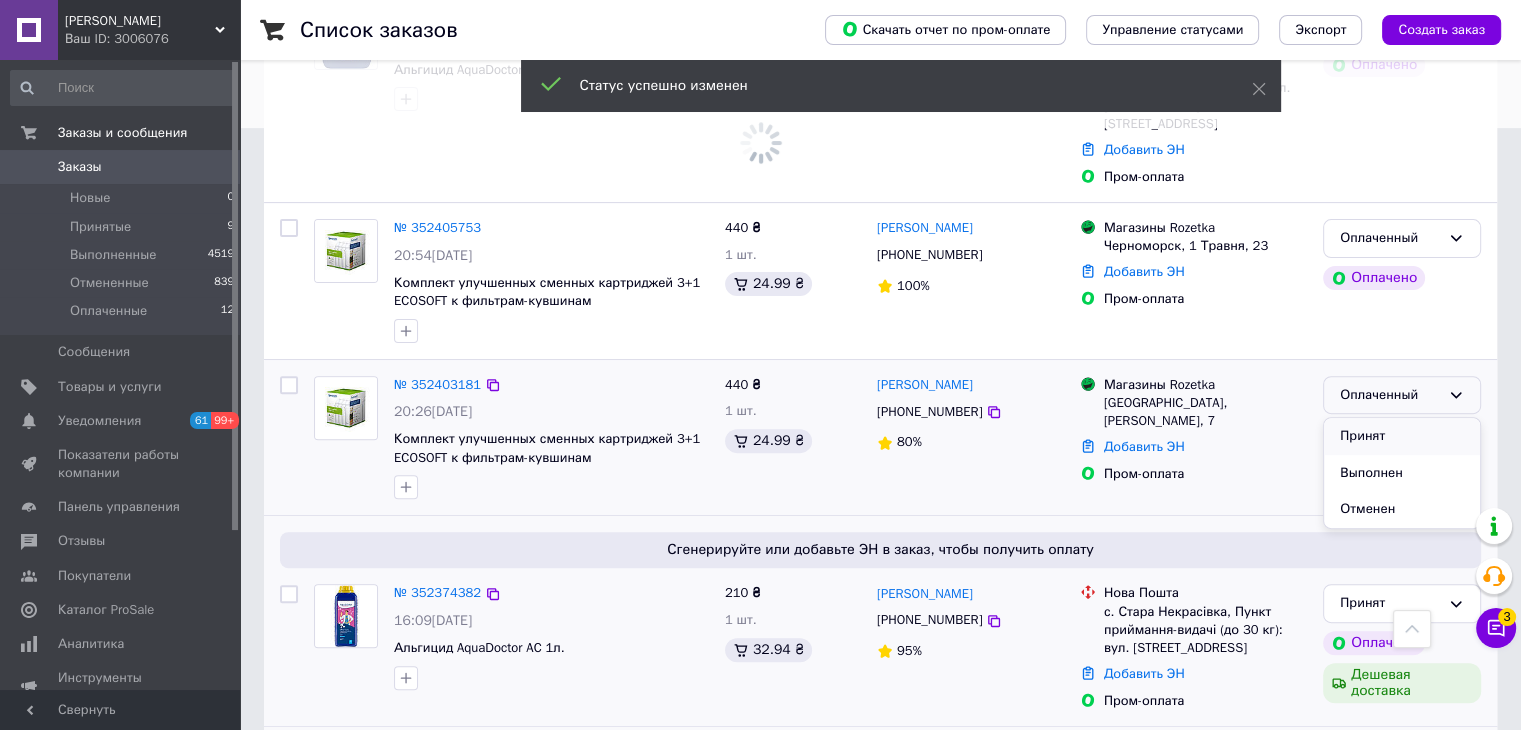 click on "Принят" at bounding box center [1402, 436] 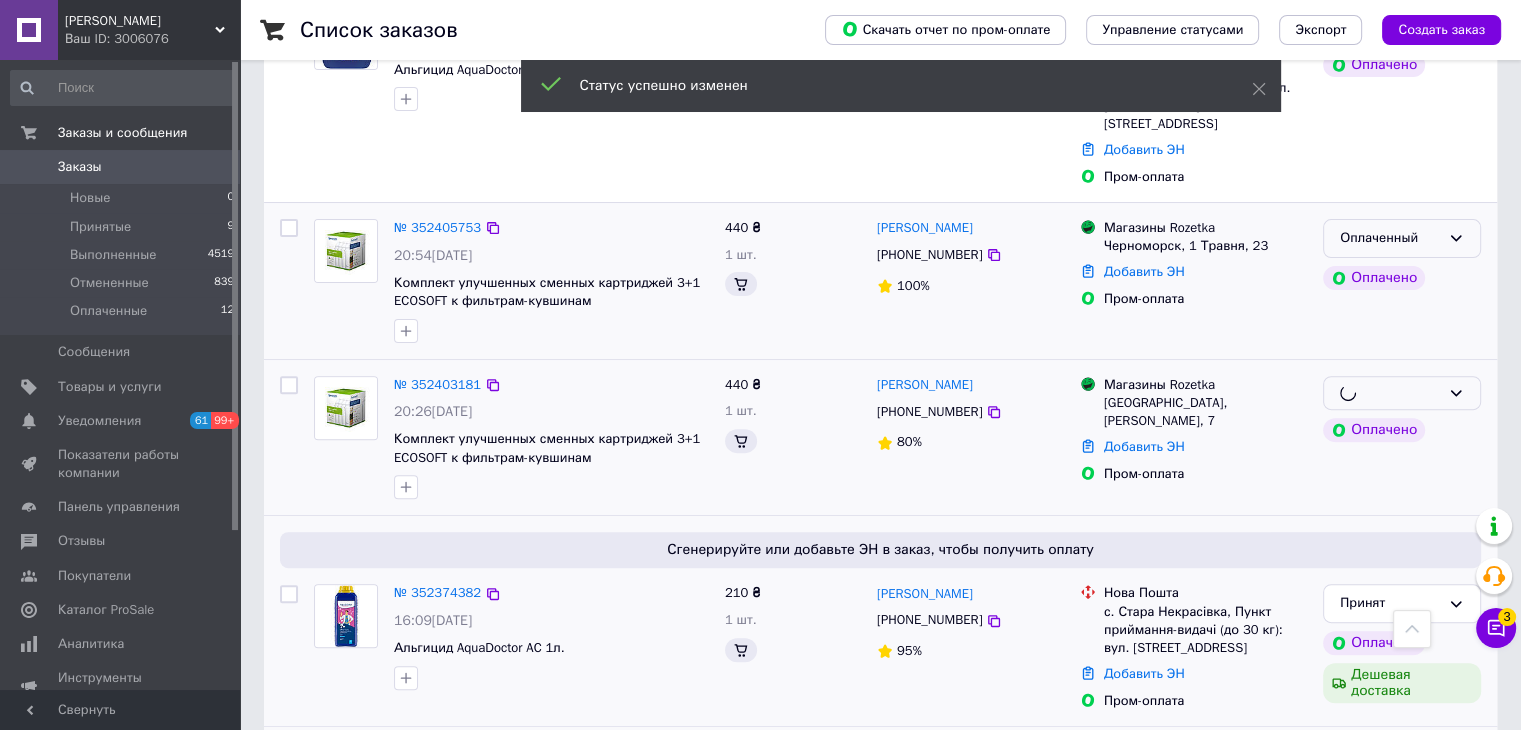 click on "Оплаченный" at bounding box center [1390, 238] 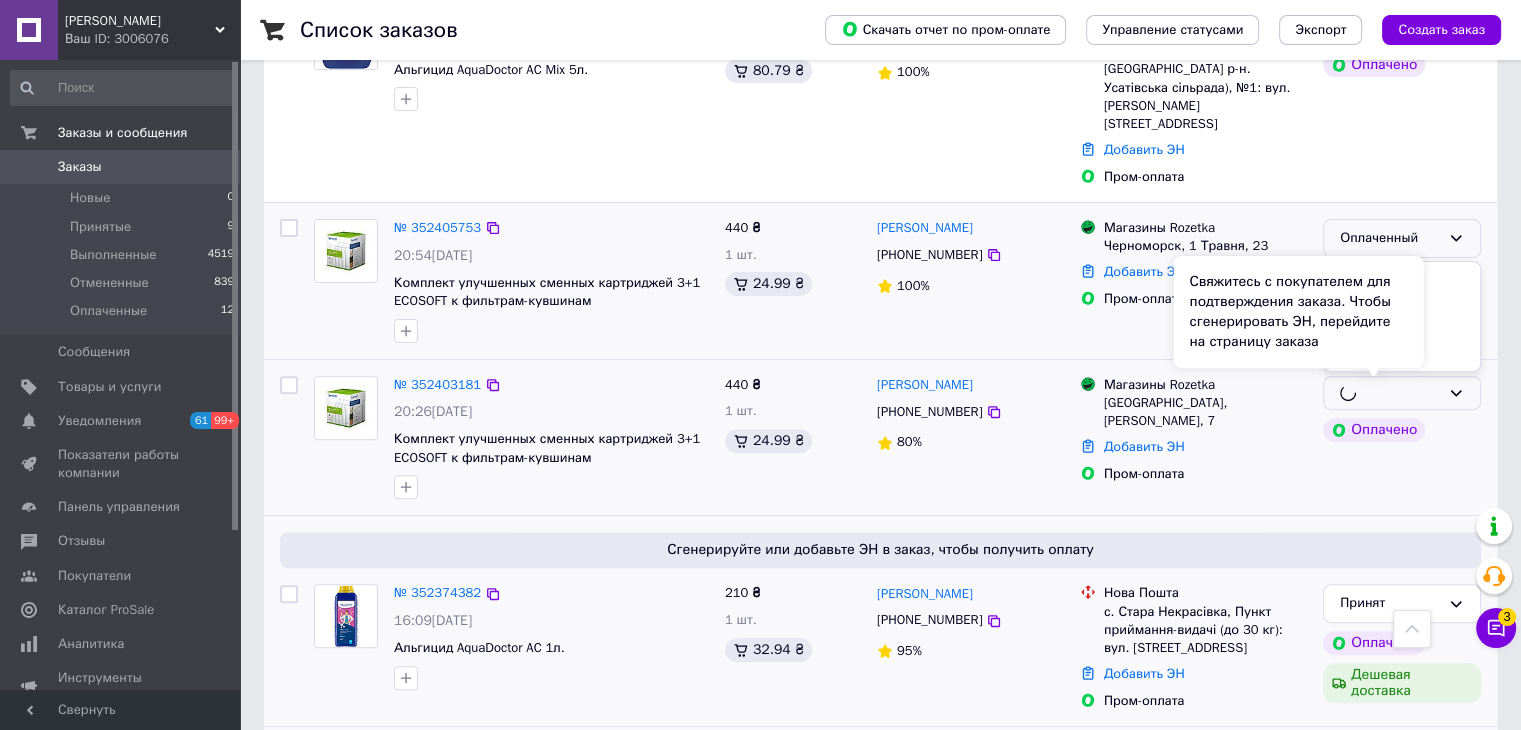 scroll, scrollTop: 402, scrollLeft: 0, axis: vertical 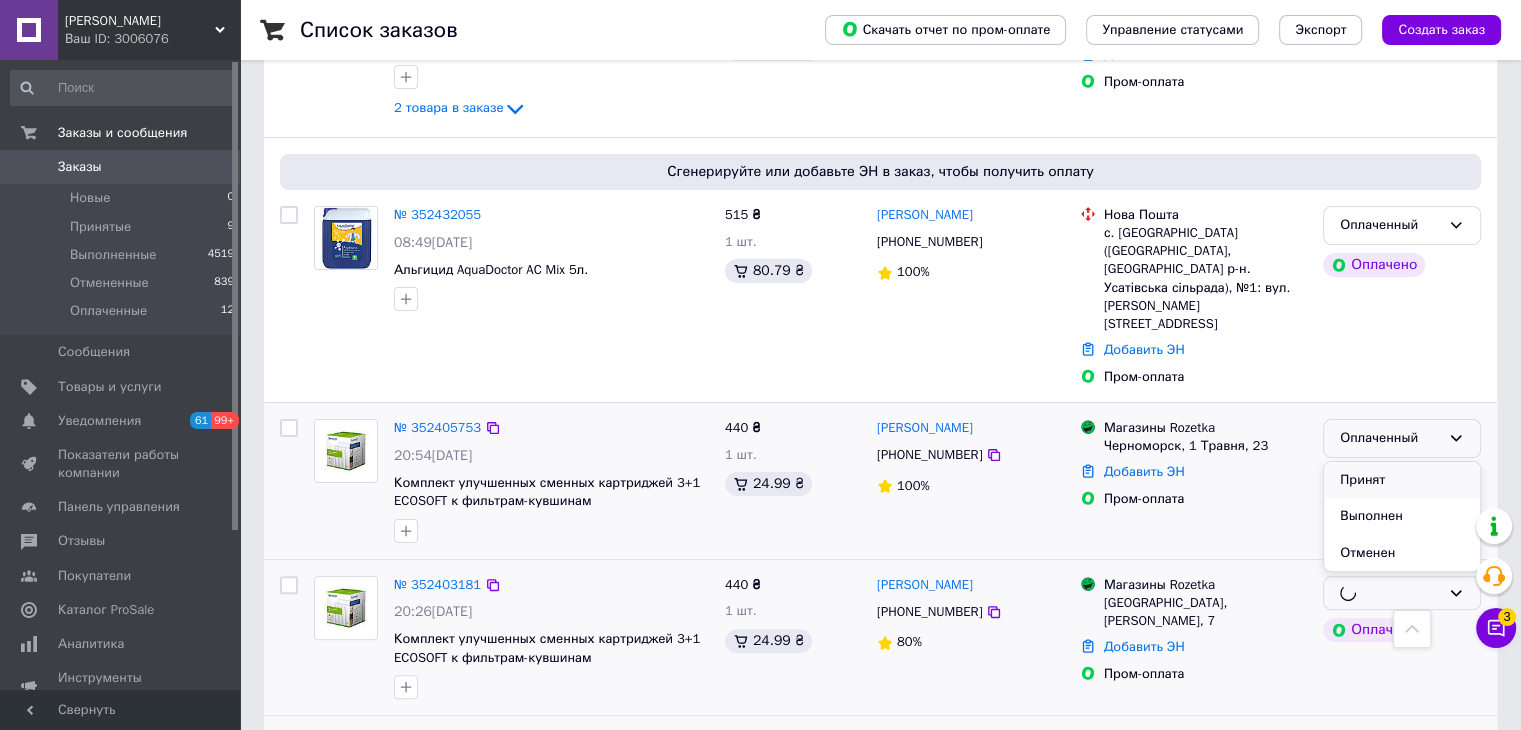 click on "Принят" at bounding box center (1402, 480) 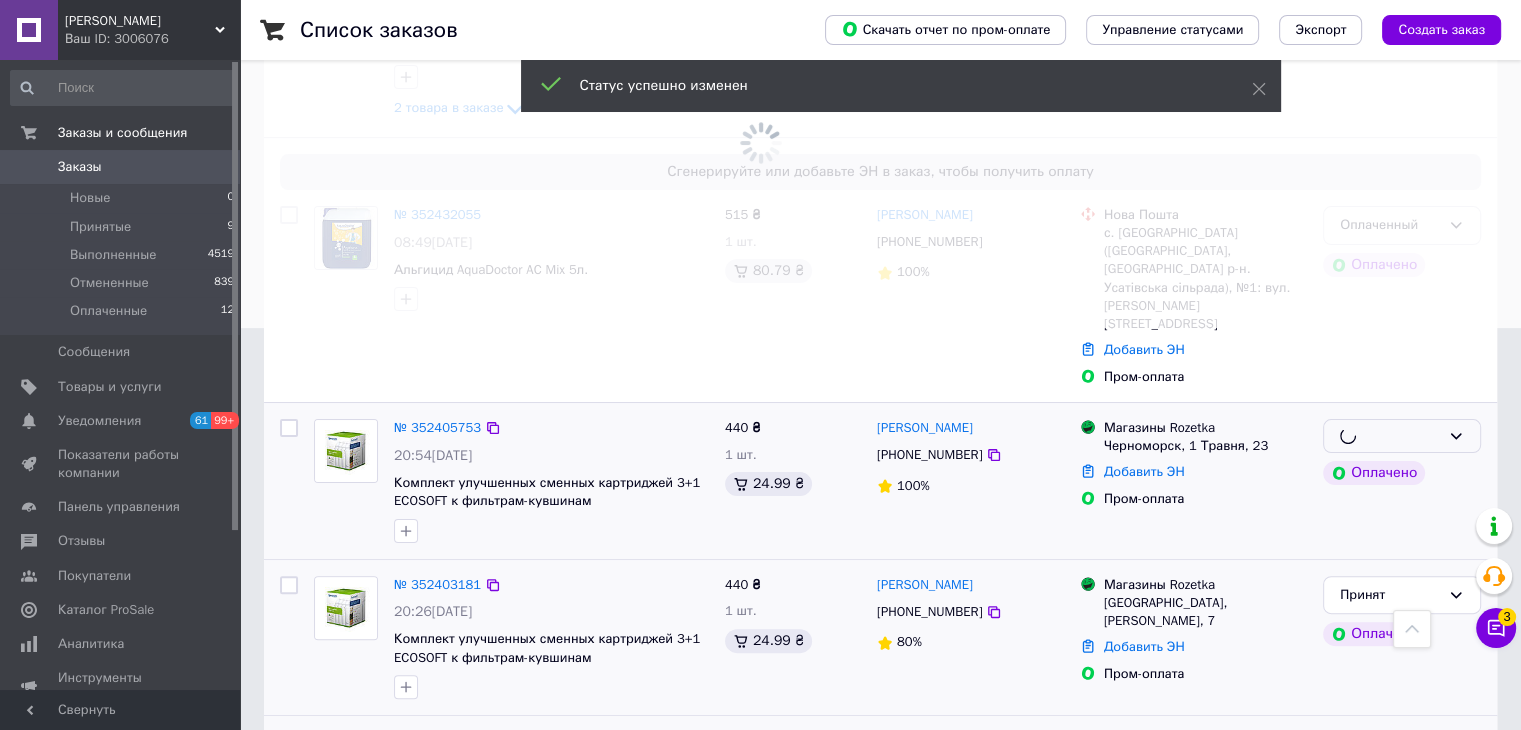 scroll, scrollTop: 202, scrollLeft: 0, axis: vertical 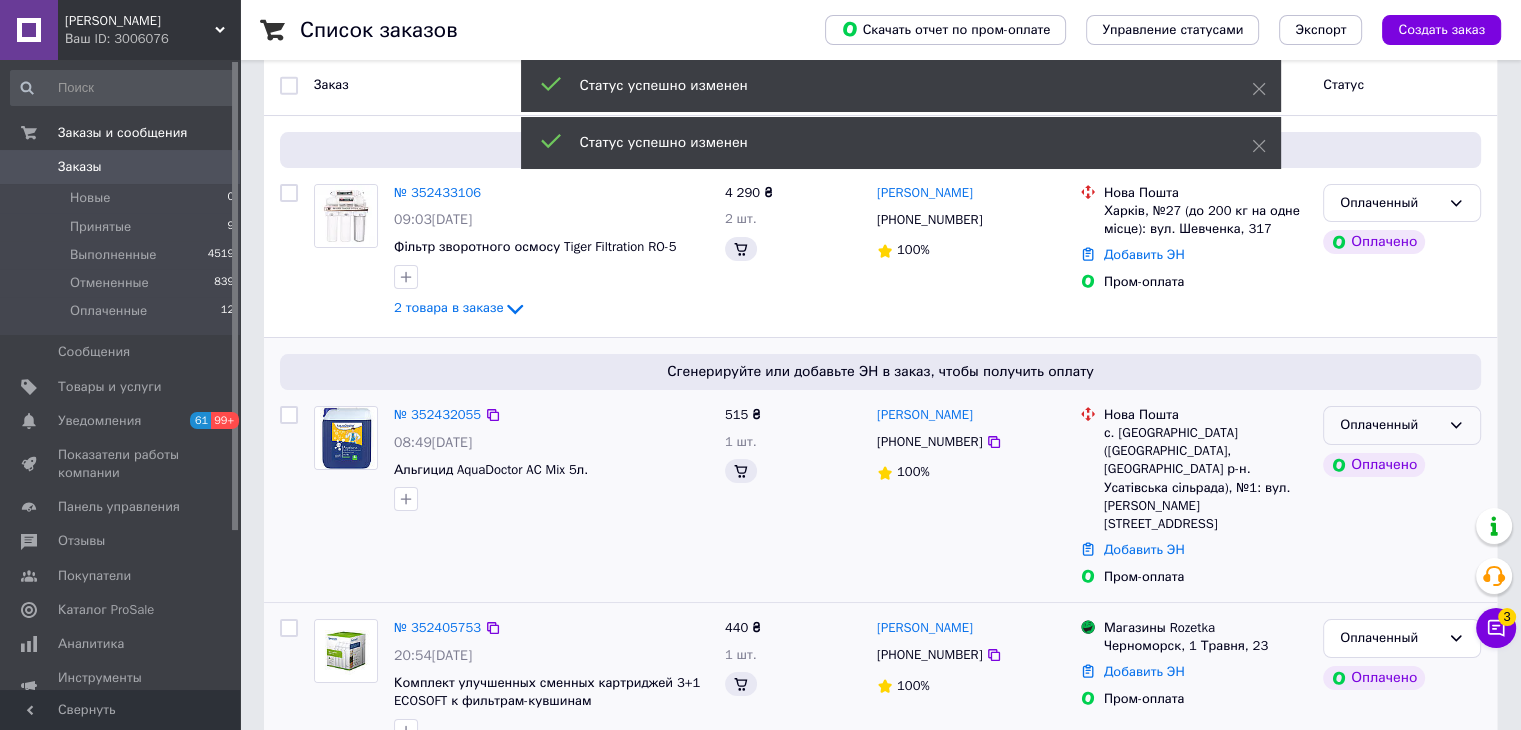 click on "Оплаченный" at bounding box center [1390, 425] 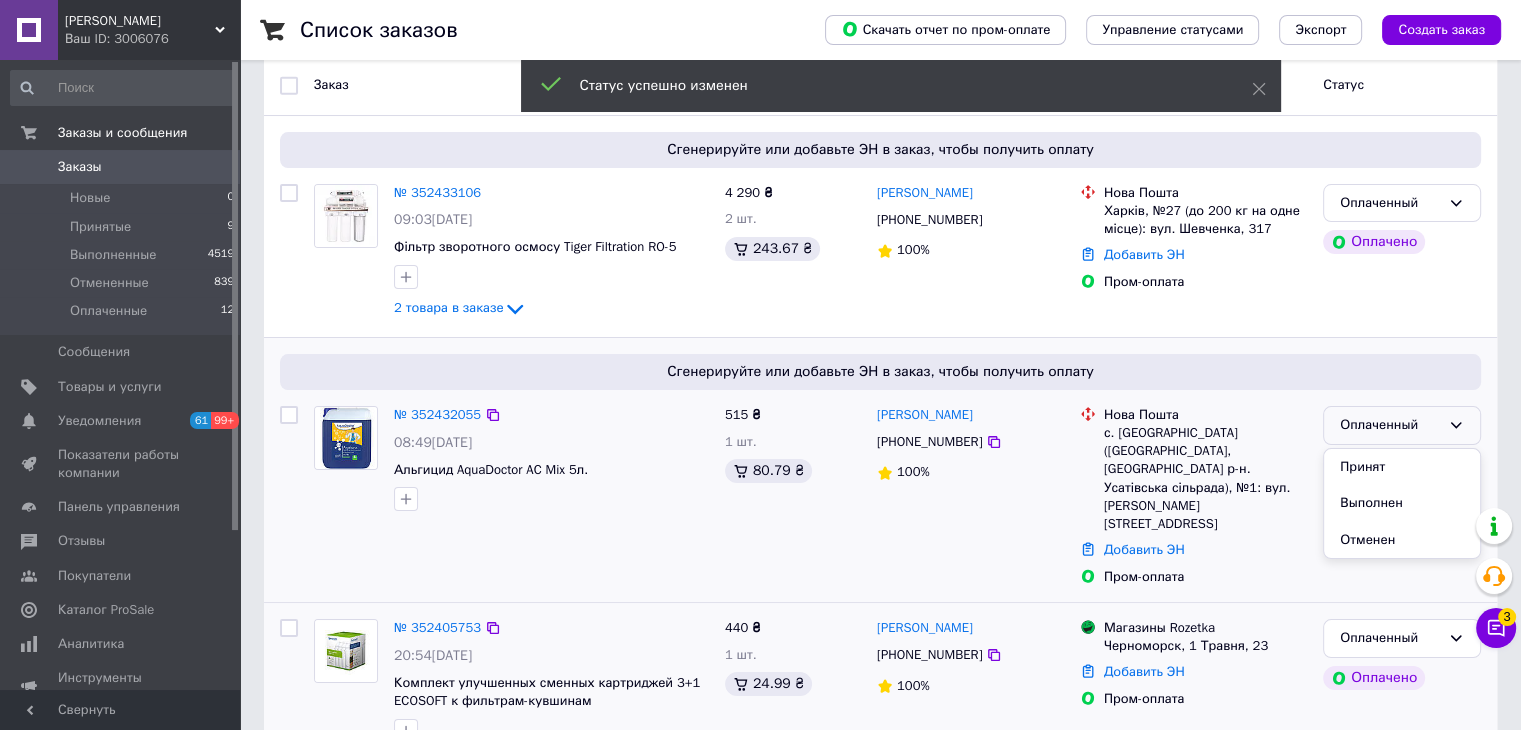 click on "Принят" at bounding box center [1402, 467] 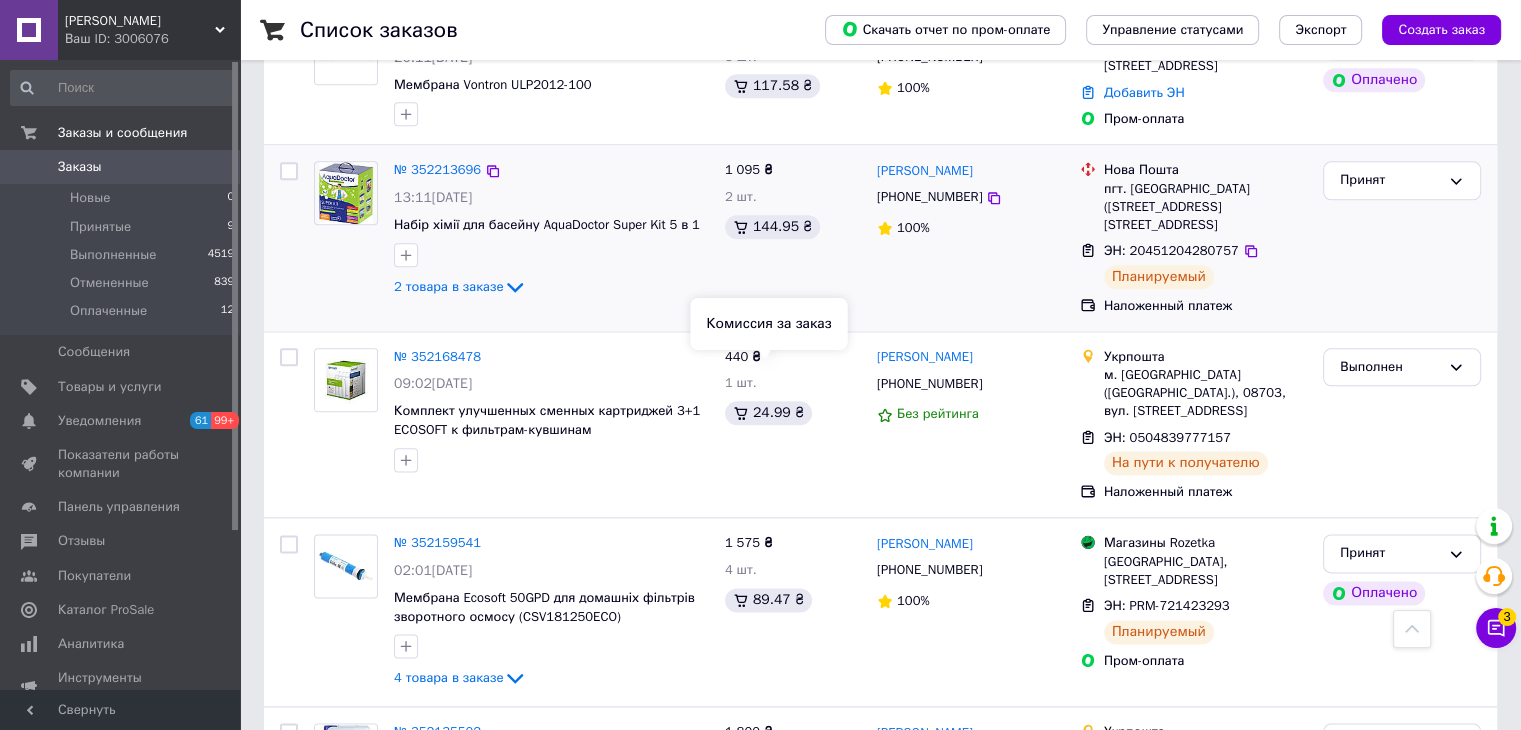 scroll, scrollTop: 2102, scrollLeft: 0, axis: vertical 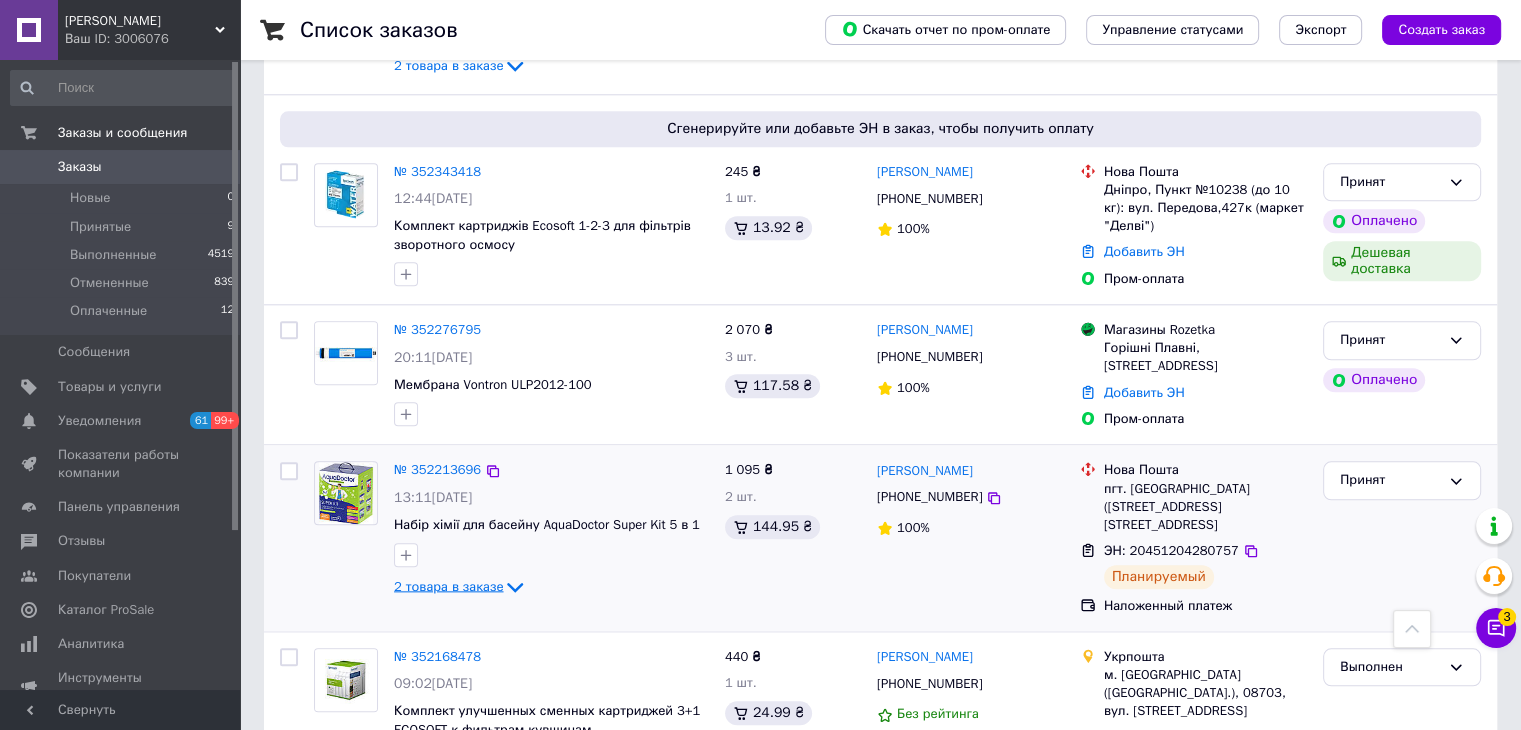 click on "2 товара в заказе" at bounding box center (448, 585) 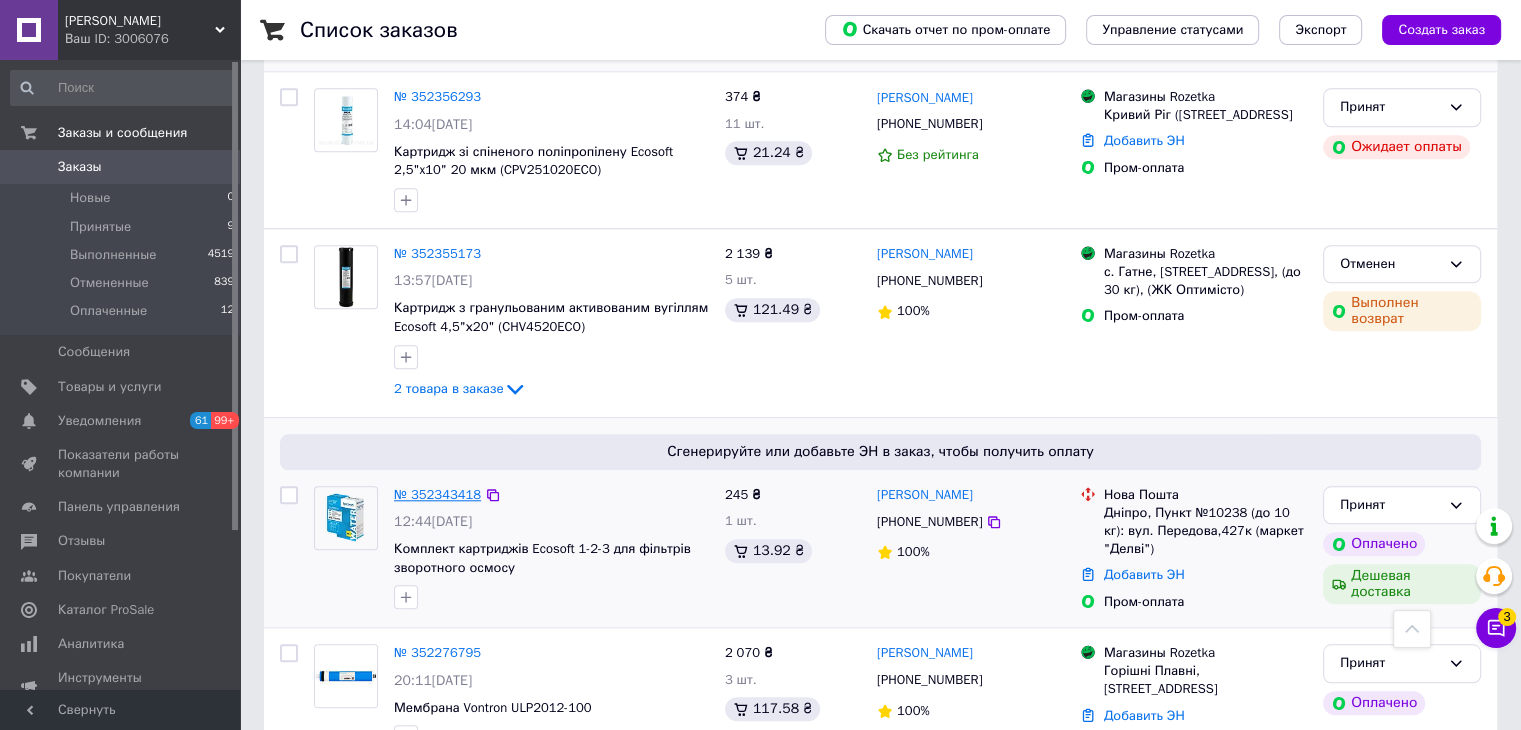 scroll, scrollTop: 1802, scrollLeft: 0, axis: vertical 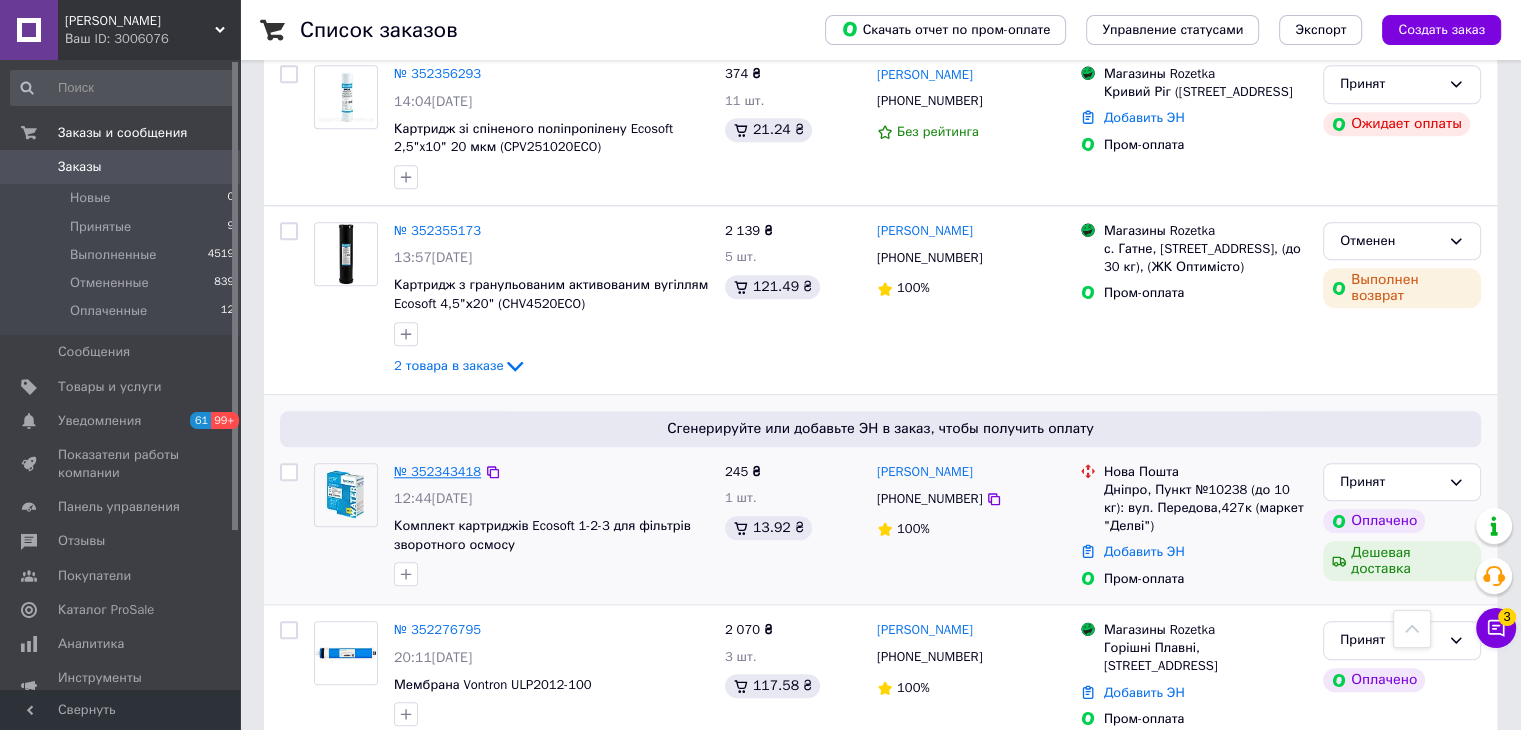 click on "№ 352343418" at bounding box center (437, 471) 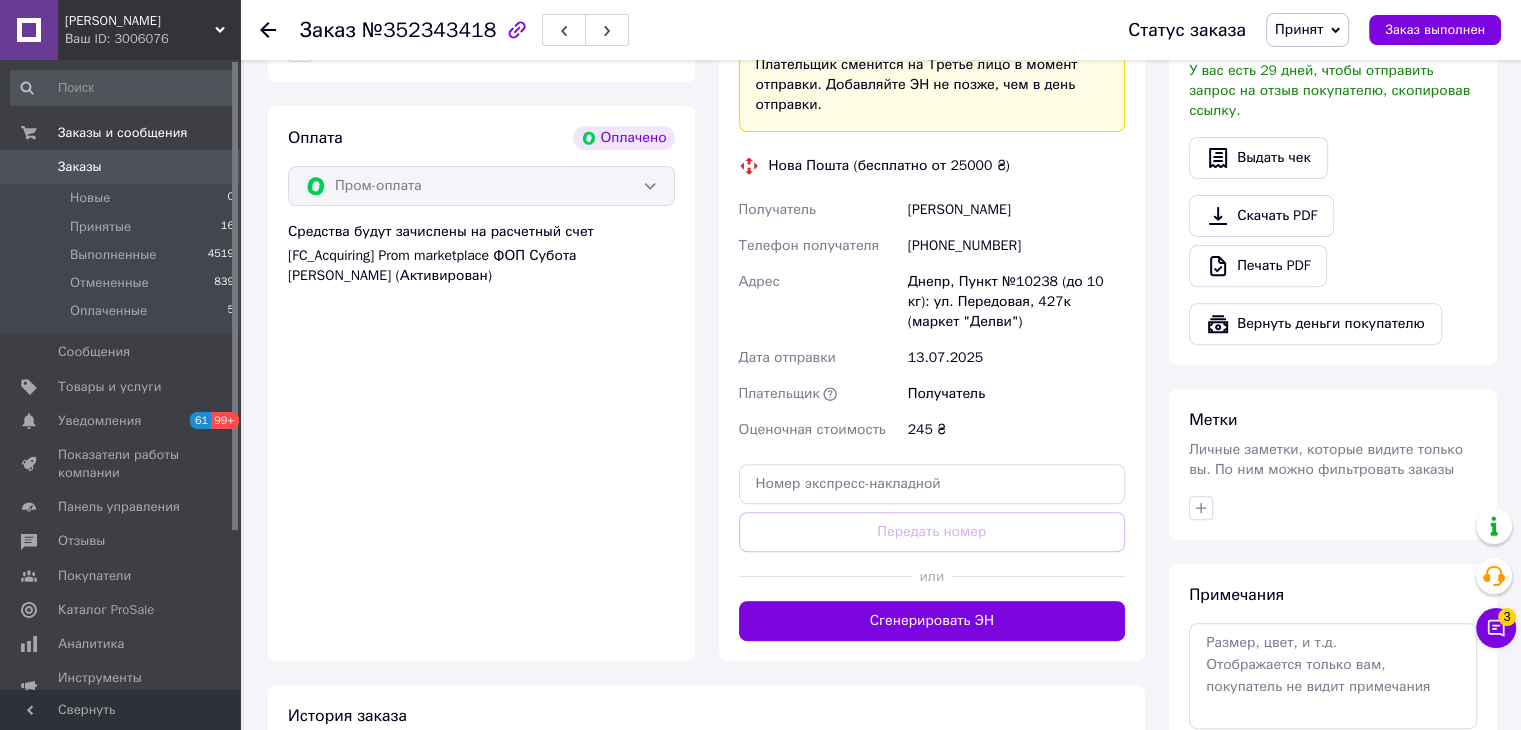 scroll, scrollTop: 700, scrollLeft: 0, axis: vertical 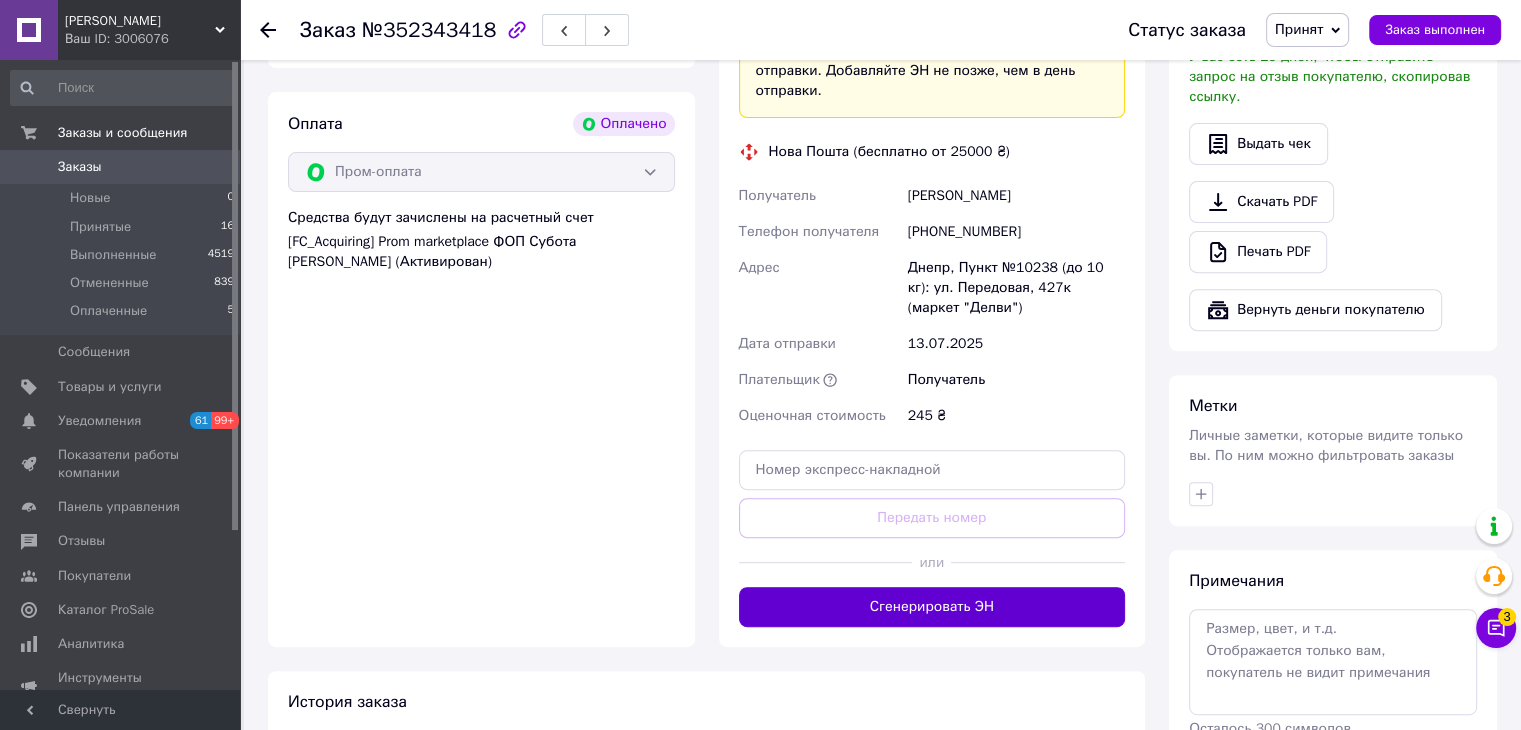 click on "Сгенерировать ЭН" at bounding box center [932, 607] 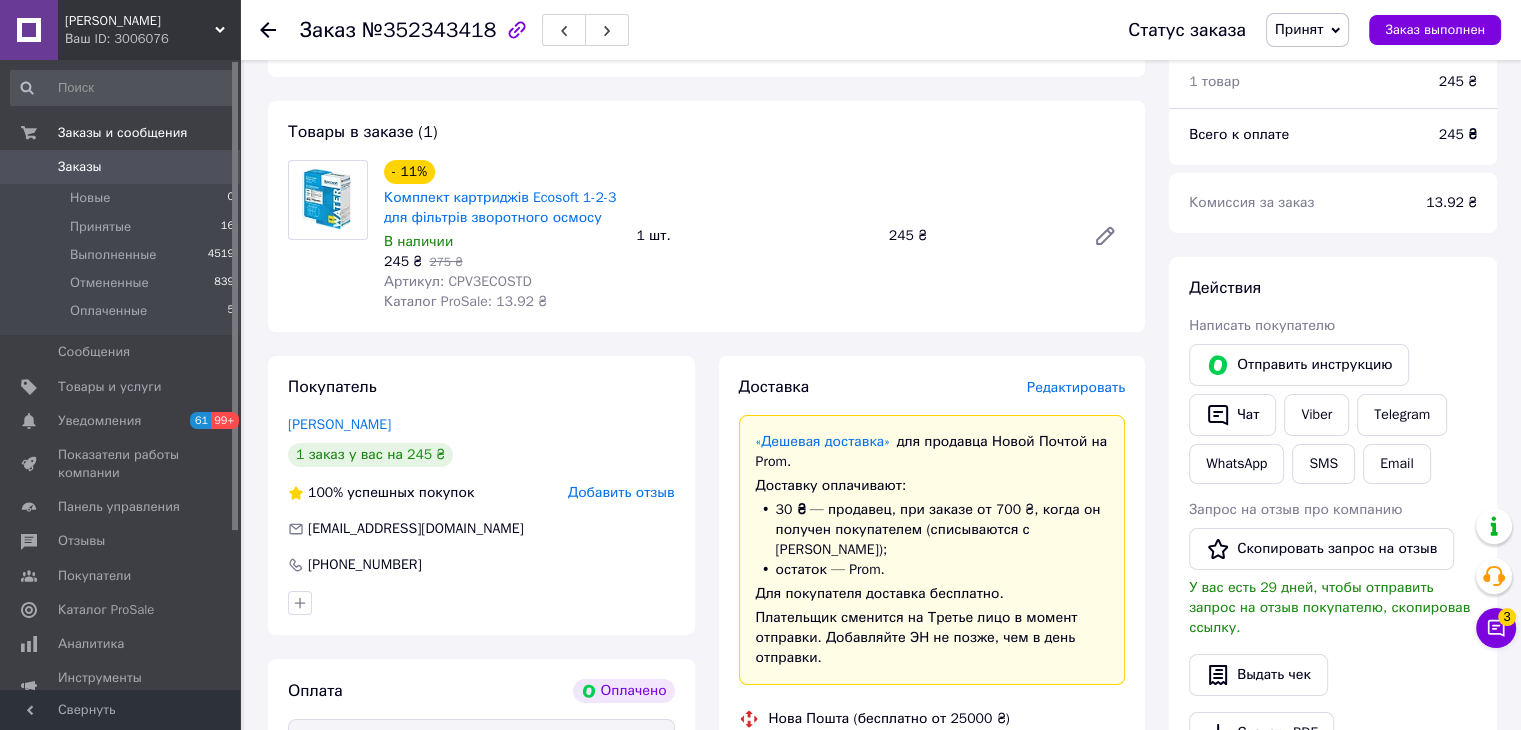 scroll, scrollTop: 100, scrollLeft: 0, axis: vertical 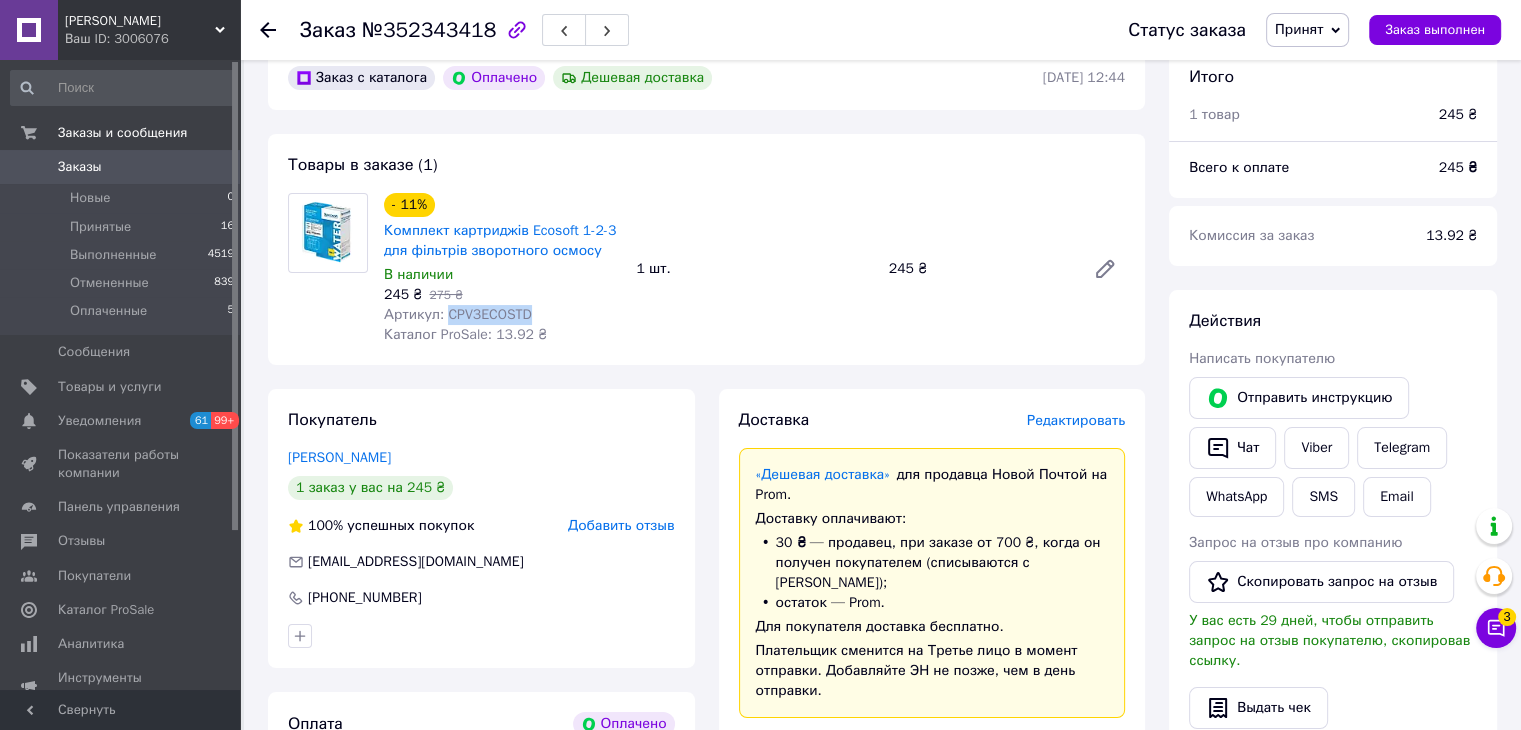 drag, startPoint x: 442, startPoint y: 315, endPoint x: 552, endPoint y: 315, distance: 110 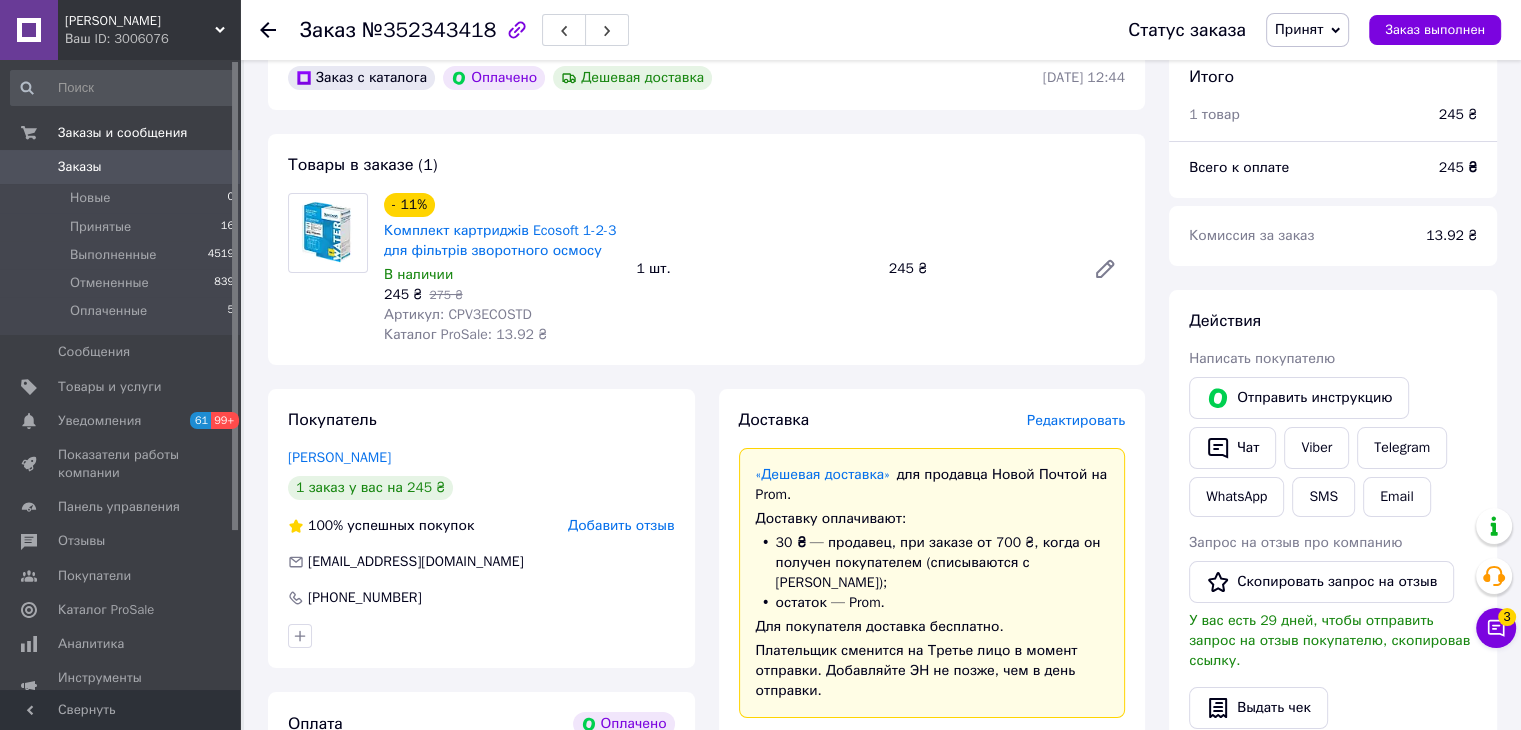 click 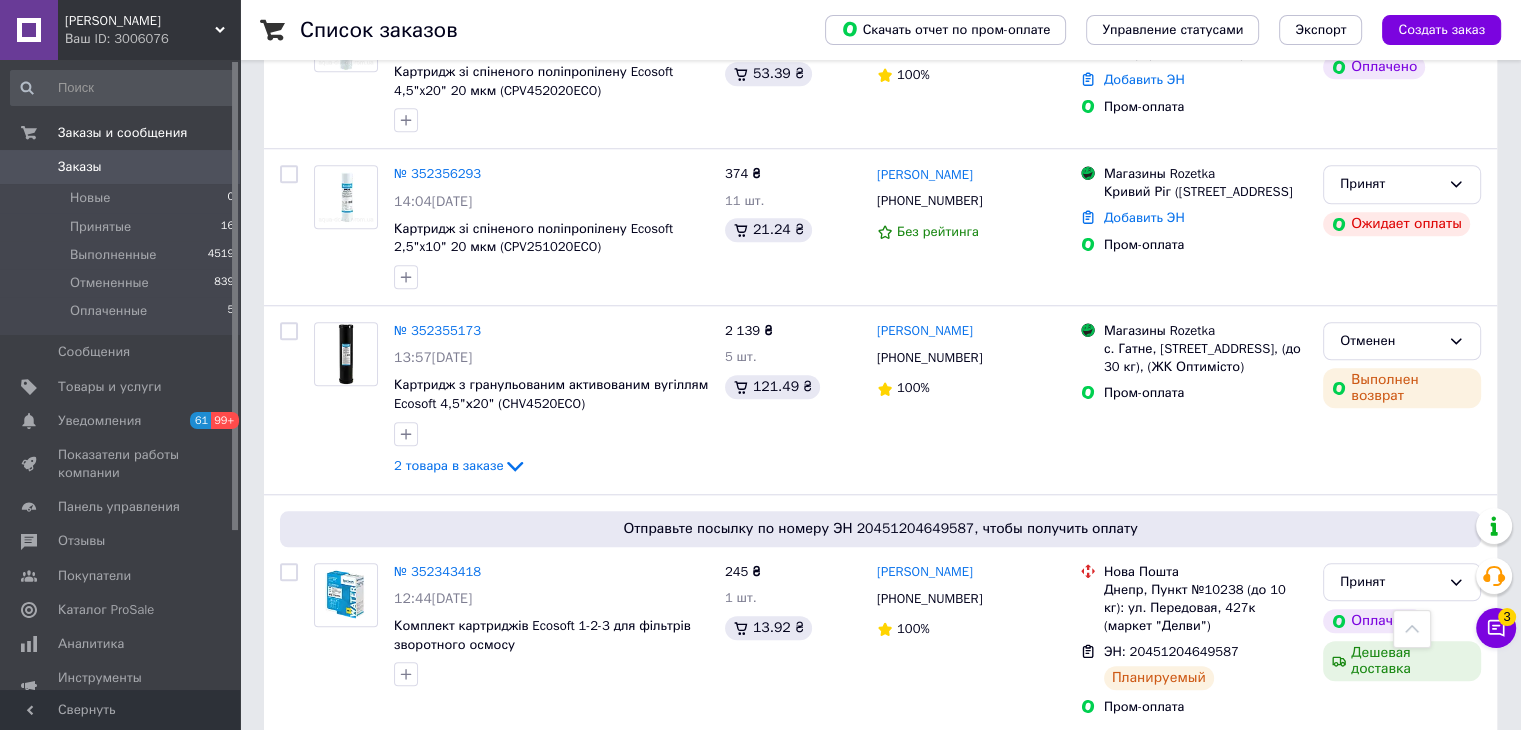 scroll, scrollTop: 1602, scrollLeft: 0, axis: vertical 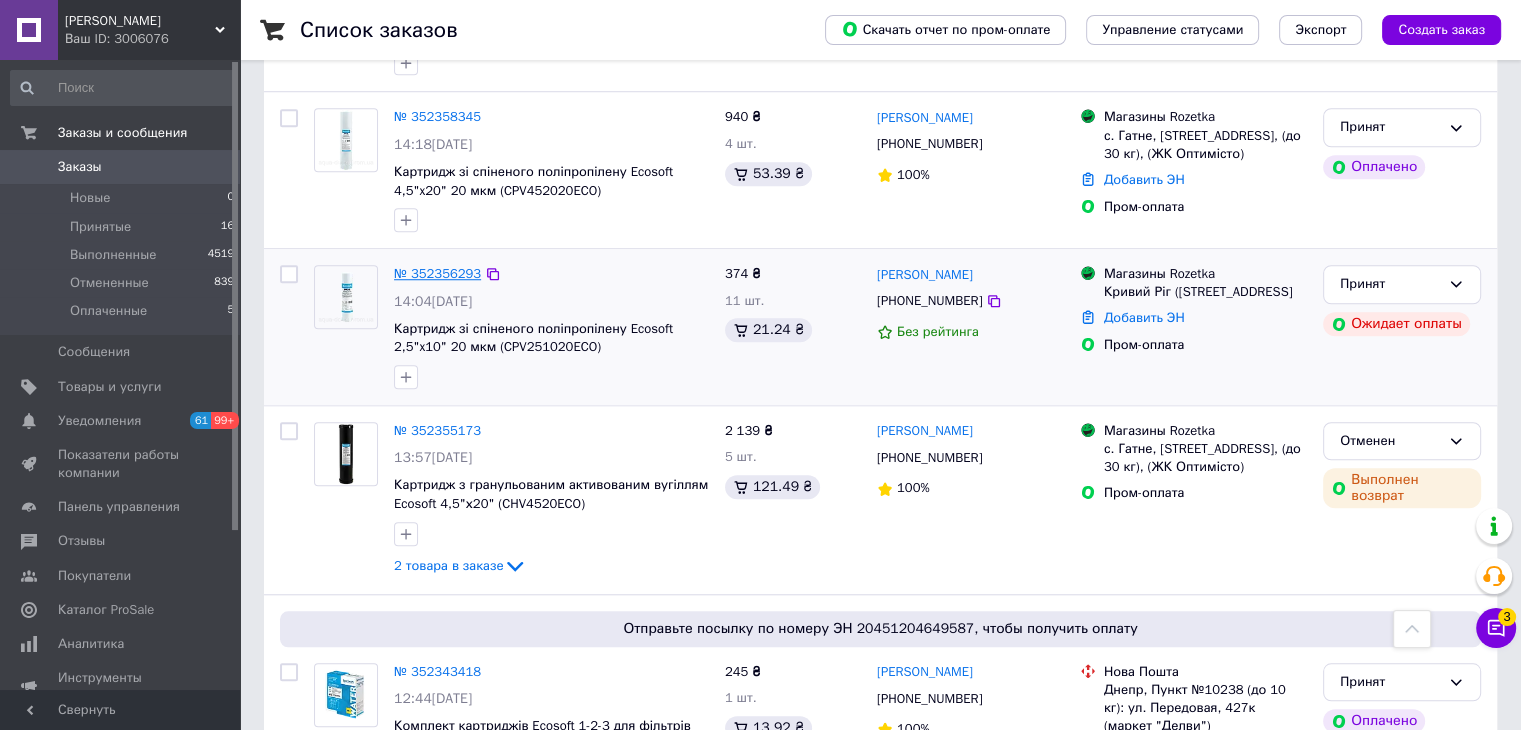 click on "№ 352356293" at bounding box center (437, 273) 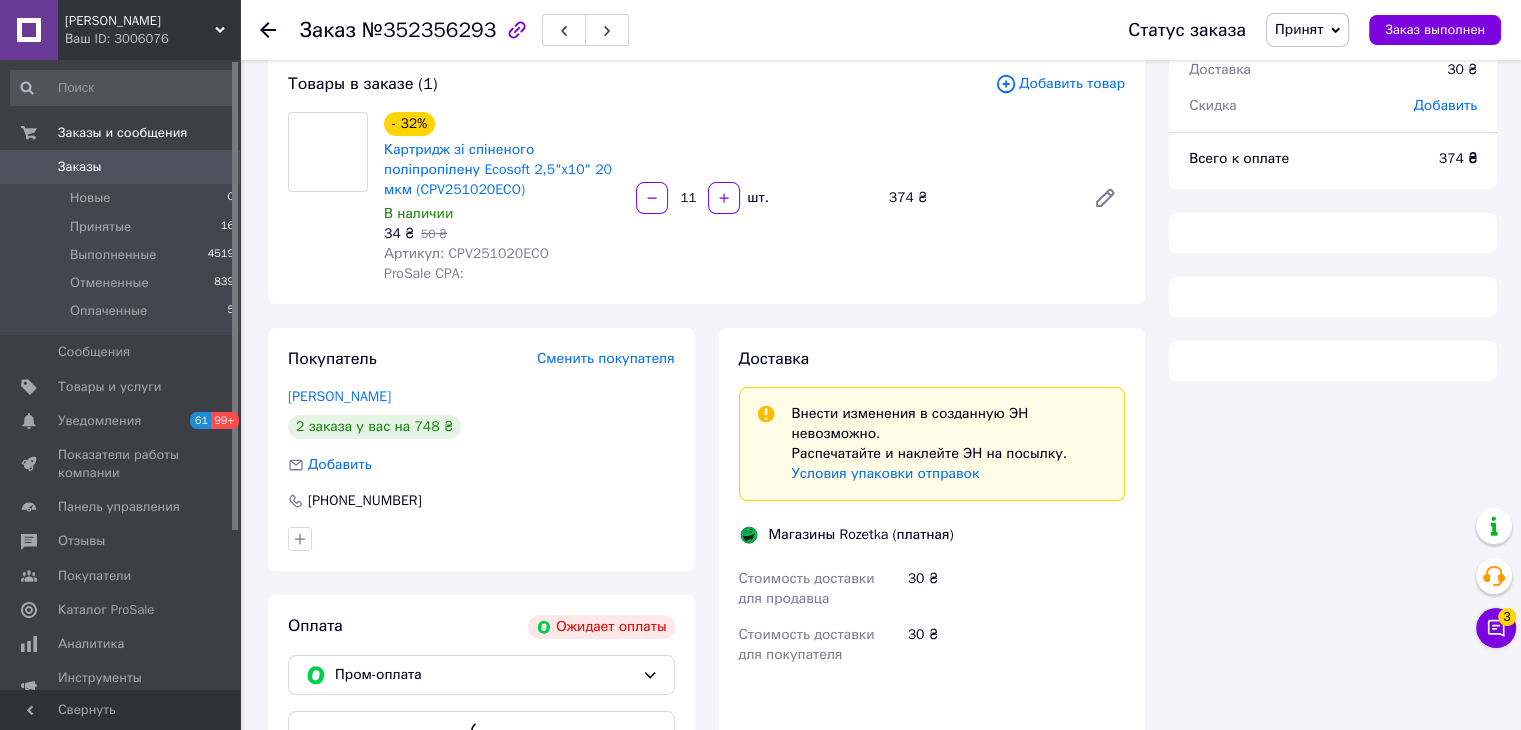 scroll, scrollTop: 84, scrollLeft: 0, axis: vertical 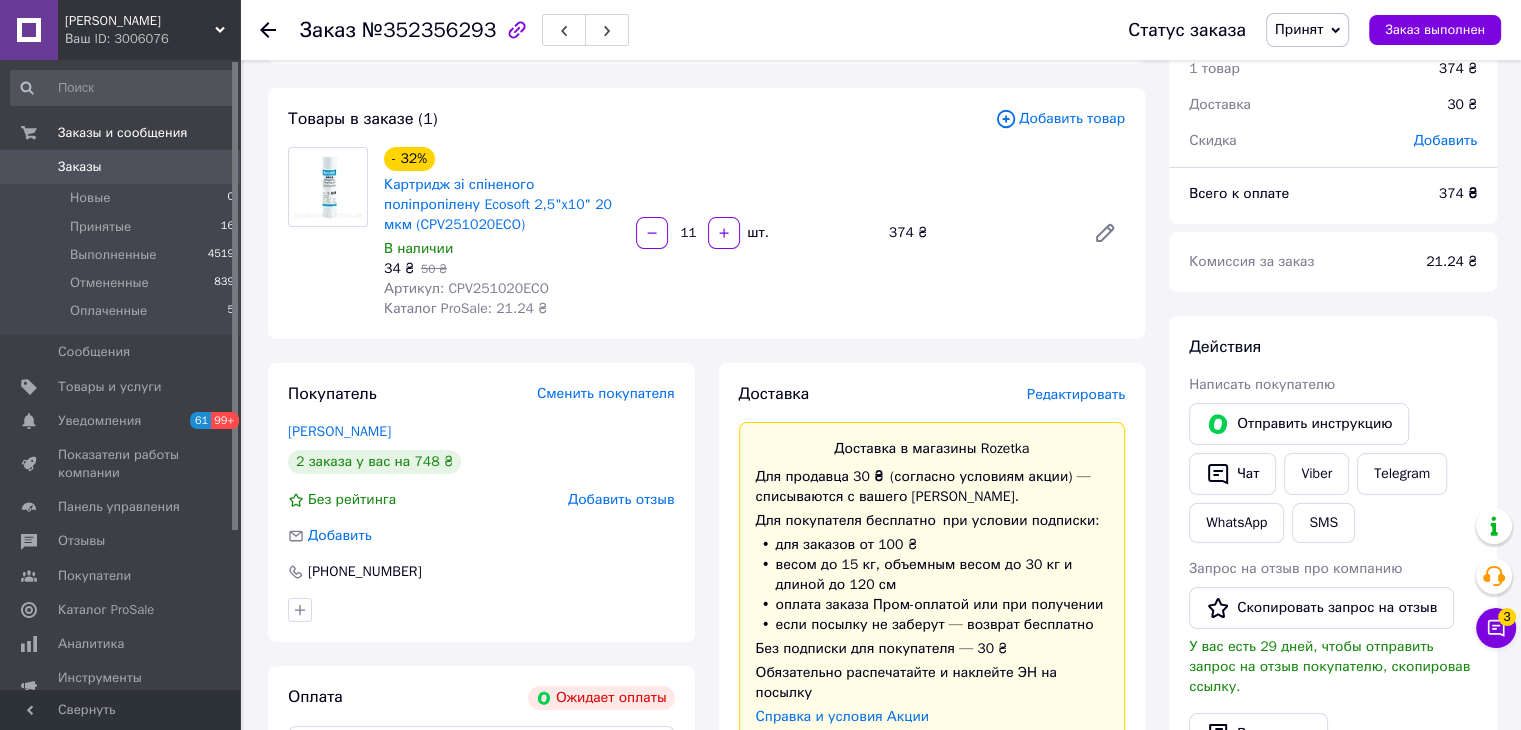 click 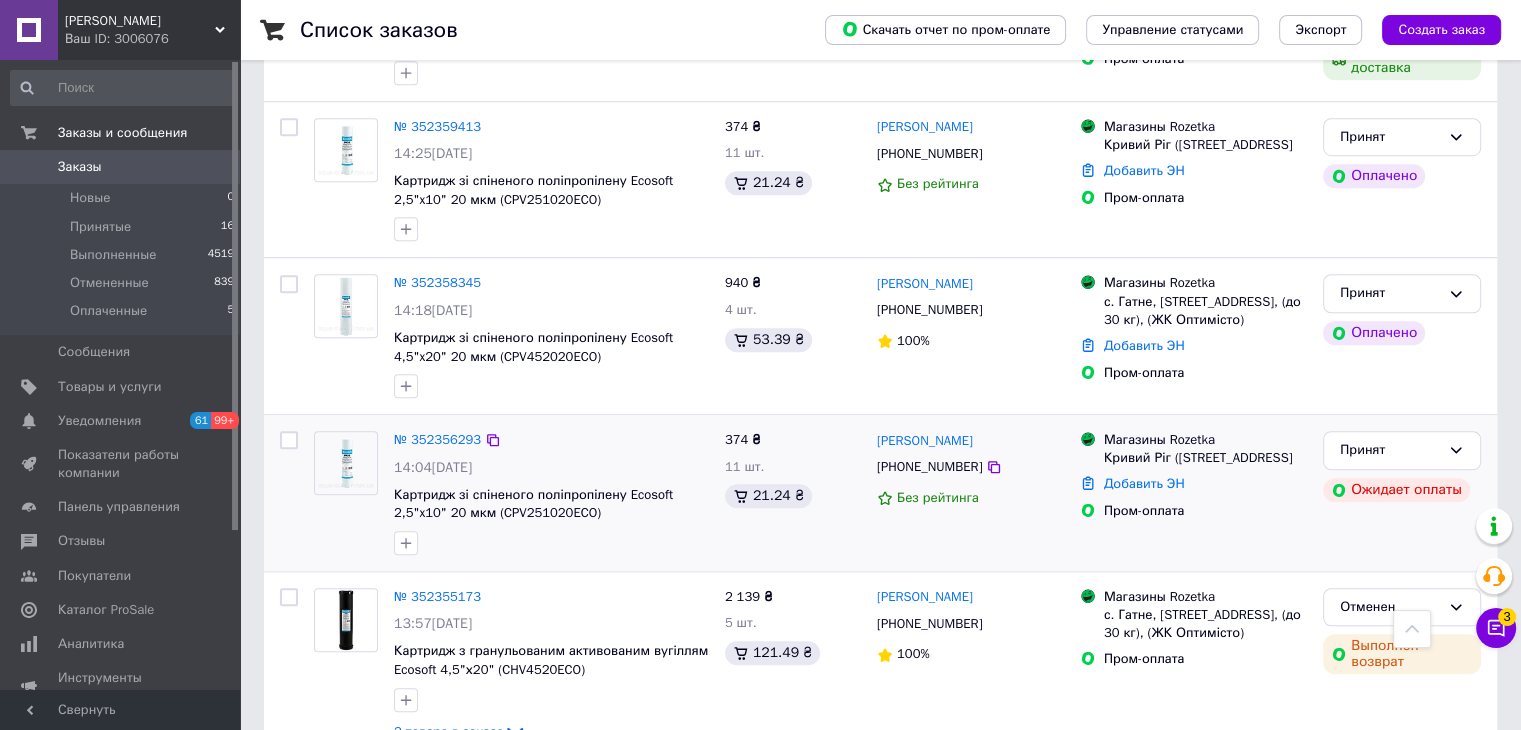 scroll, scrollTop: 1402, scrollLeft: 0, axis: vertical 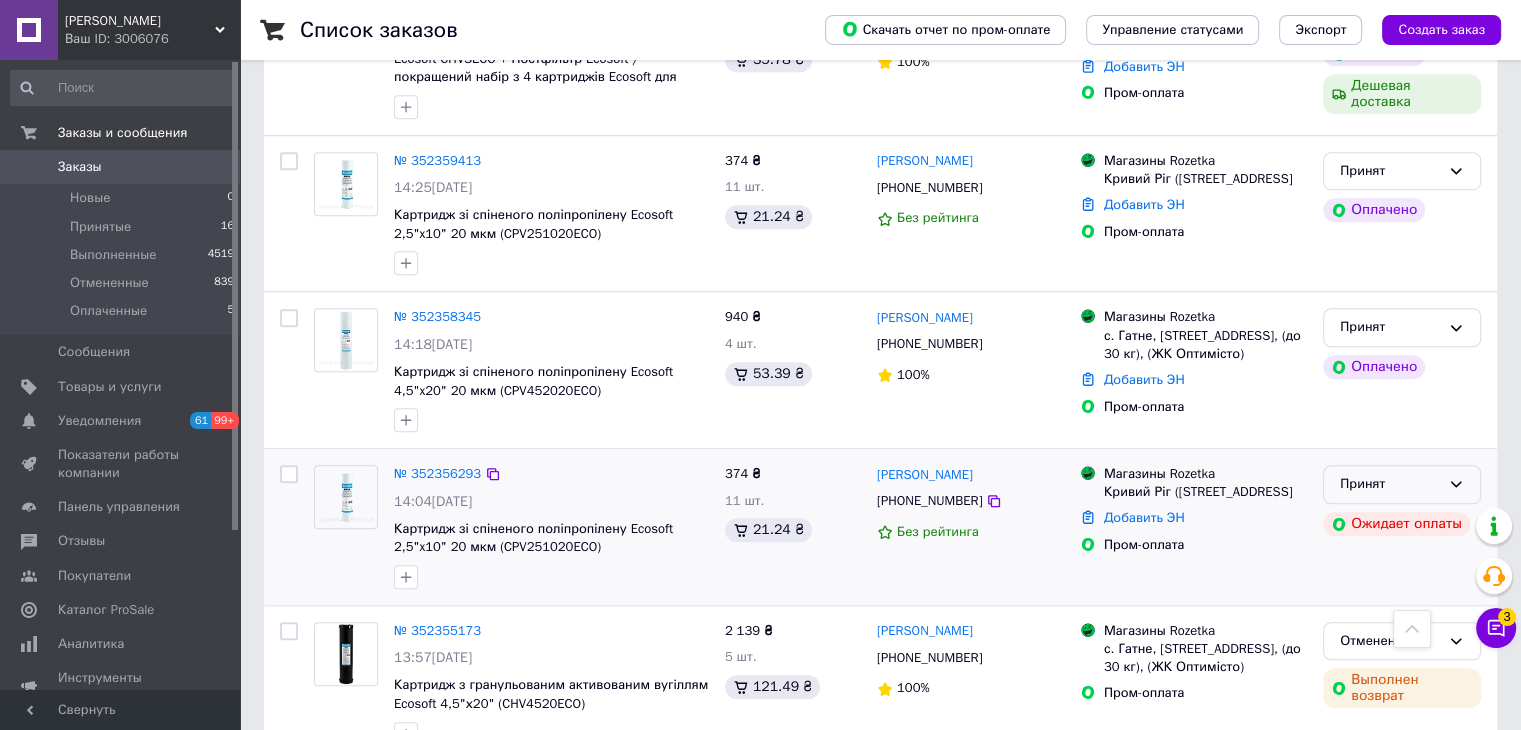click on "Принят" at bounding box center (1390, 484) 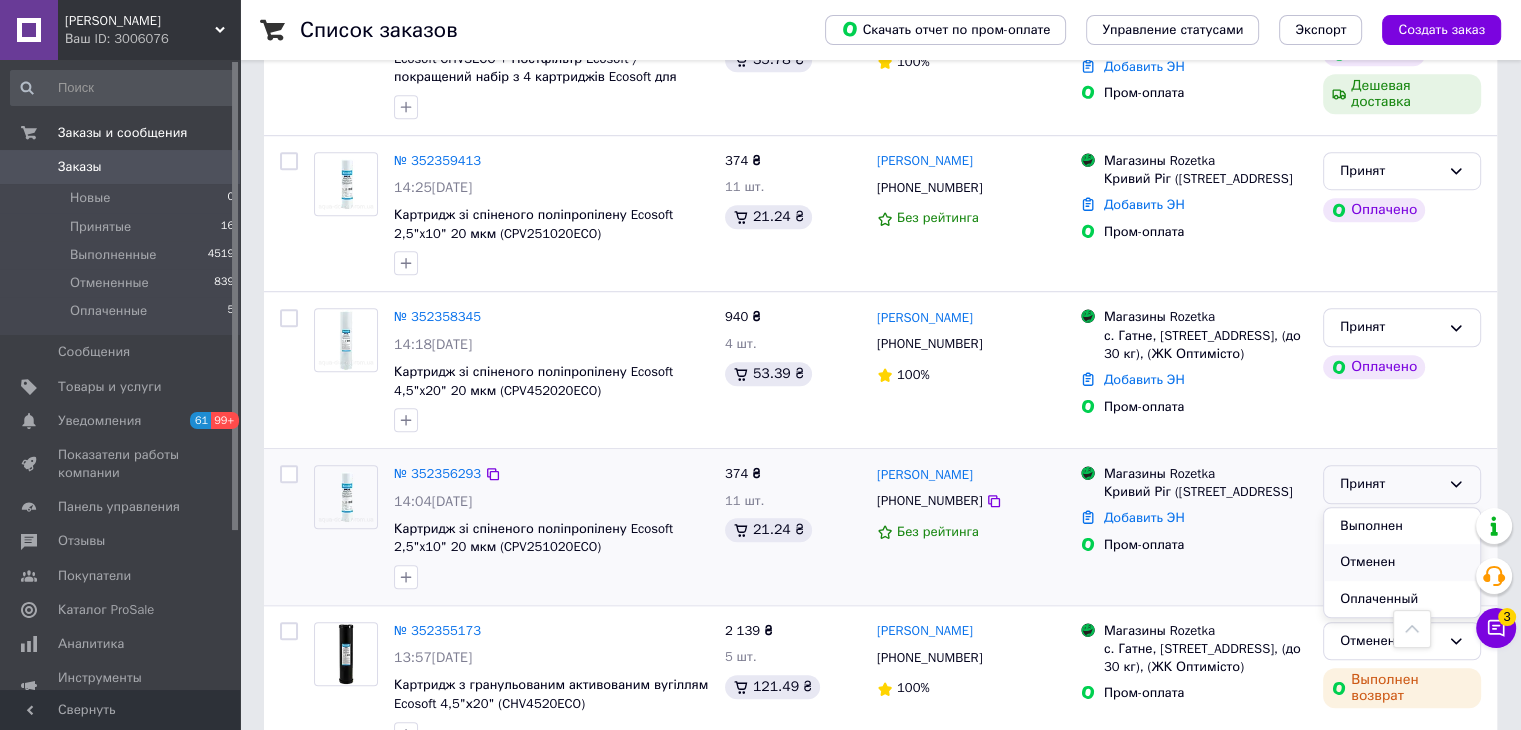 click on "Отменен" at bounding box center (1402, 562) 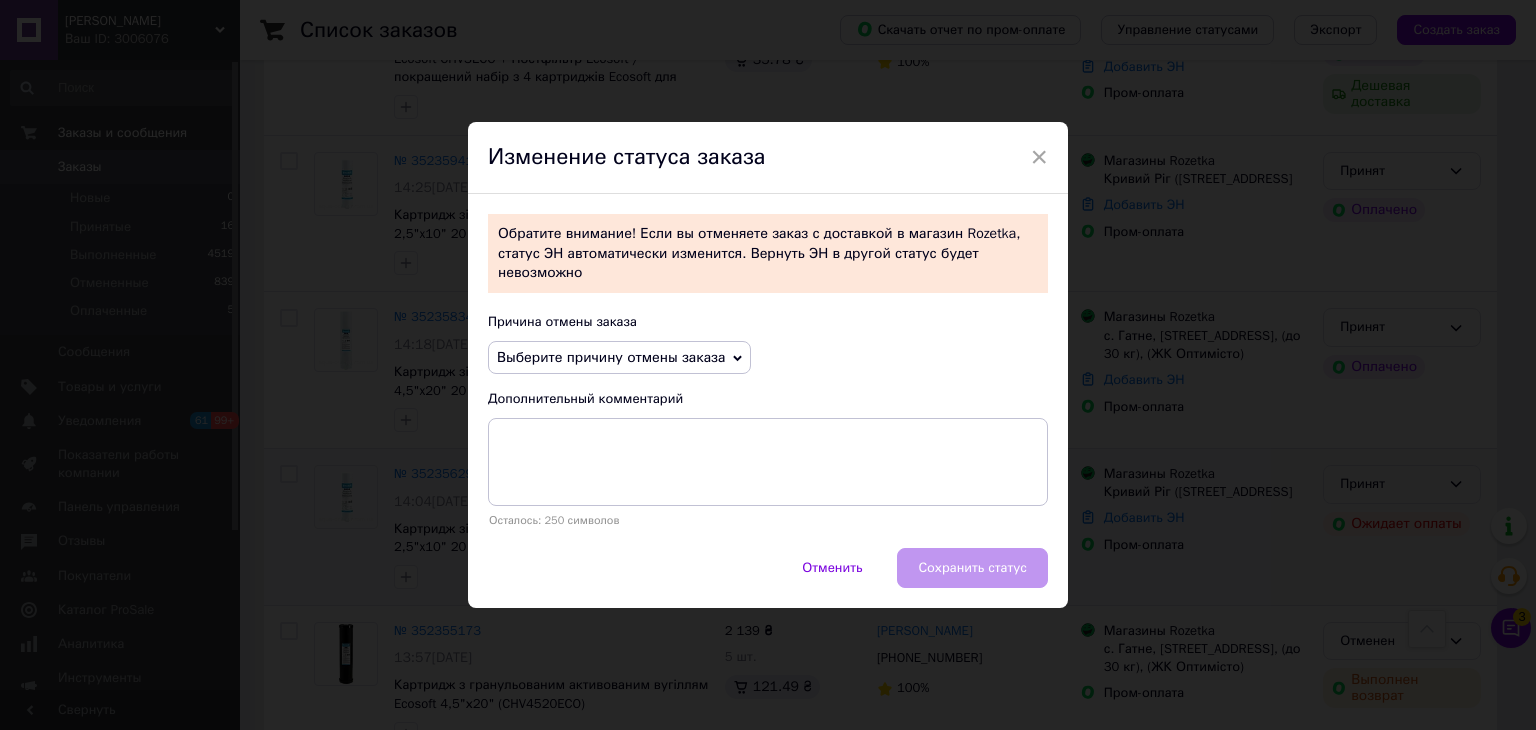 click on "Выберите причину отмены заказа" at bounding box center (611, 357) 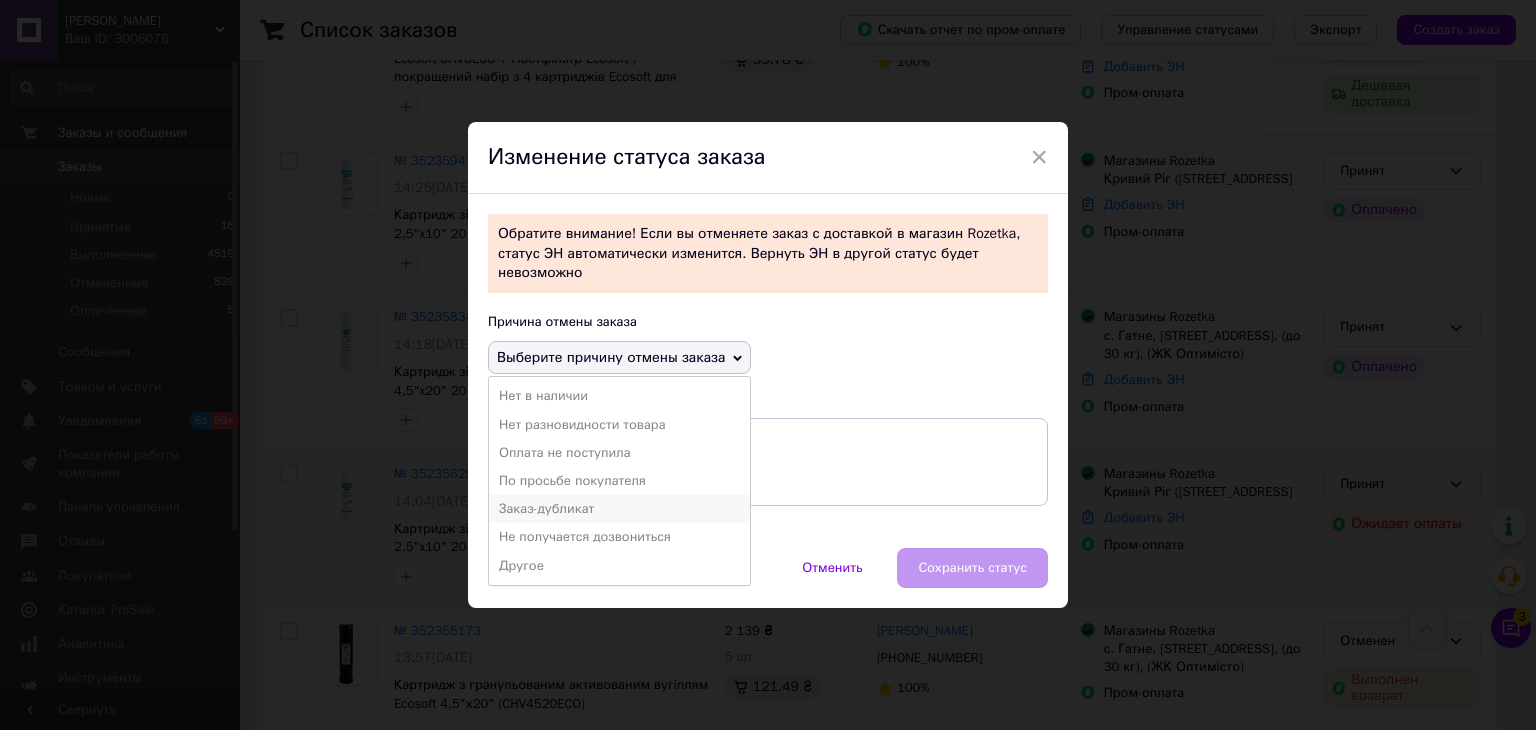click on "Заказ-дубликат" at bounding box center [619, 509] 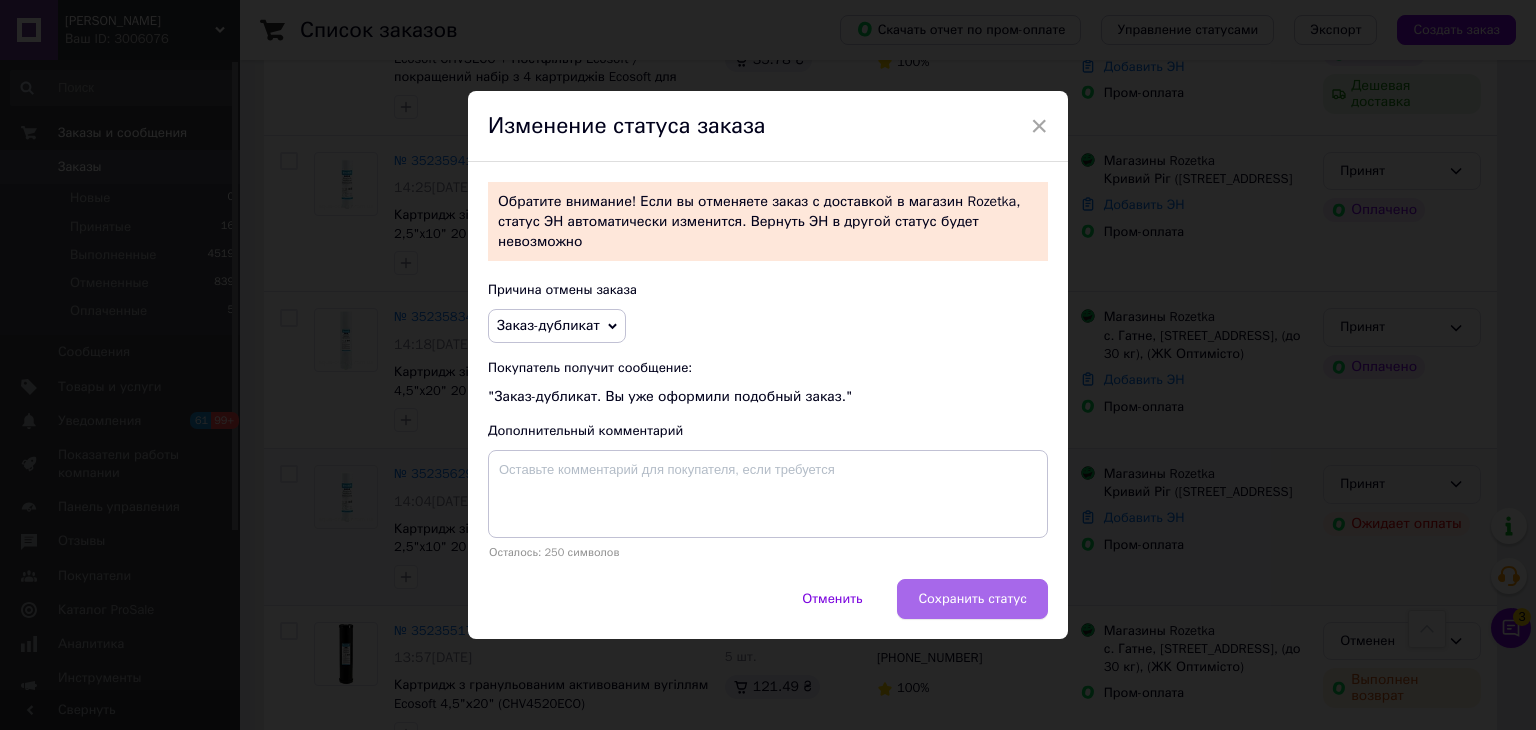 click on "Сохранить статус" at bounding box center [972, 599] 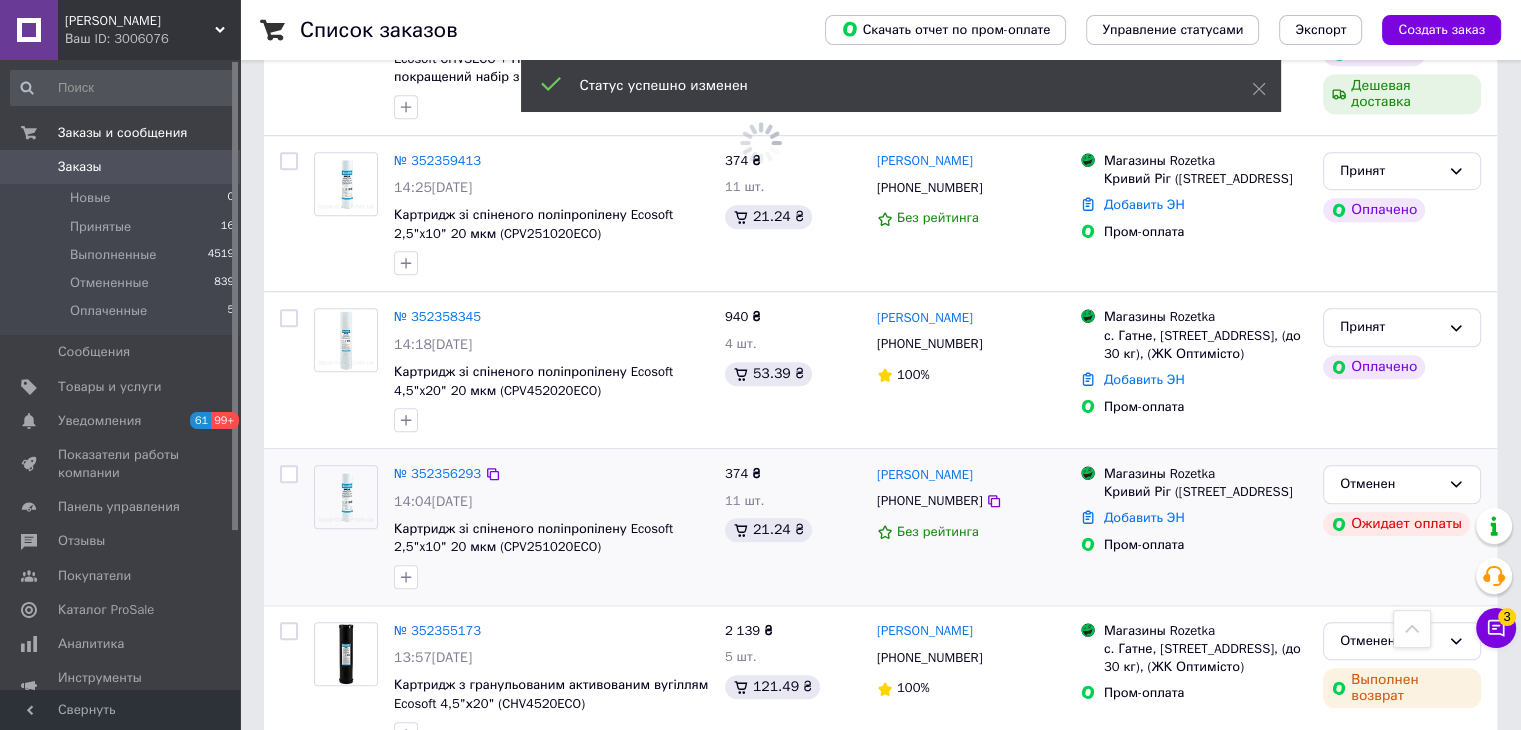 scroll, scrollTop: 1302, scrollLeft: 0, axis: vertical 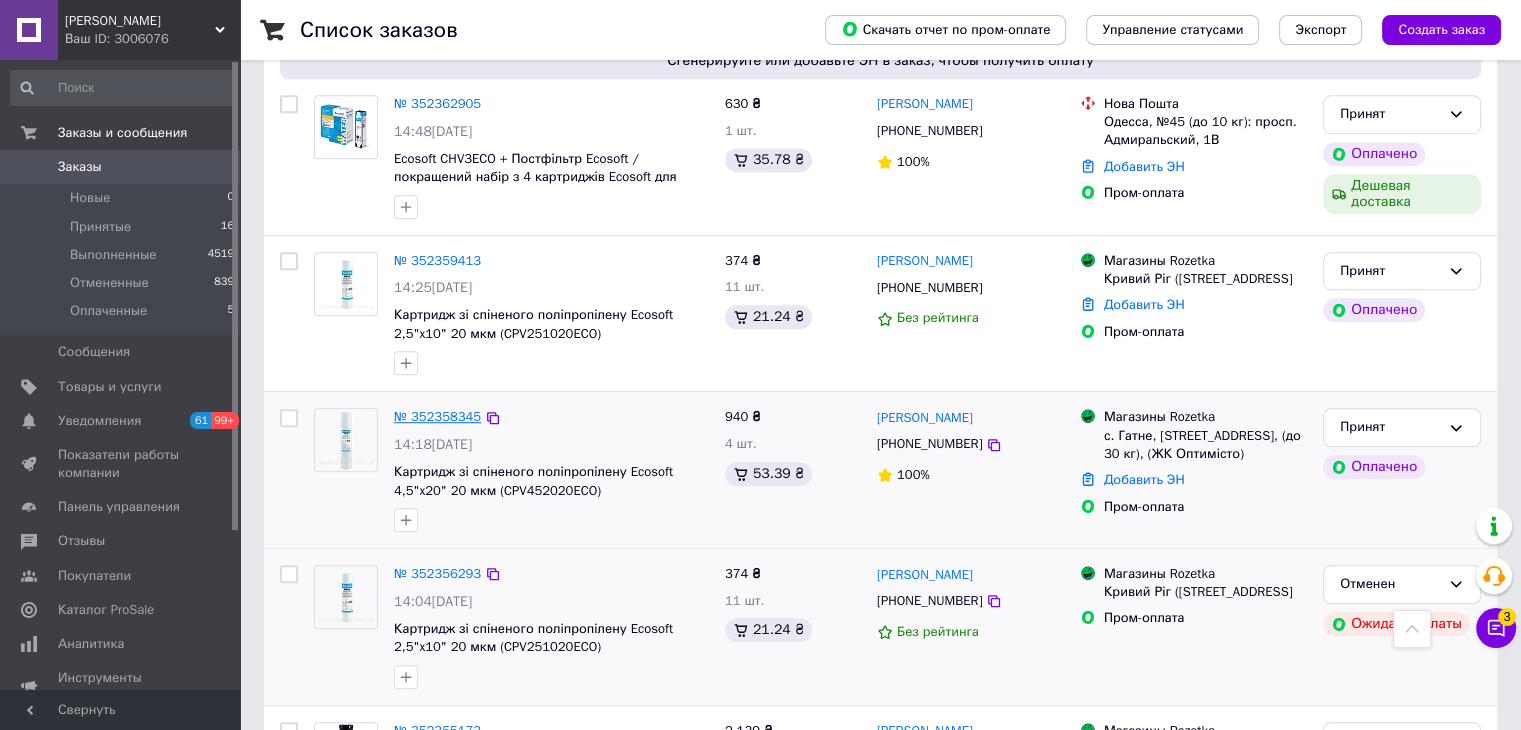click on "№ 352358345" at bounding box center [437, 416] 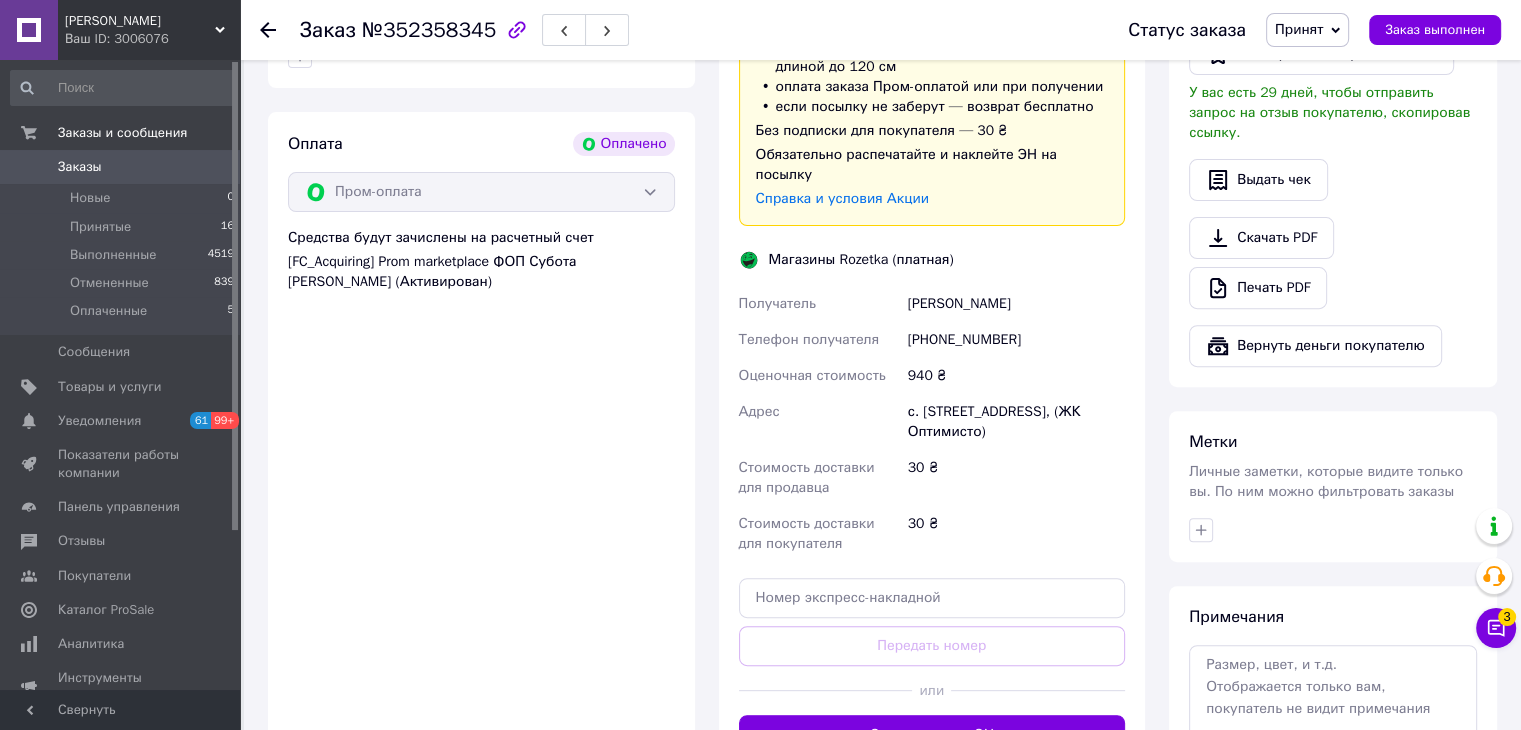 scroll, scrollTop: 700, scrollLeft: 0, axis: vertical 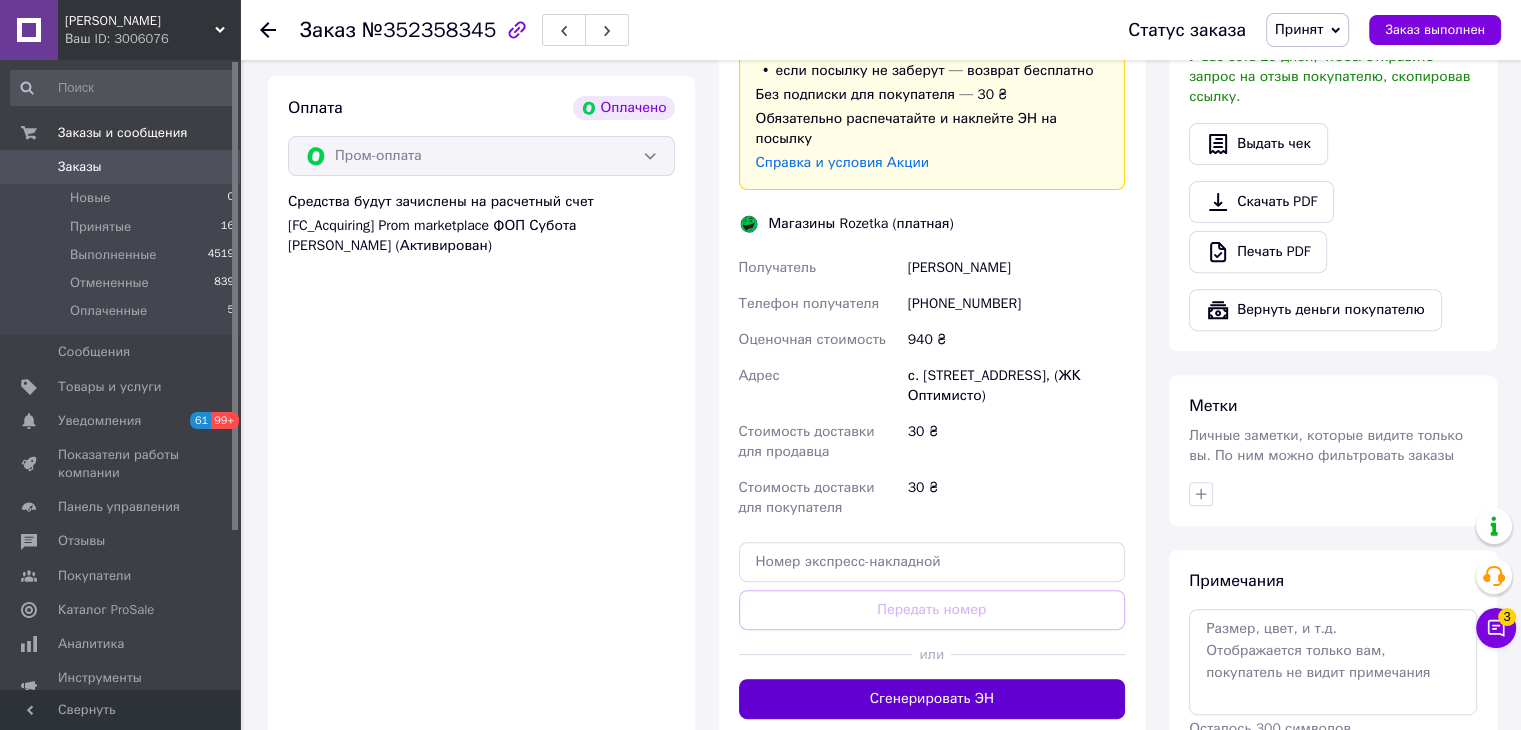 click on "Сгенерировать ЭН" at bounding box center [932, 699] 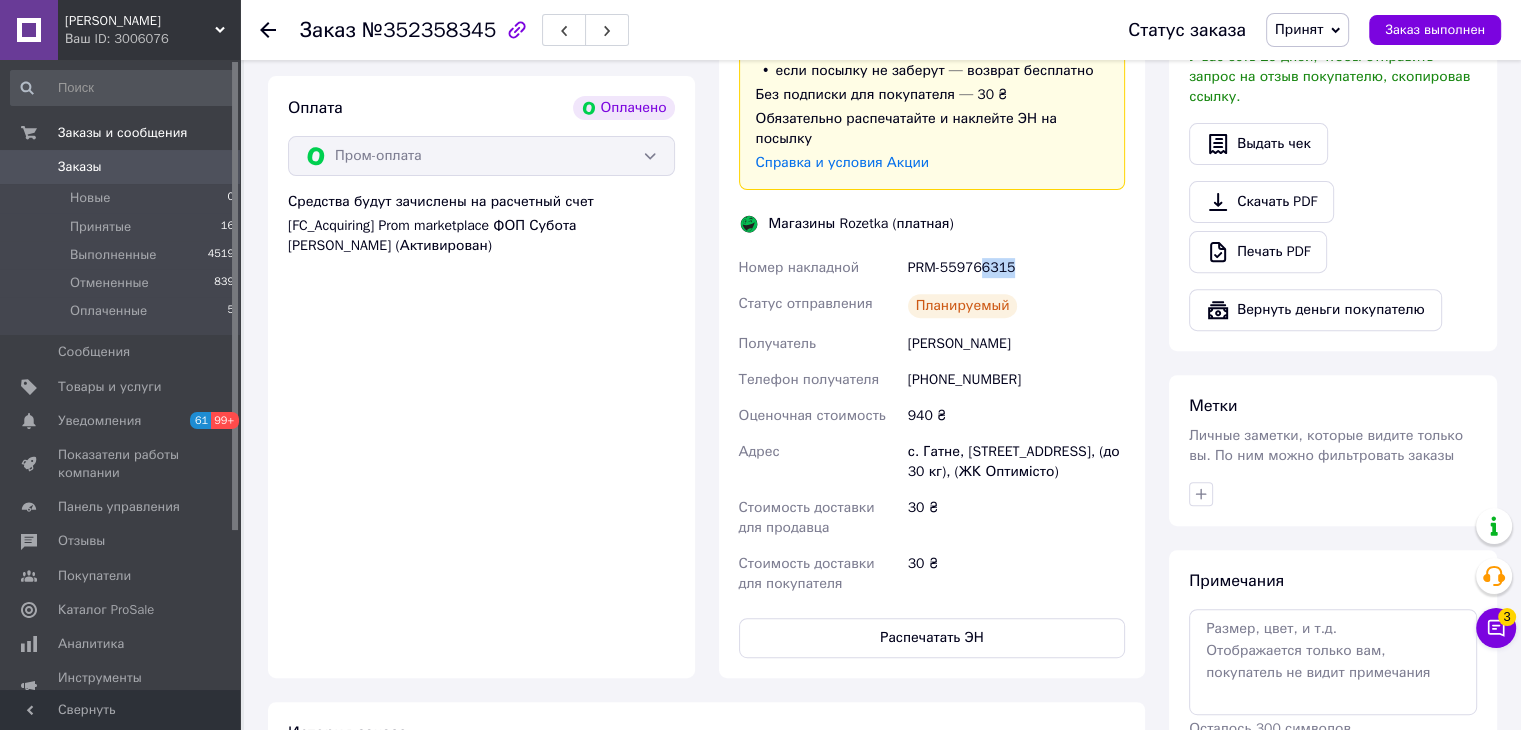 drag, startPoint x: 978, startPoint y: 255, endPoint x: 1020, endPoint y: 254, distance: 42.0119 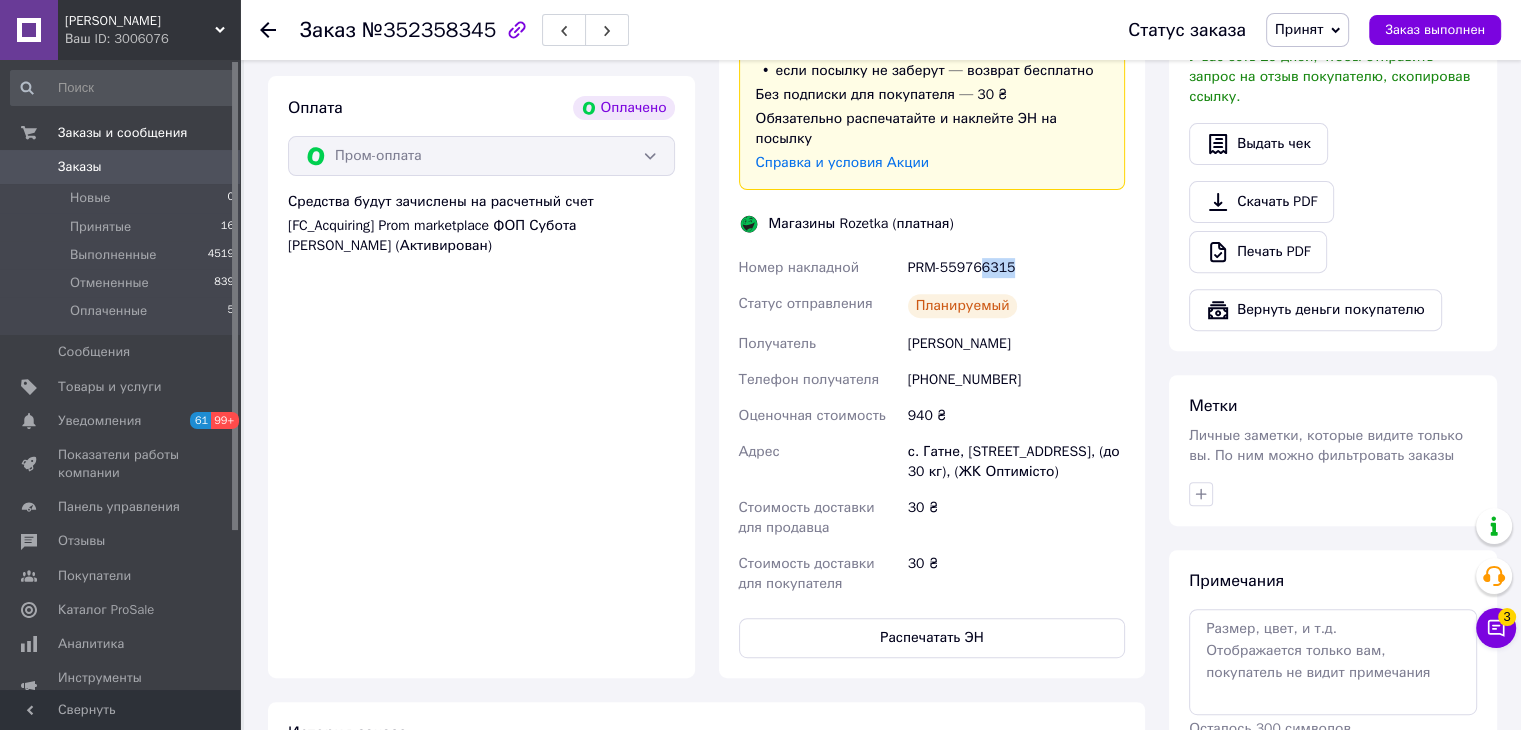 copy on "6315" 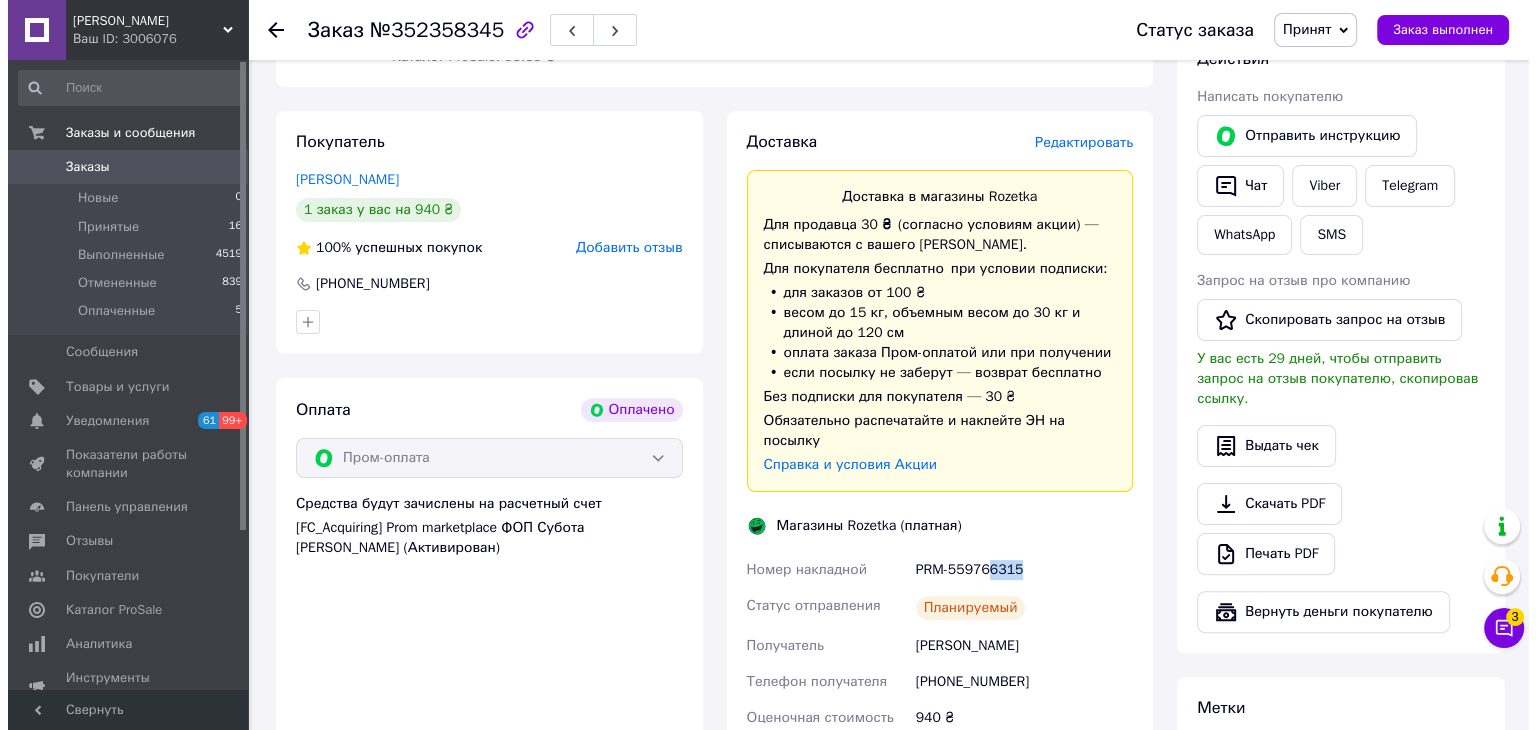 scroll, scrollTop: 0, scrollLeft: 0, axis: both 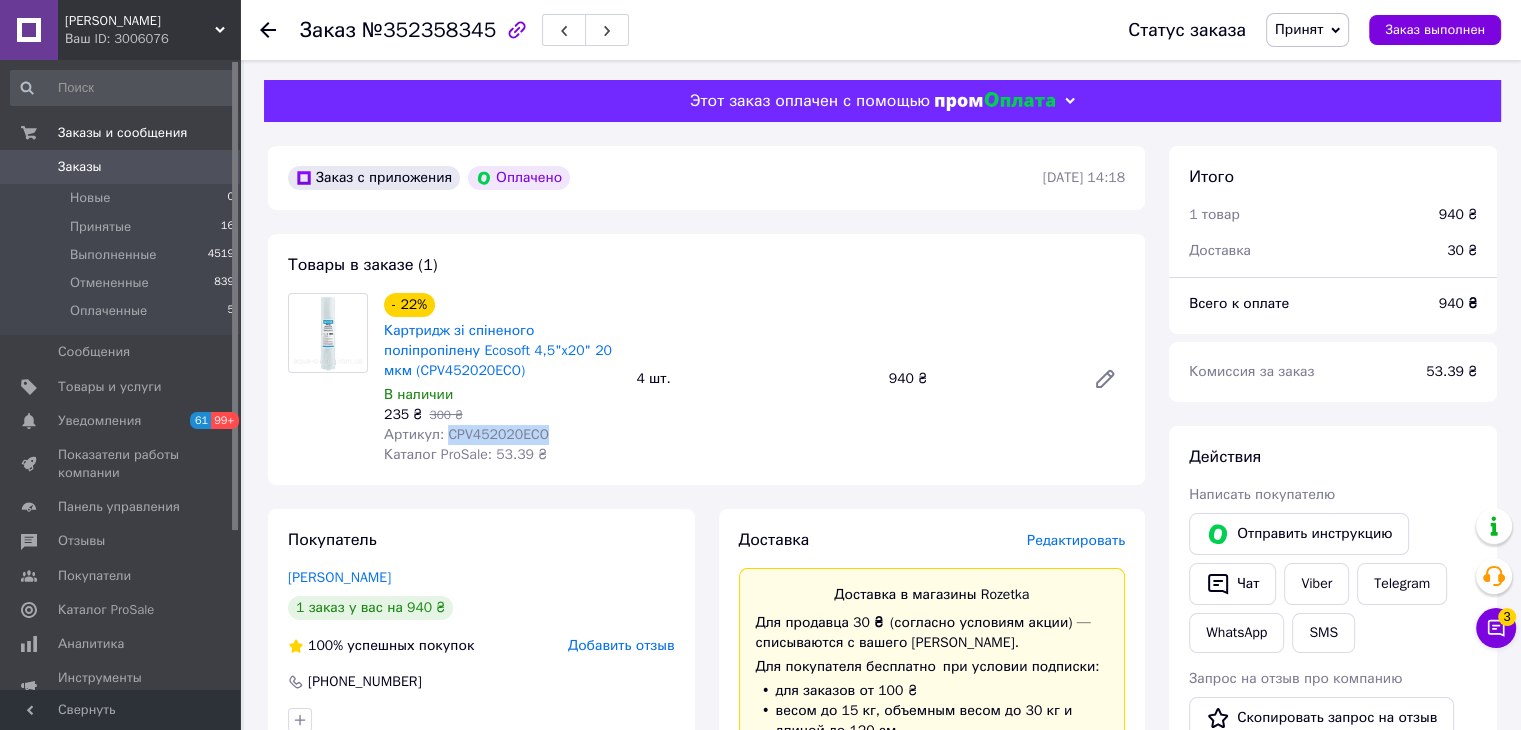 drag, startPoint x: 443, startPoint y: 439, endPoint x: 569, endPoint y: 438, distance: 126.00397 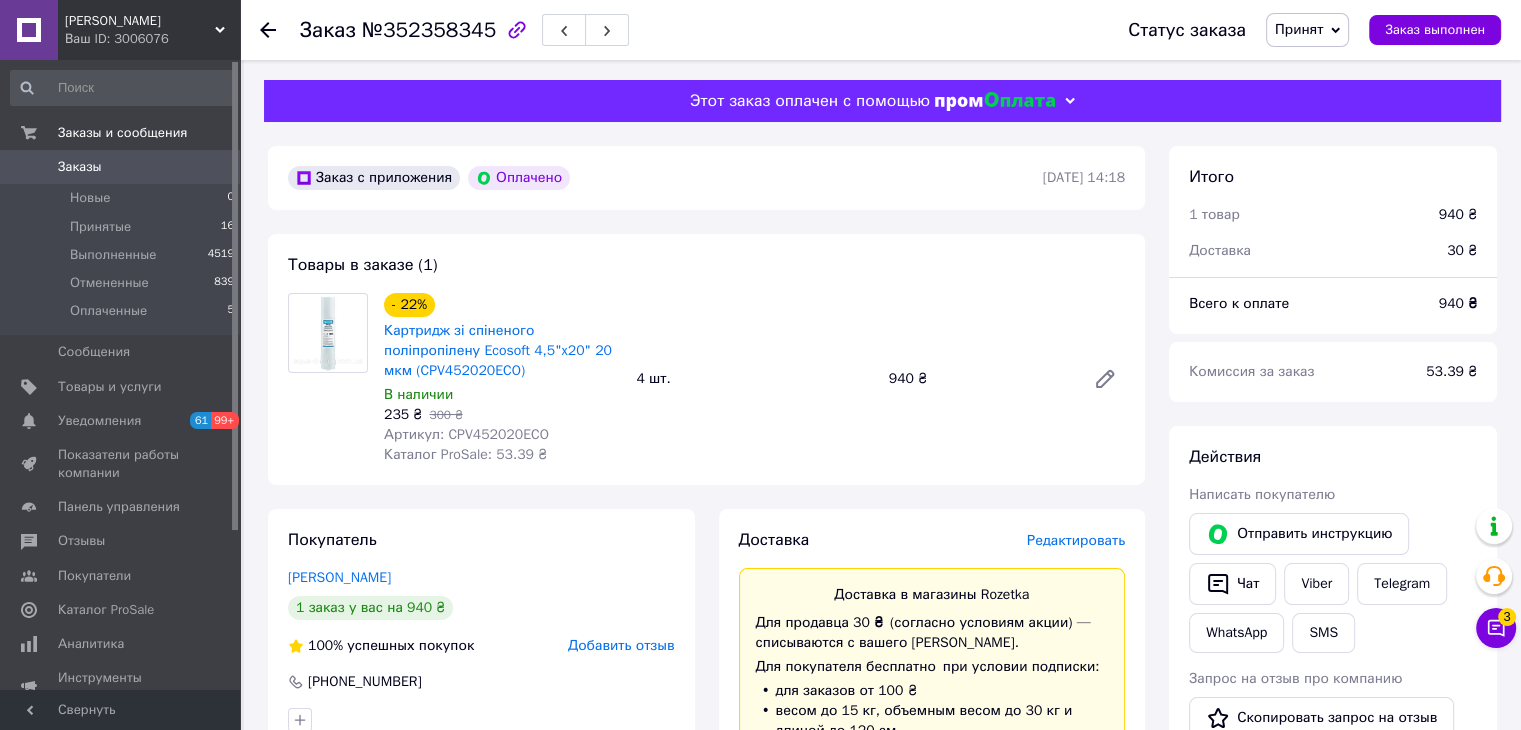 click 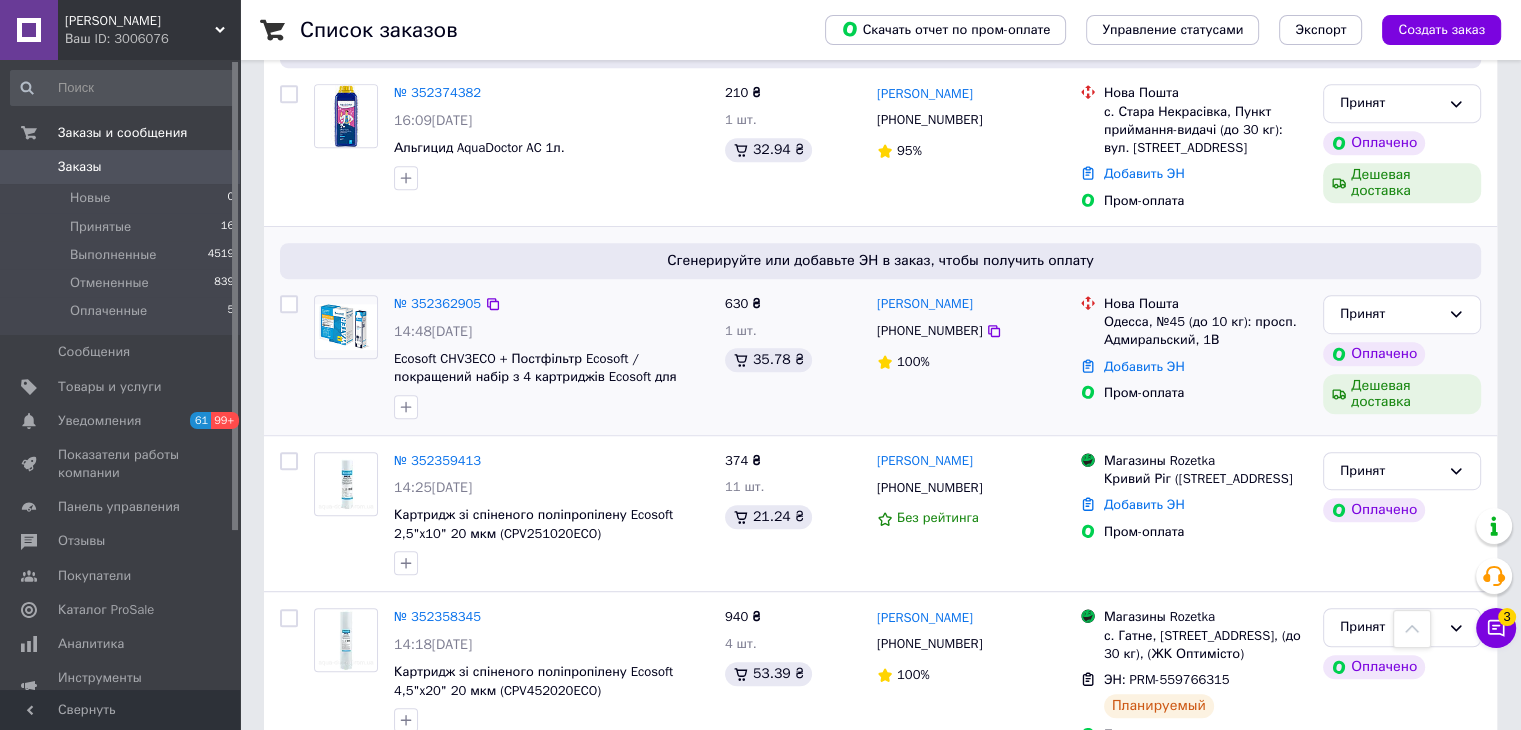 scroll, scrollTop: 1302, scrollLeft: 0, axis: vertical 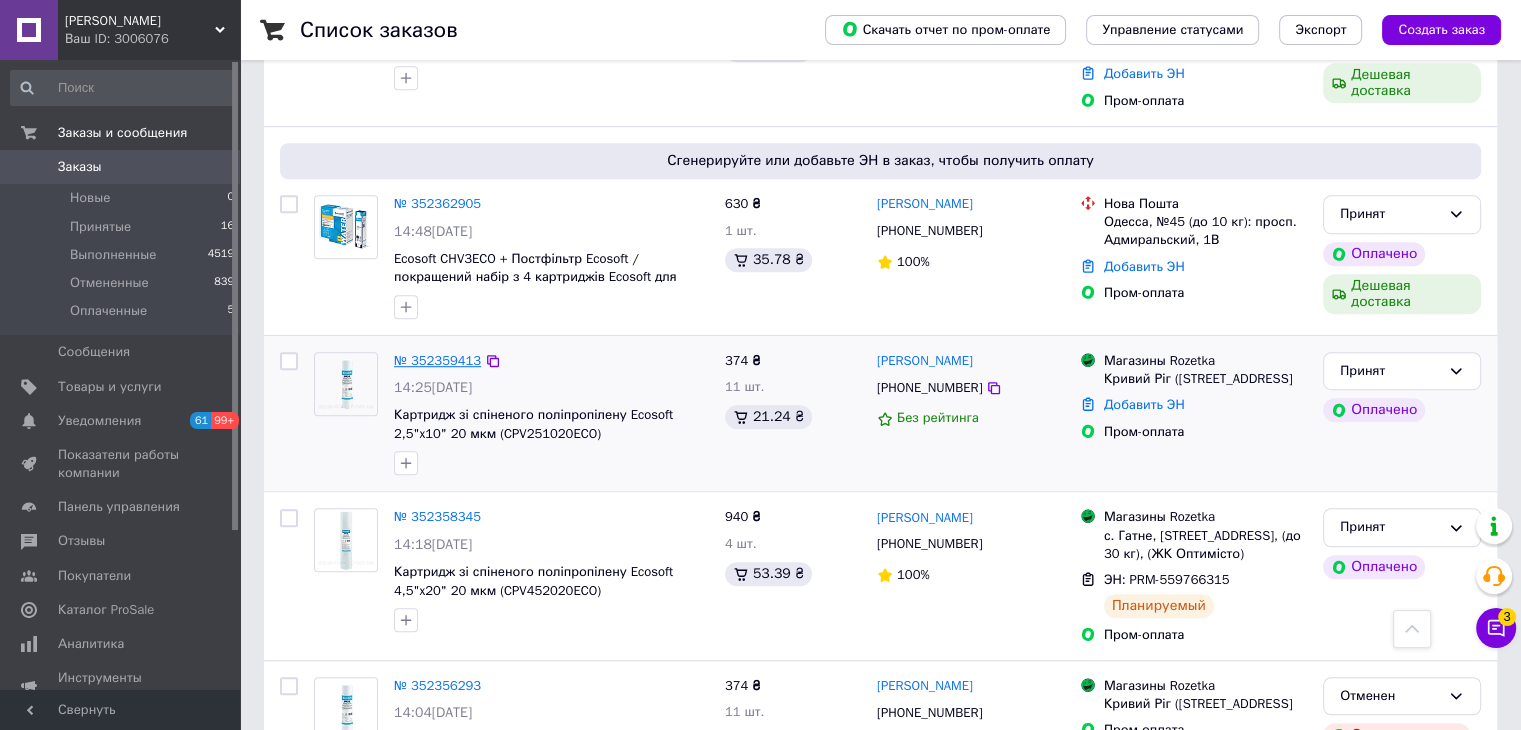 click on "№ 352359413" at bounding box center [437, 360] 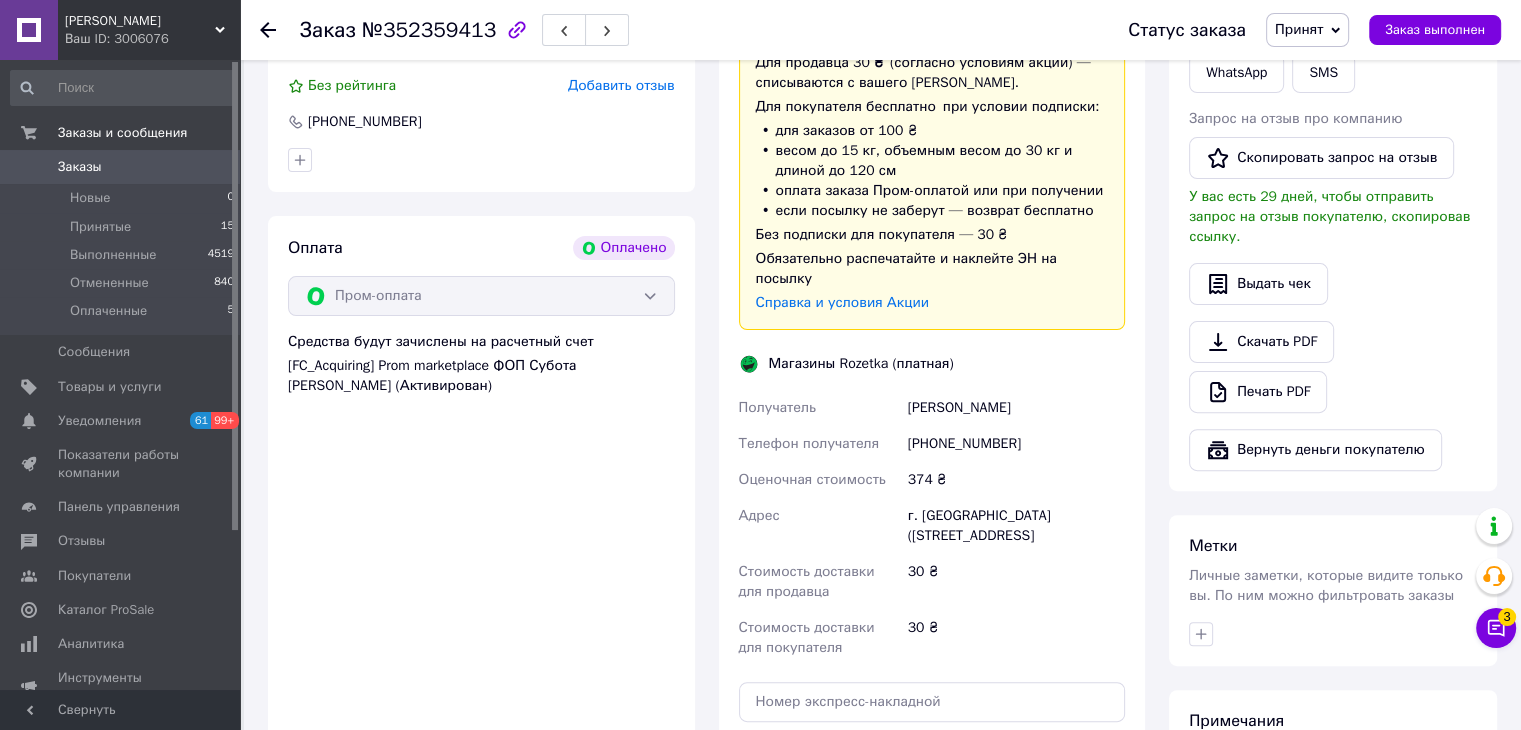 scroll, scrollTop: 700, scrollLeft: 0, axis: vertical 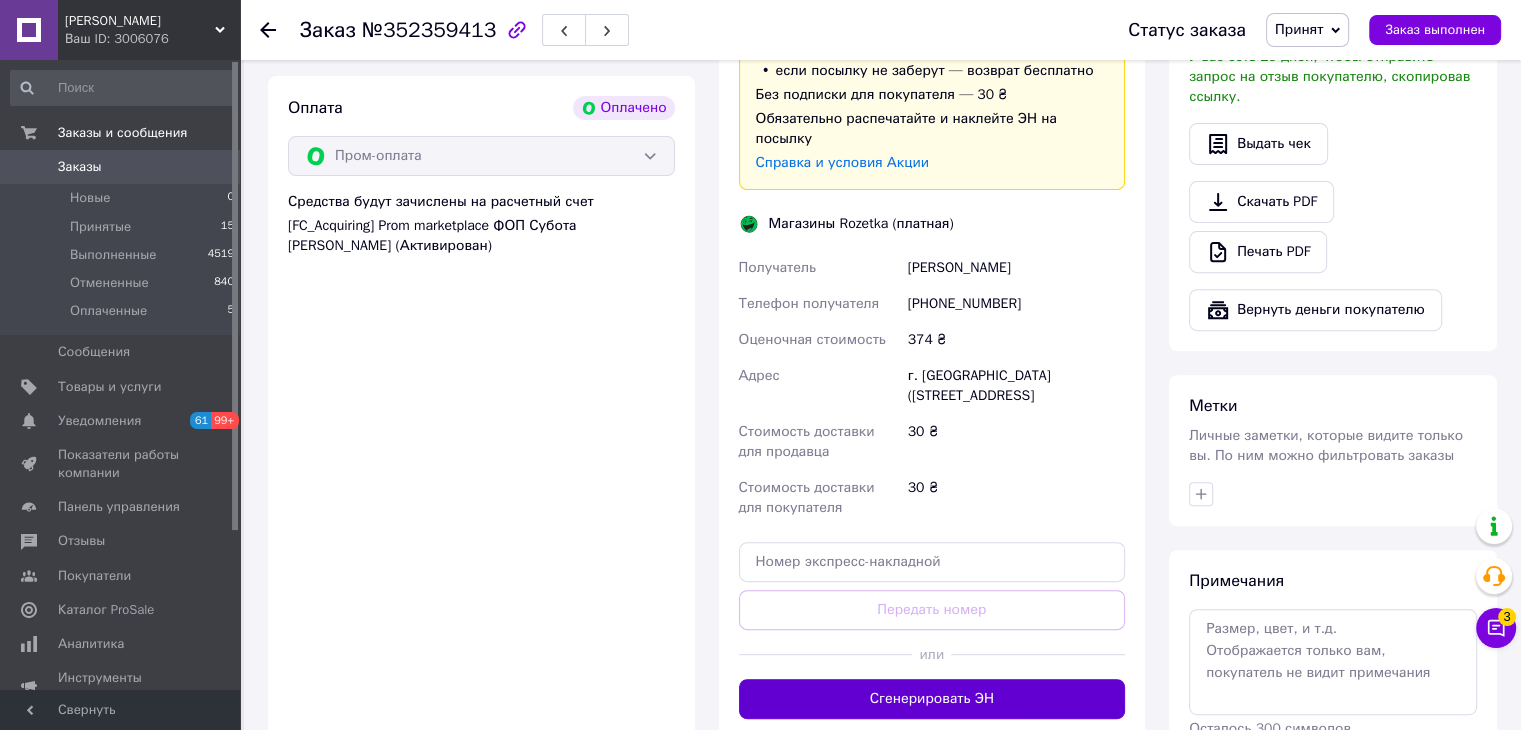 click on "Сгенерировать ЭН" at bounding box center (932, 699) 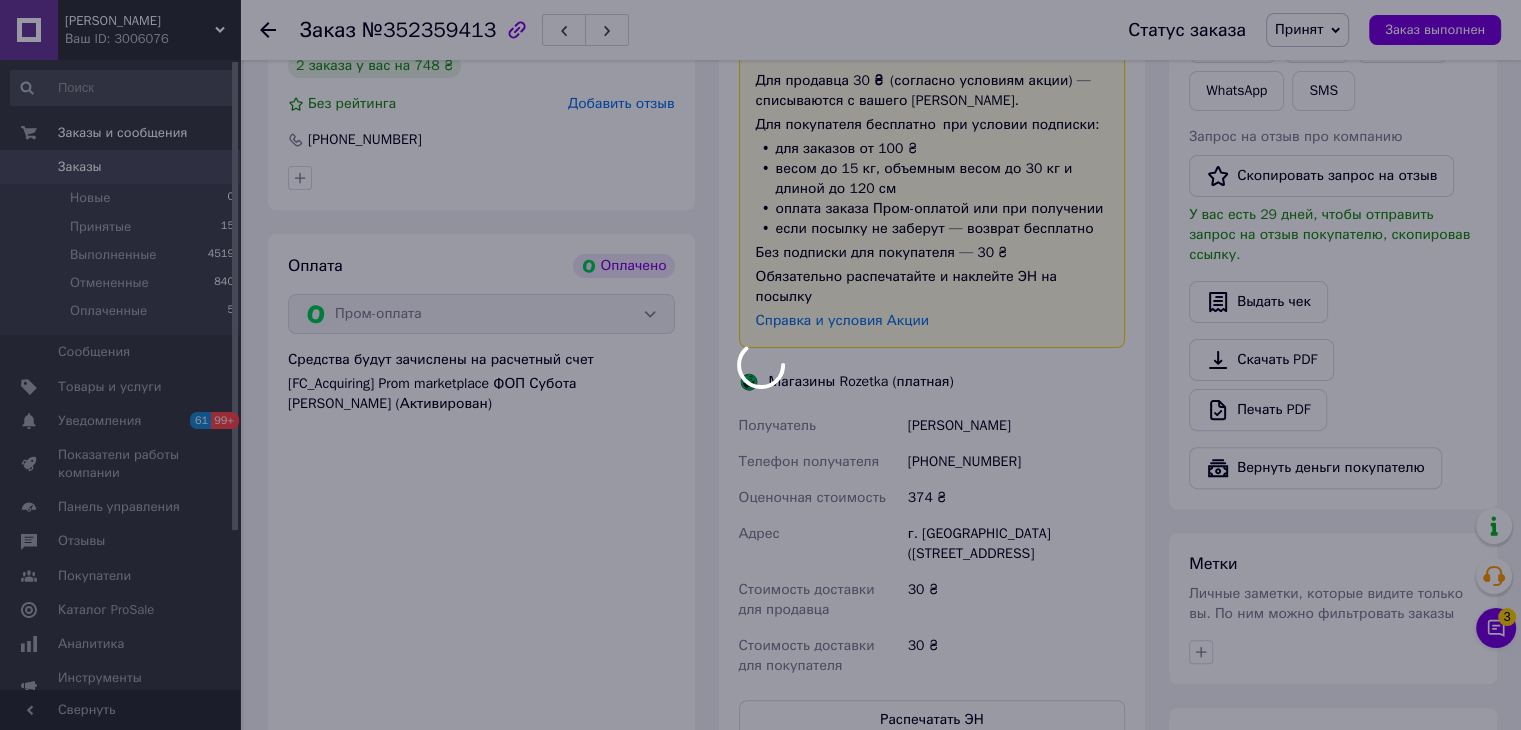 scroll, scrollTop: 500, scrollLeft: 0, axis: vertical 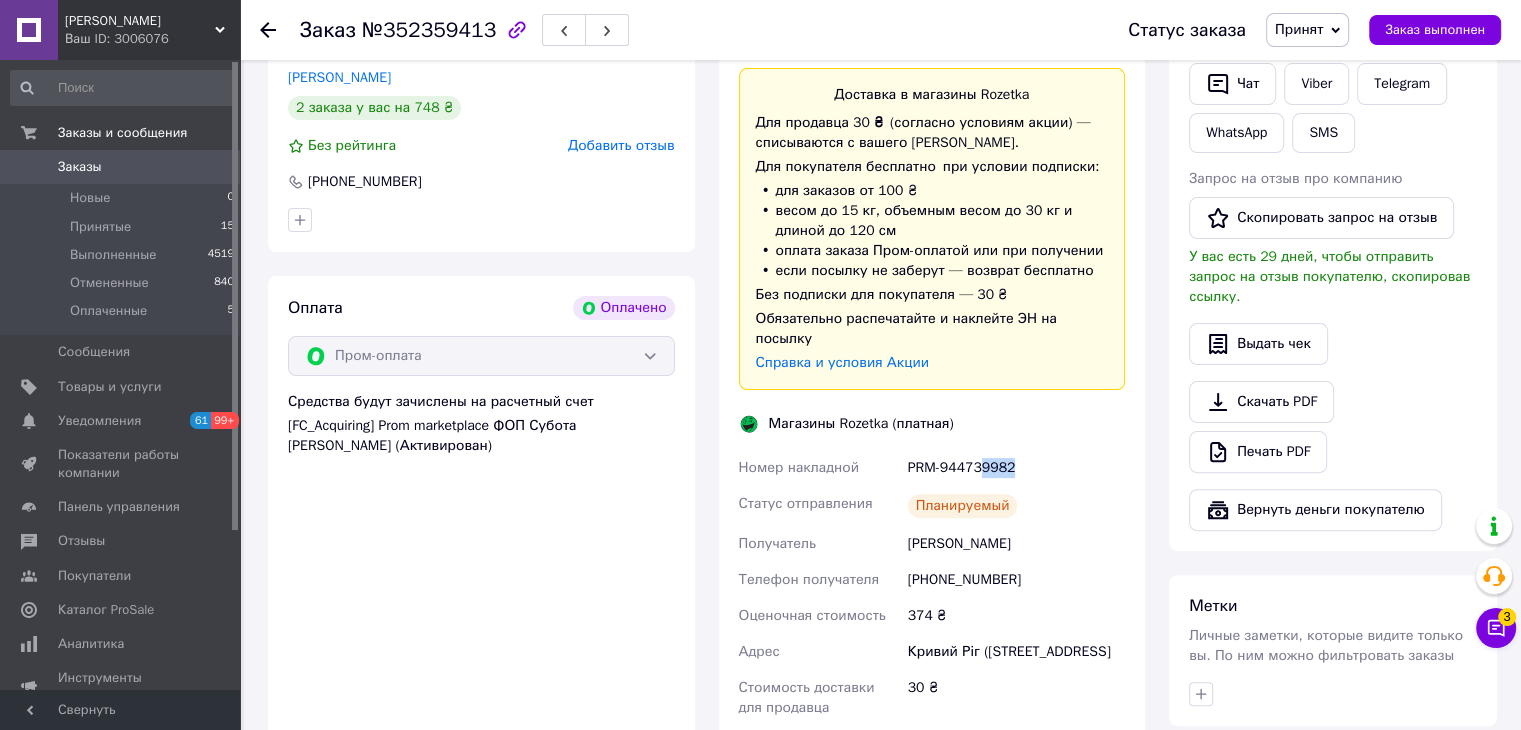 drag, startPoint x: 980, startPoint y: 450, endPoint x: 1018, endPoint y: 453, distance: 38.118237 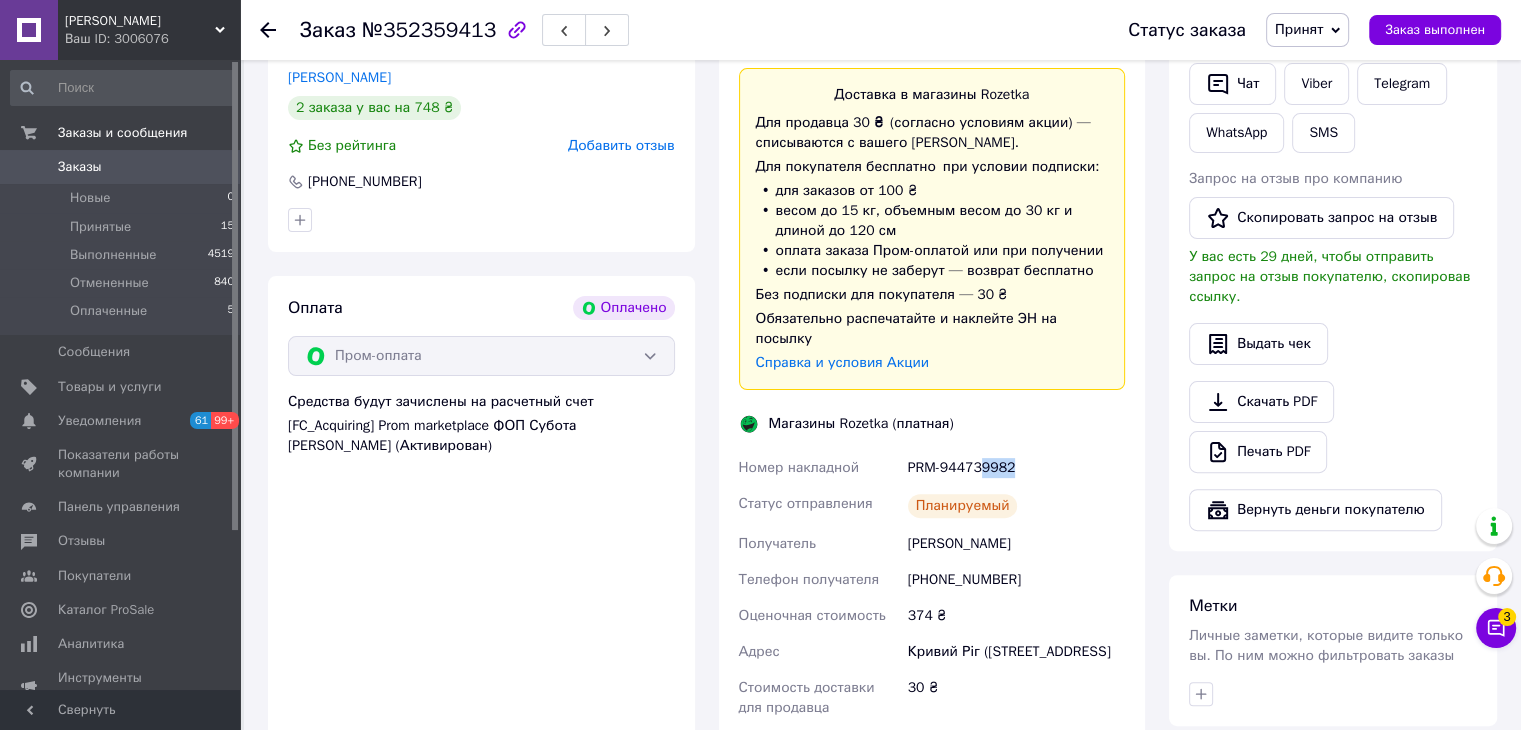copy on "9982" 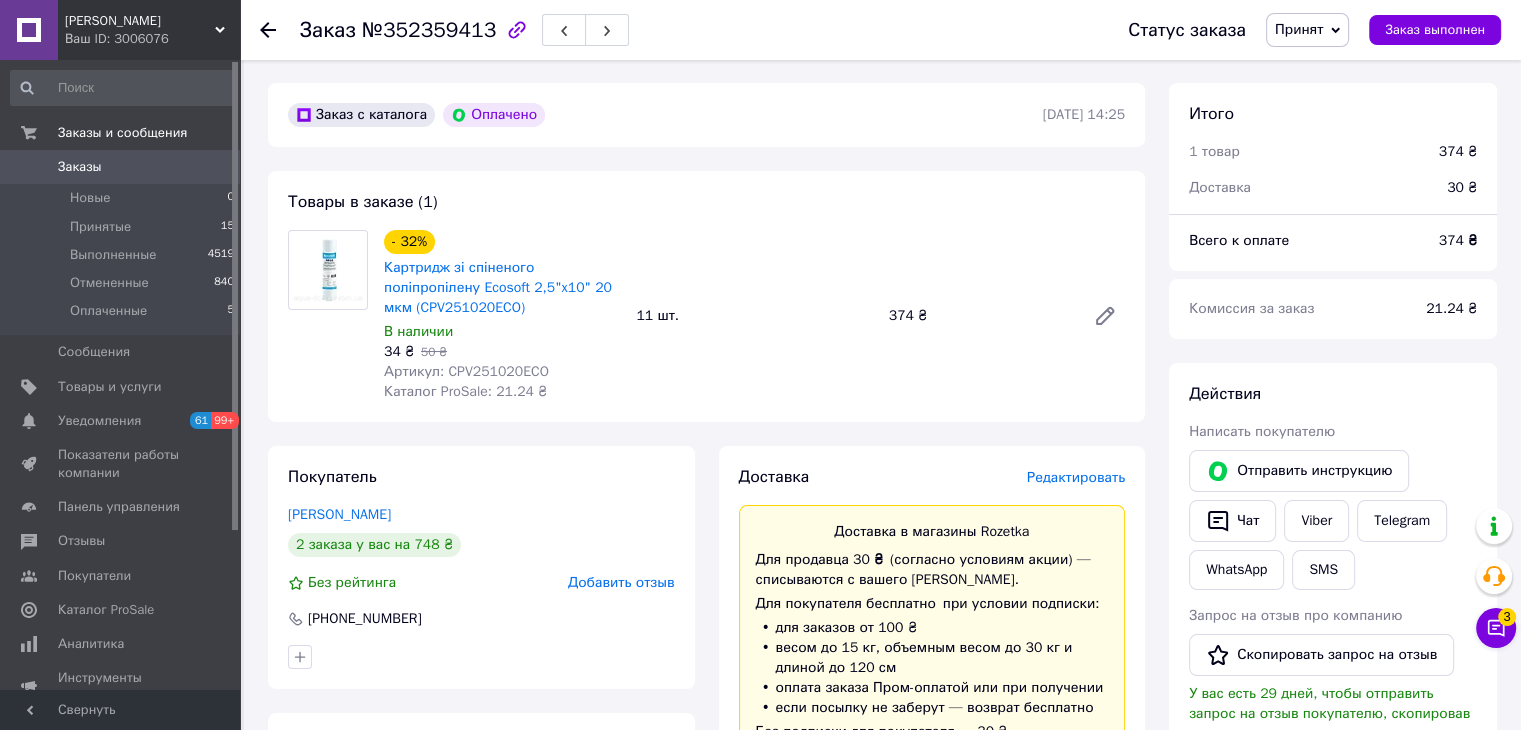 scroll, scrollTop: 0, scrollLeft: 0, axis: both 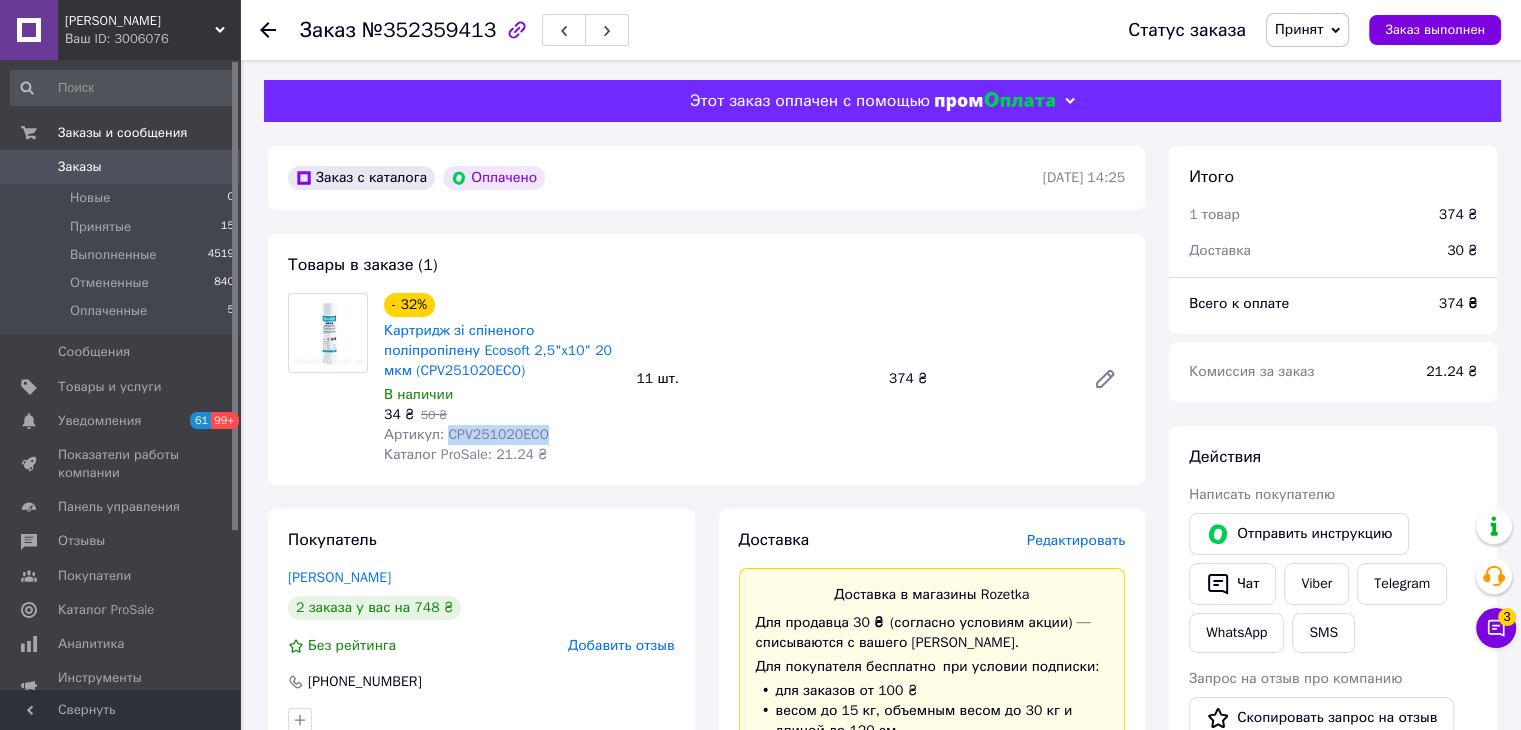drag, startPoint x: 442, startPoint y: 433, endPoint x: 646, endPoint y: 443, distance: 204.24495 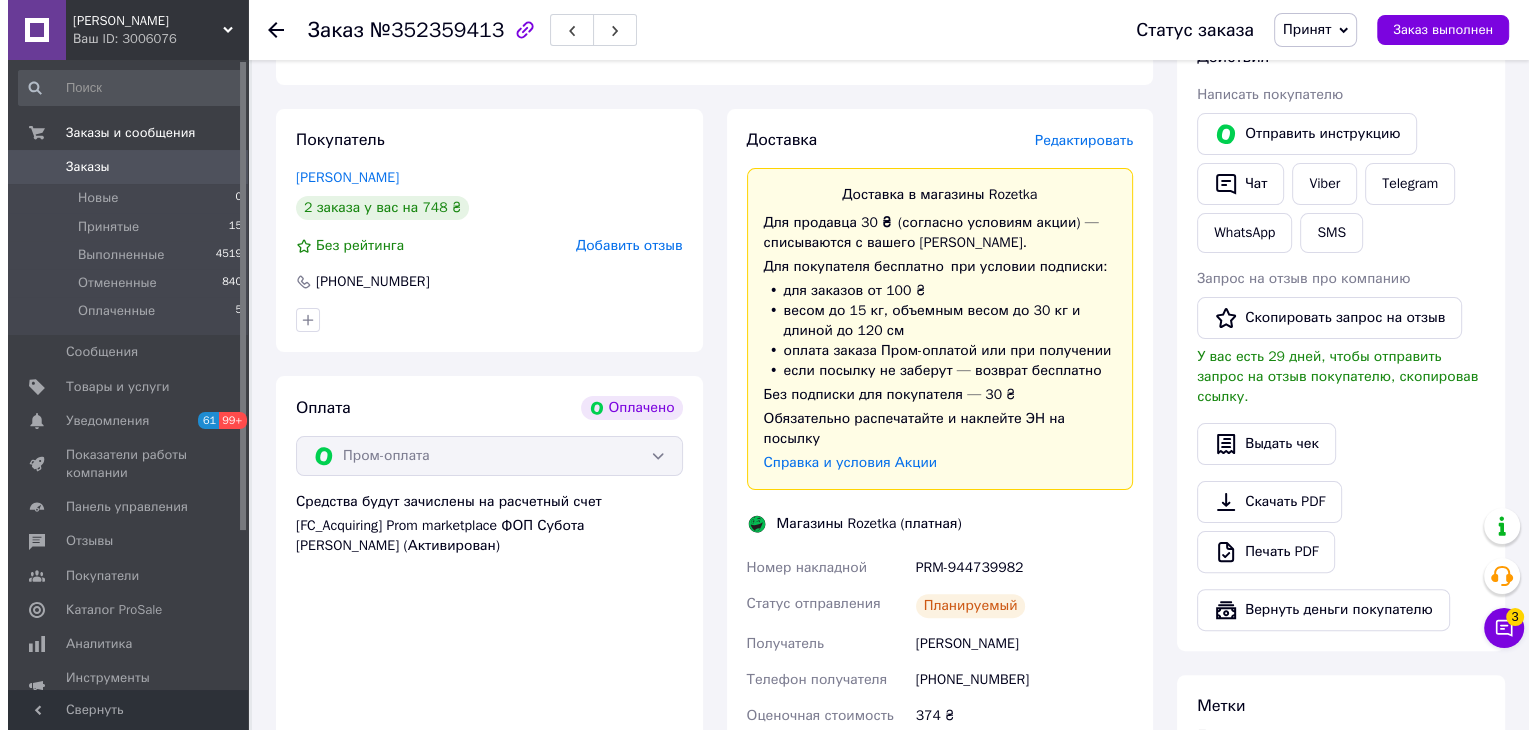 scroll, scrollTop: 0, scrollLeft: 0, axis: both 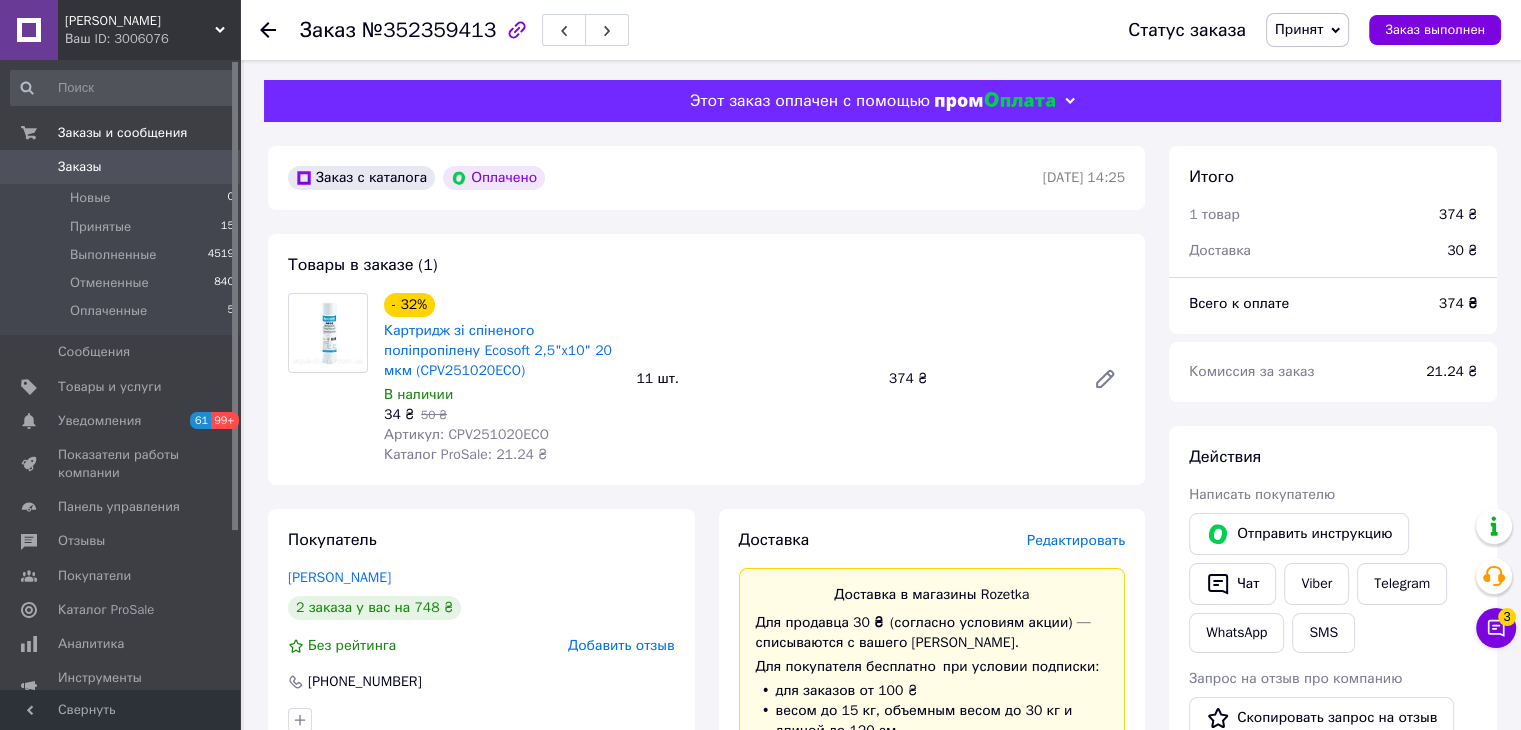 click 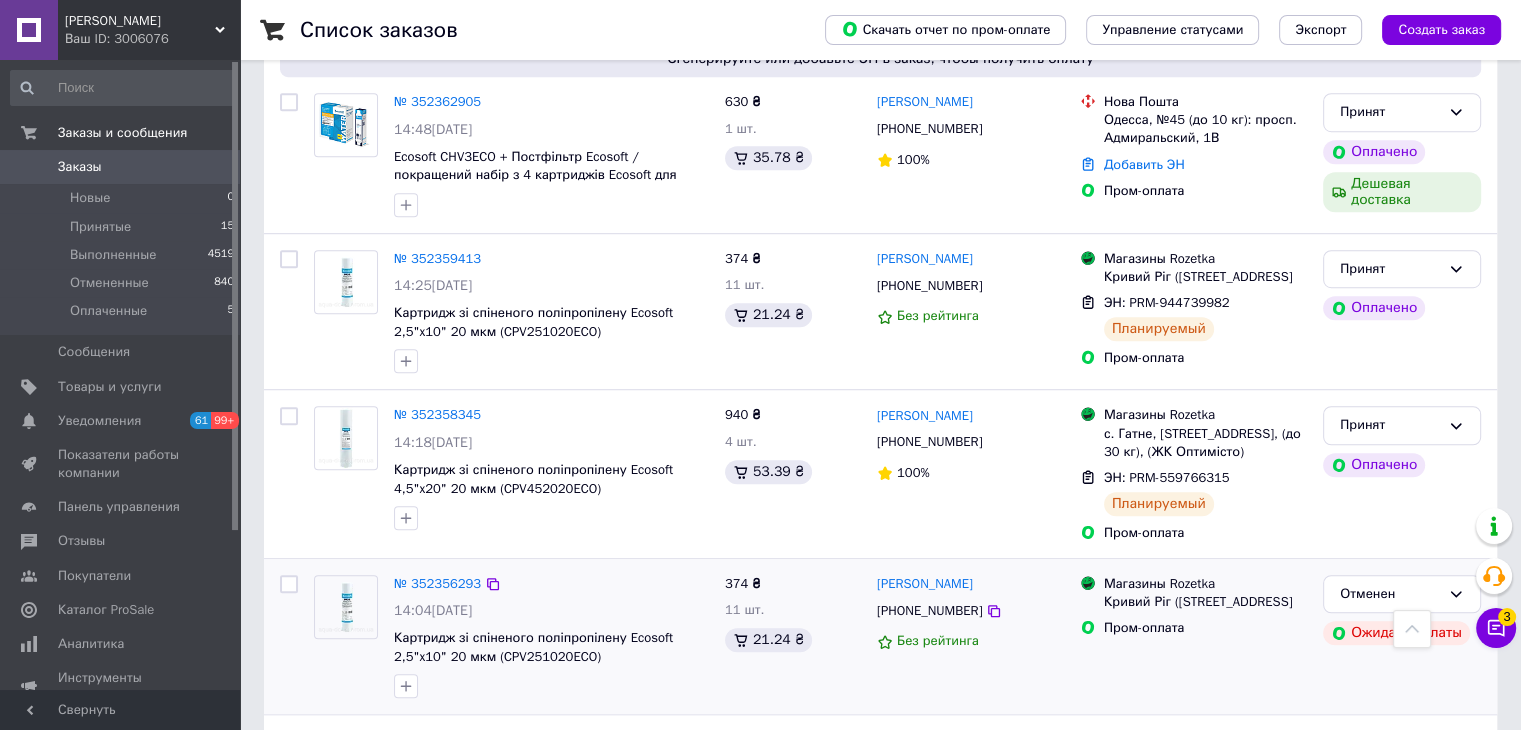 scroll, scrollTop: 1102, scrollLeft: 0, axis: vertical 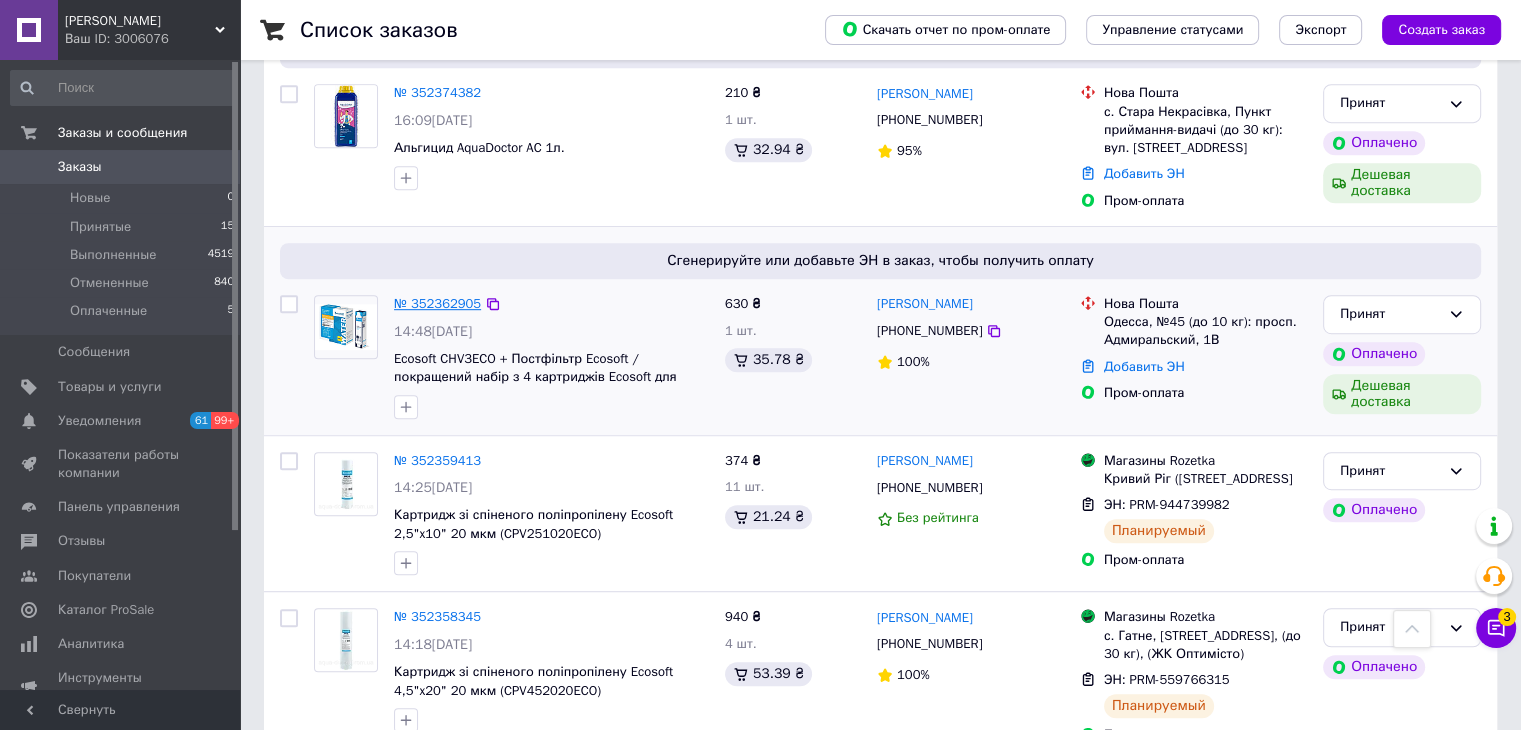 click on "№ 352362905" at bounding box center [437, 303] 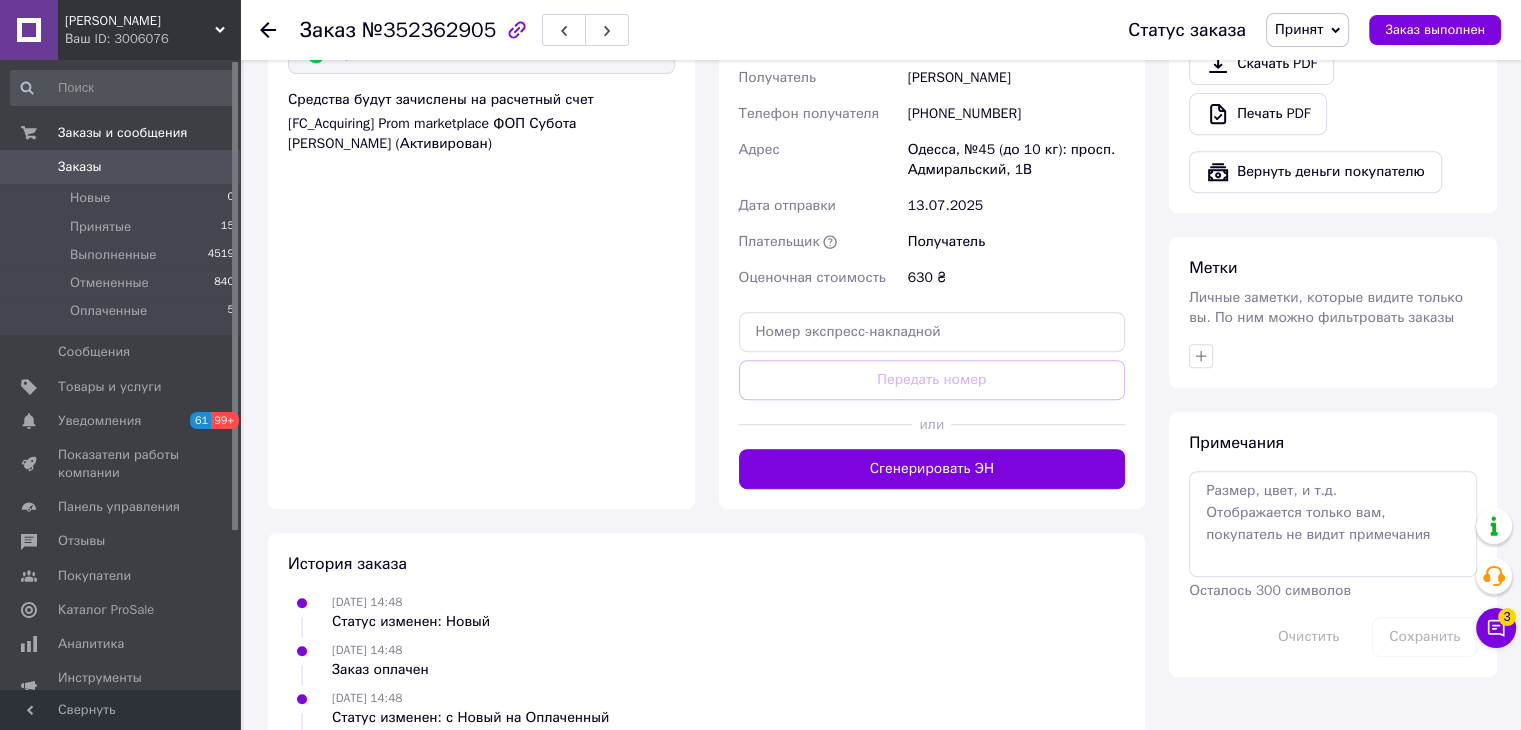 click on "Сгенерировать ЭН" at bounding box center (932, 469) 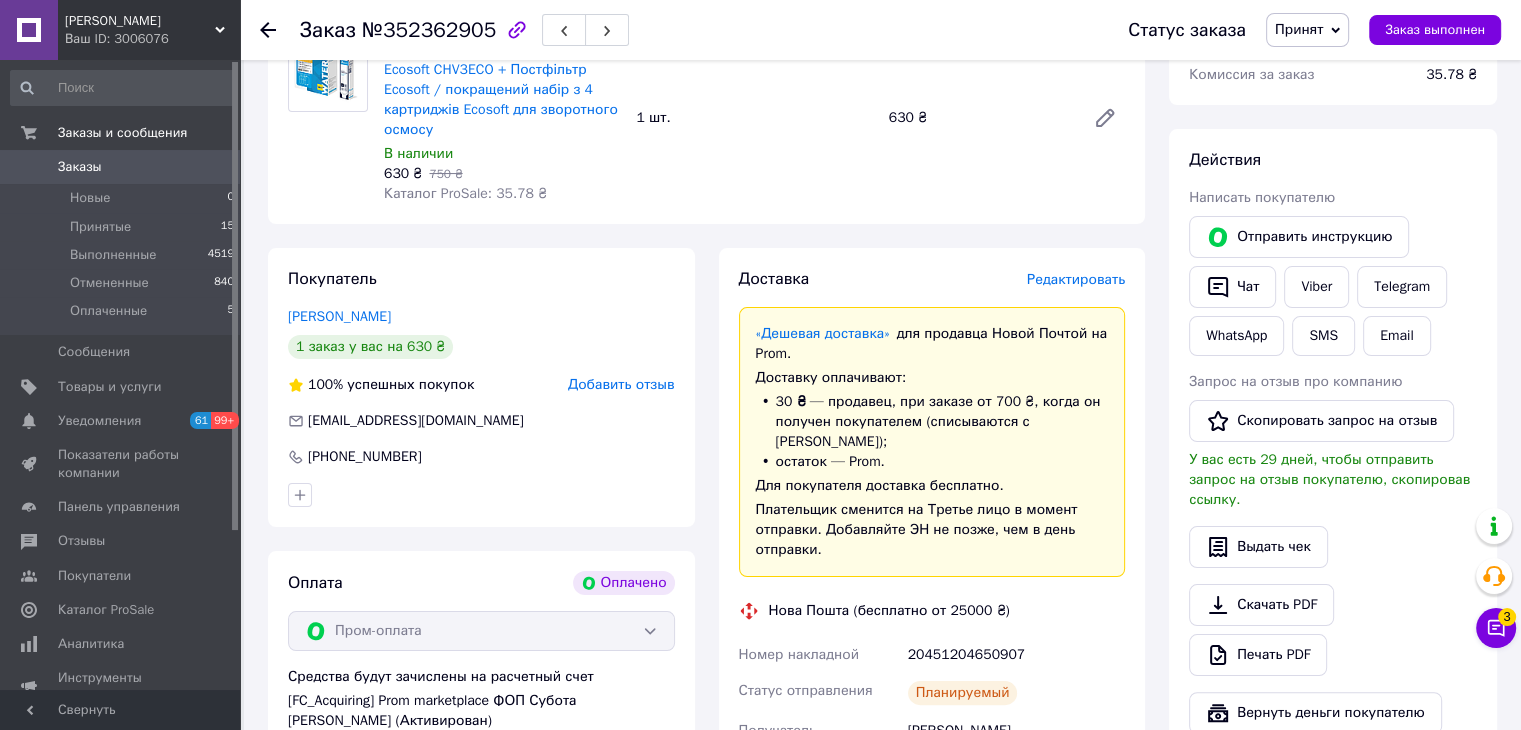 scroll, scrollTop: 38, scrollLeft: 0, axis: vertical 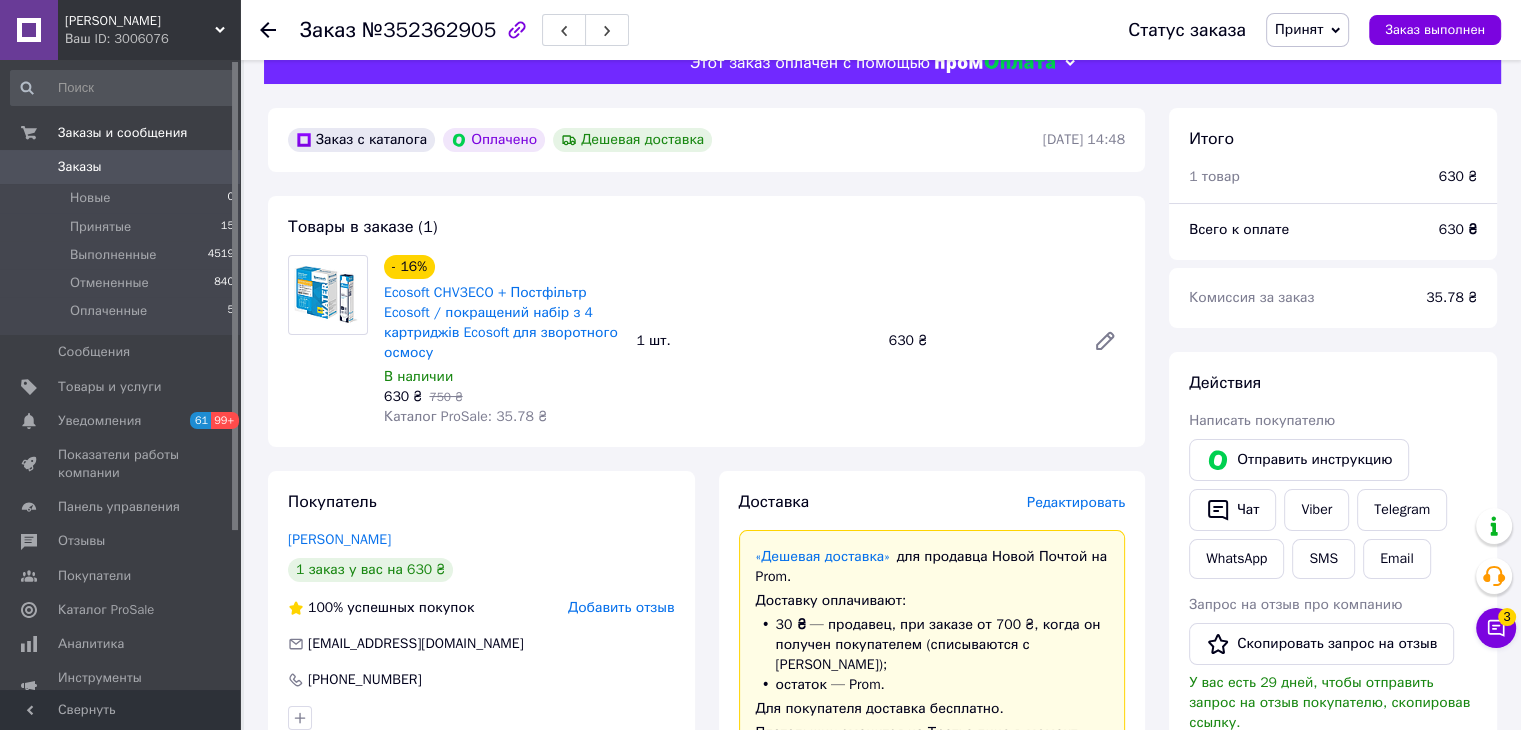 click 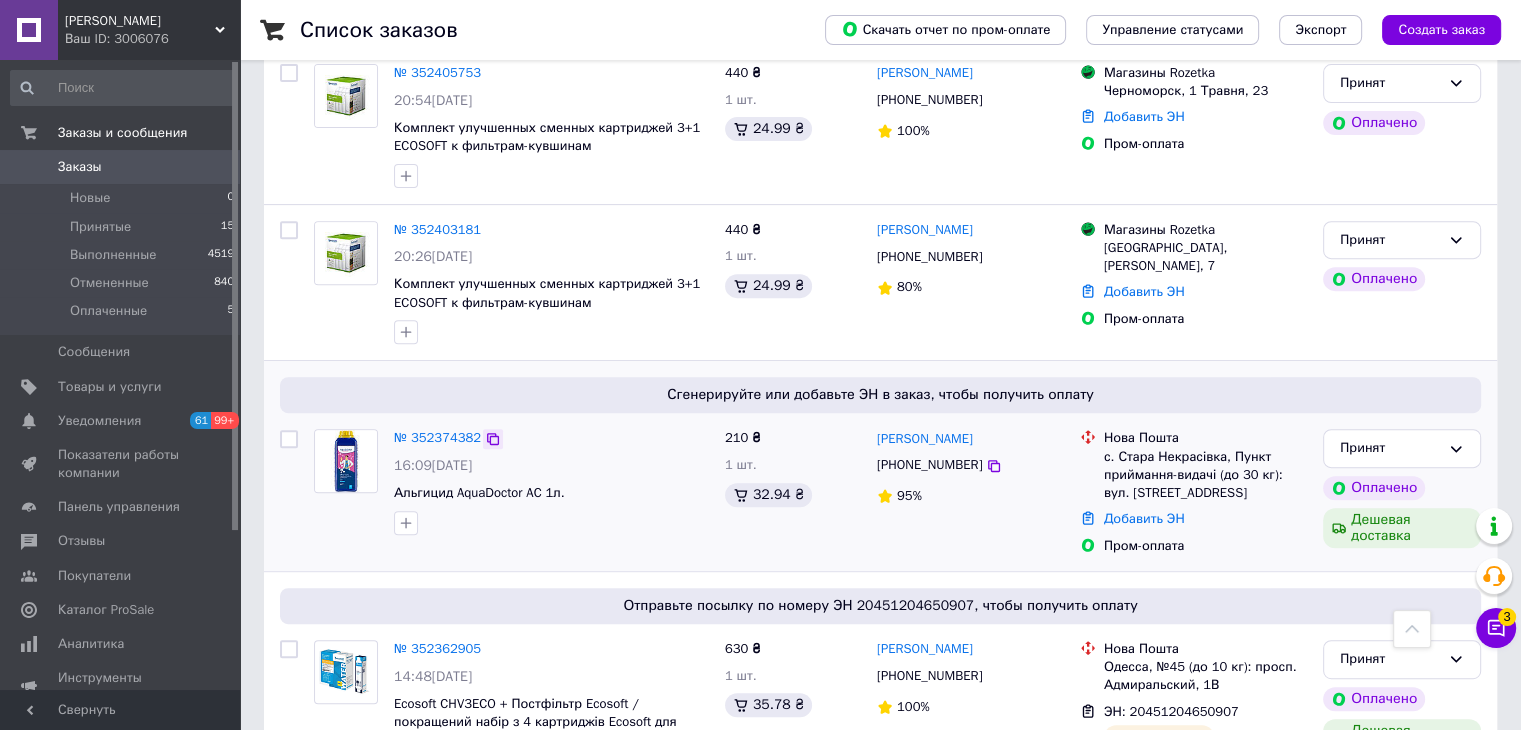 scroll, scrollTop: 702, scrollLeft: 0, axis: vertical 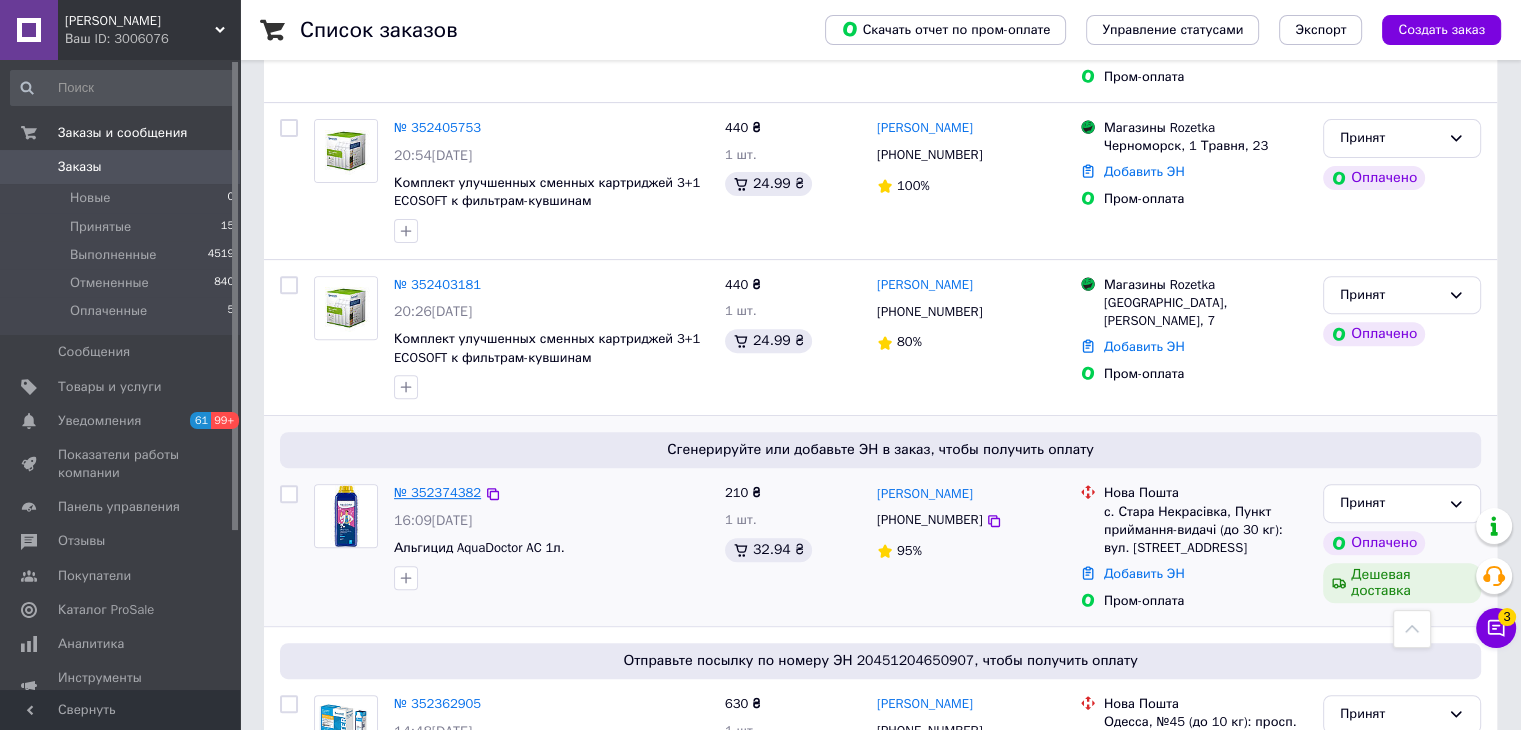 click on "№ 352374382" at bounding box center [437, 492] 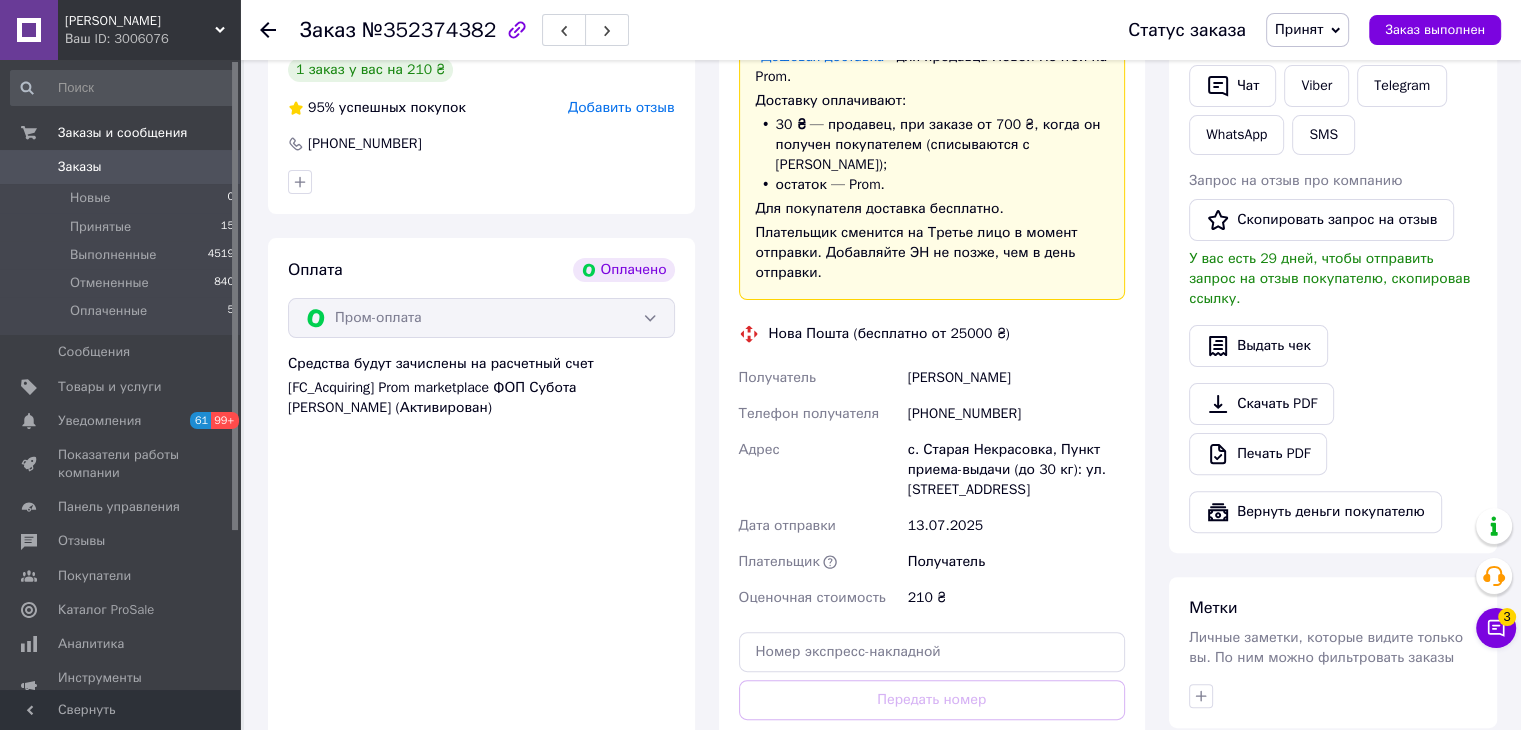 scroll, scrollTop: 684, scrollLeft: 0, axis: vertical 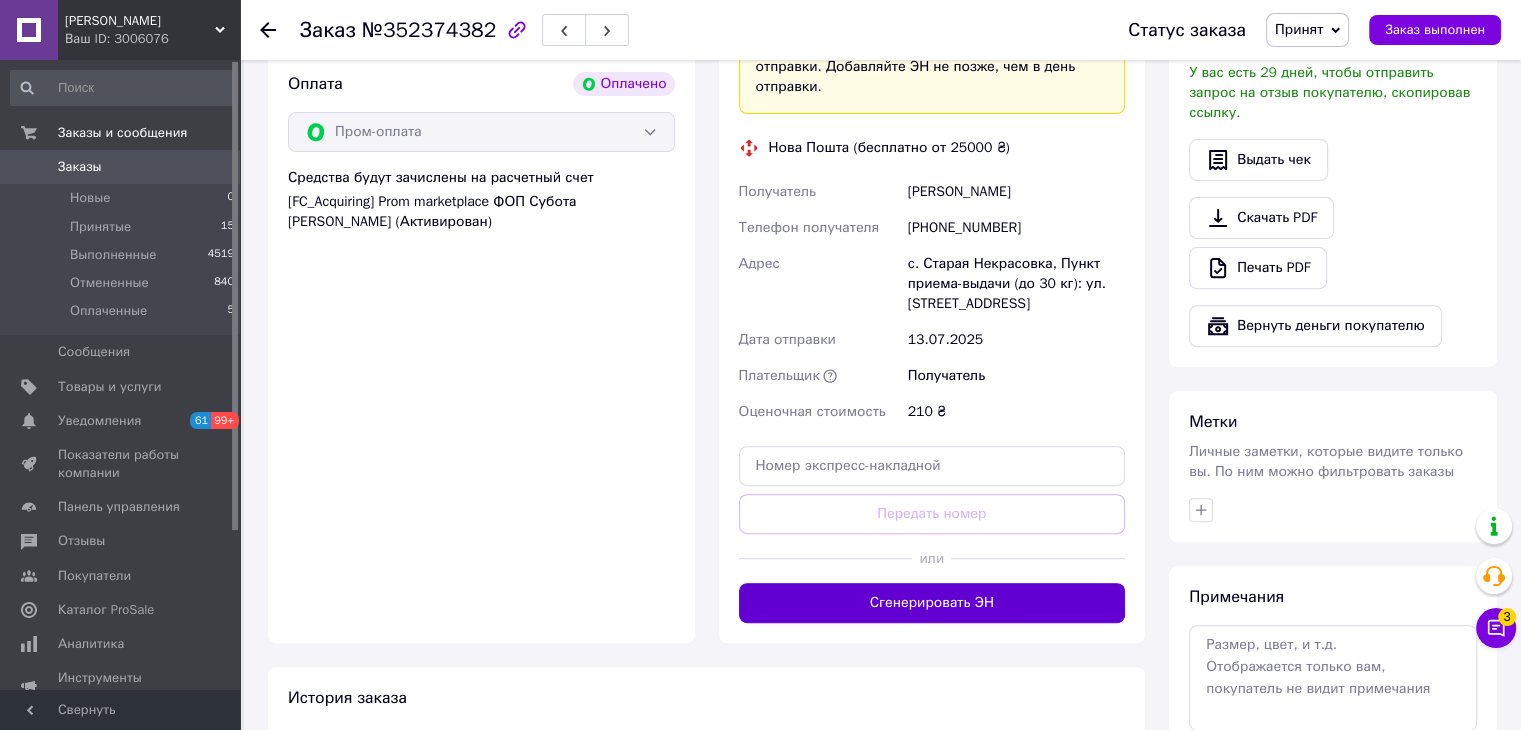 click on "Сгенерировать ЭН" at bounding box center [932, 603] 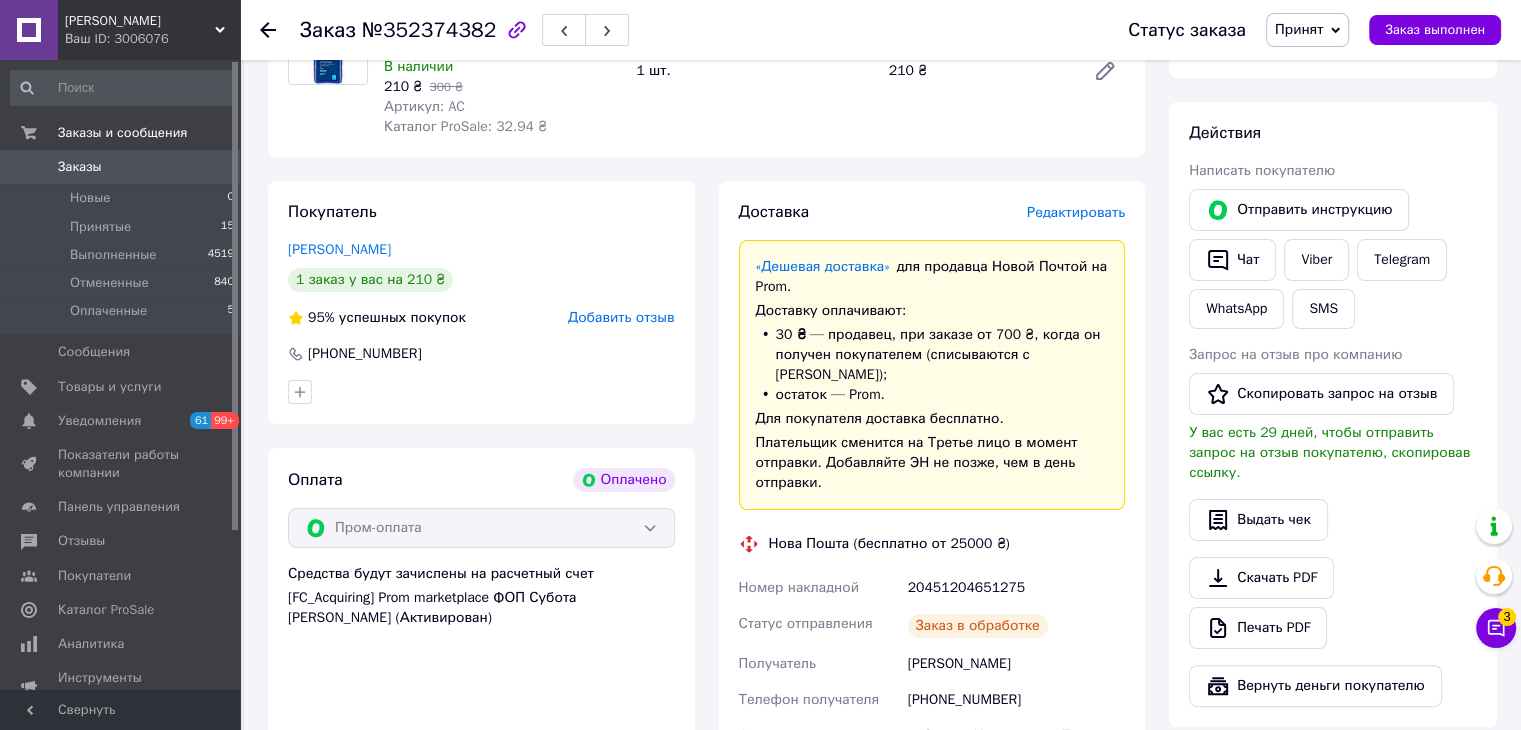 scroll, scrollTop: 84, scrollLeft: 0, axis: vertical 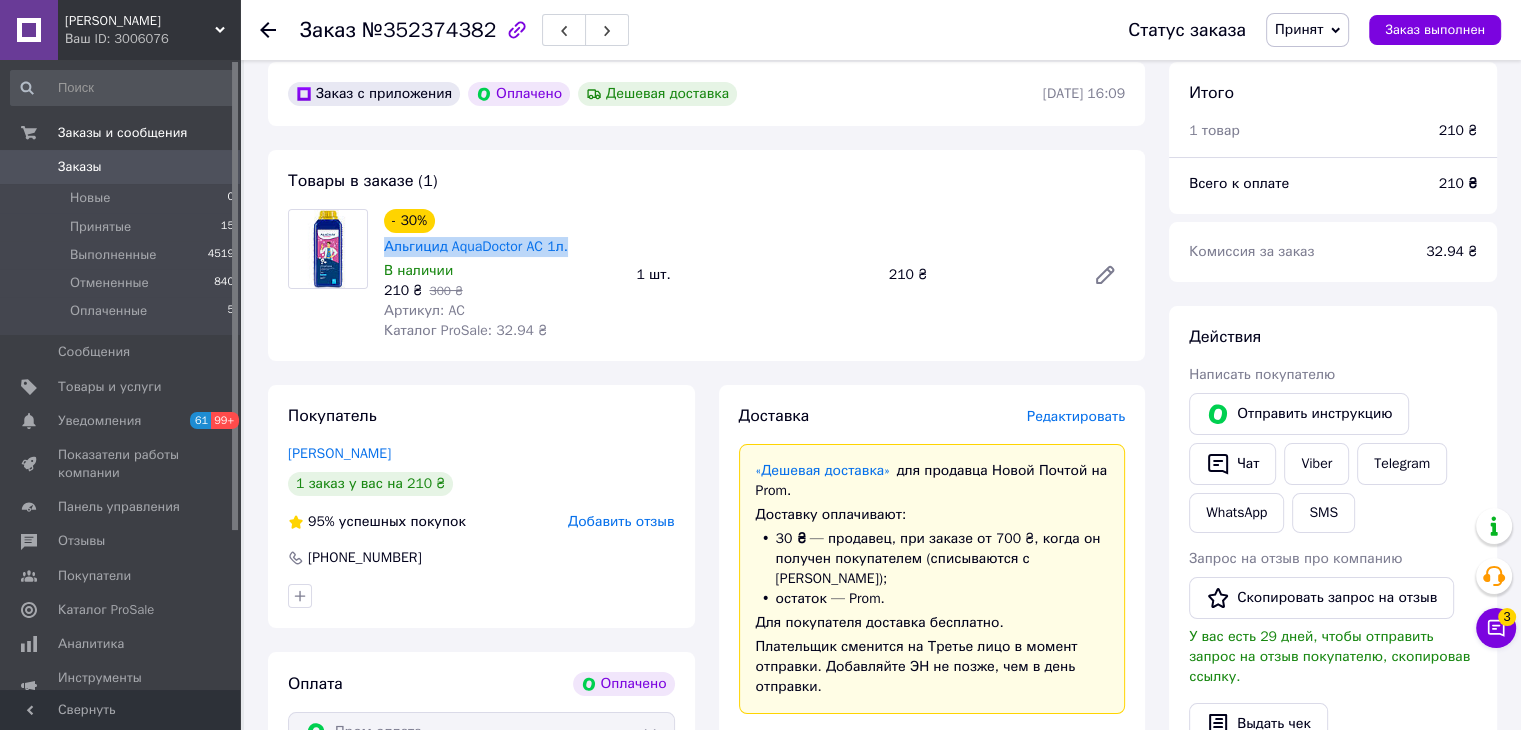 drag, startPoint x: 377, startPoint y: 253, endPoint x: 571, endPoint y: 251, distance: 194.01031 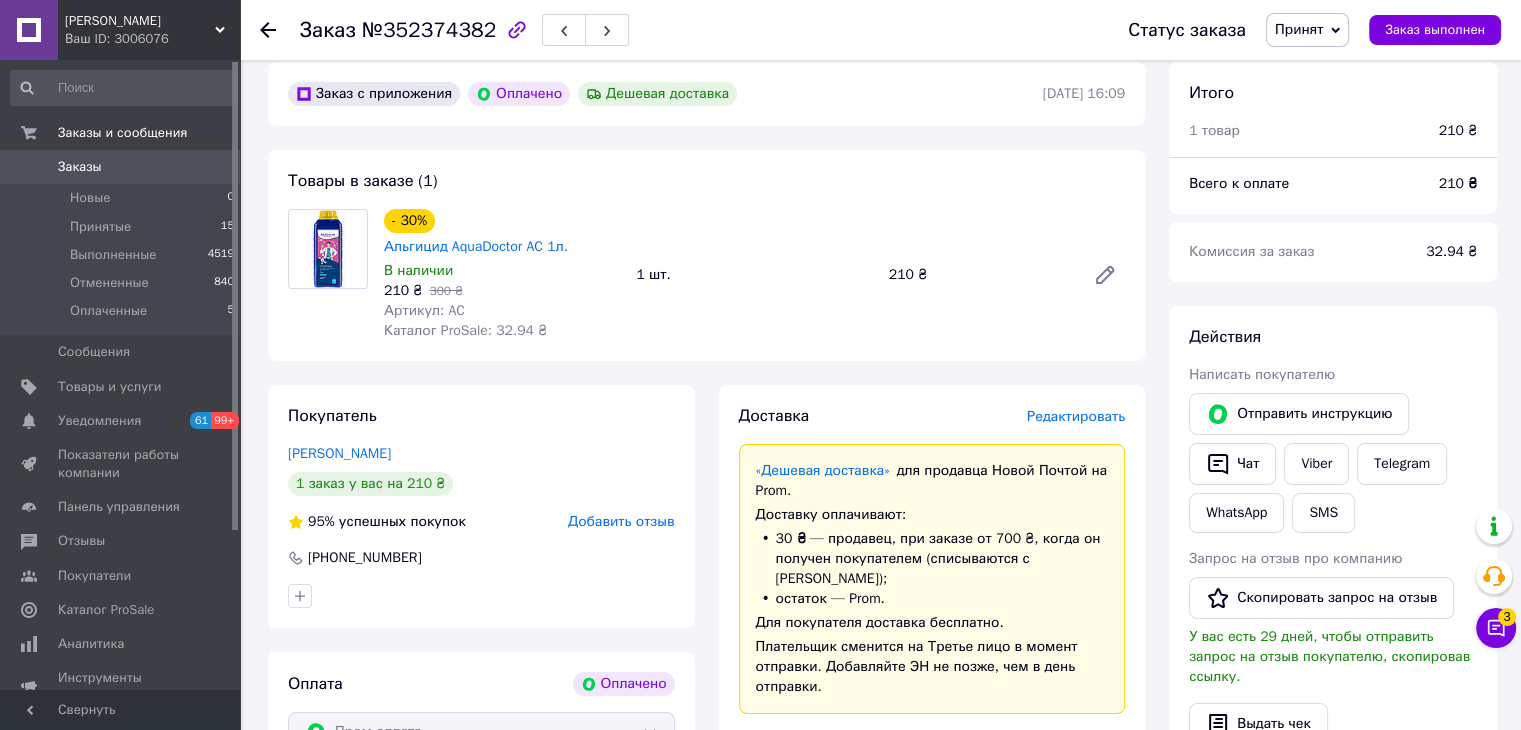click 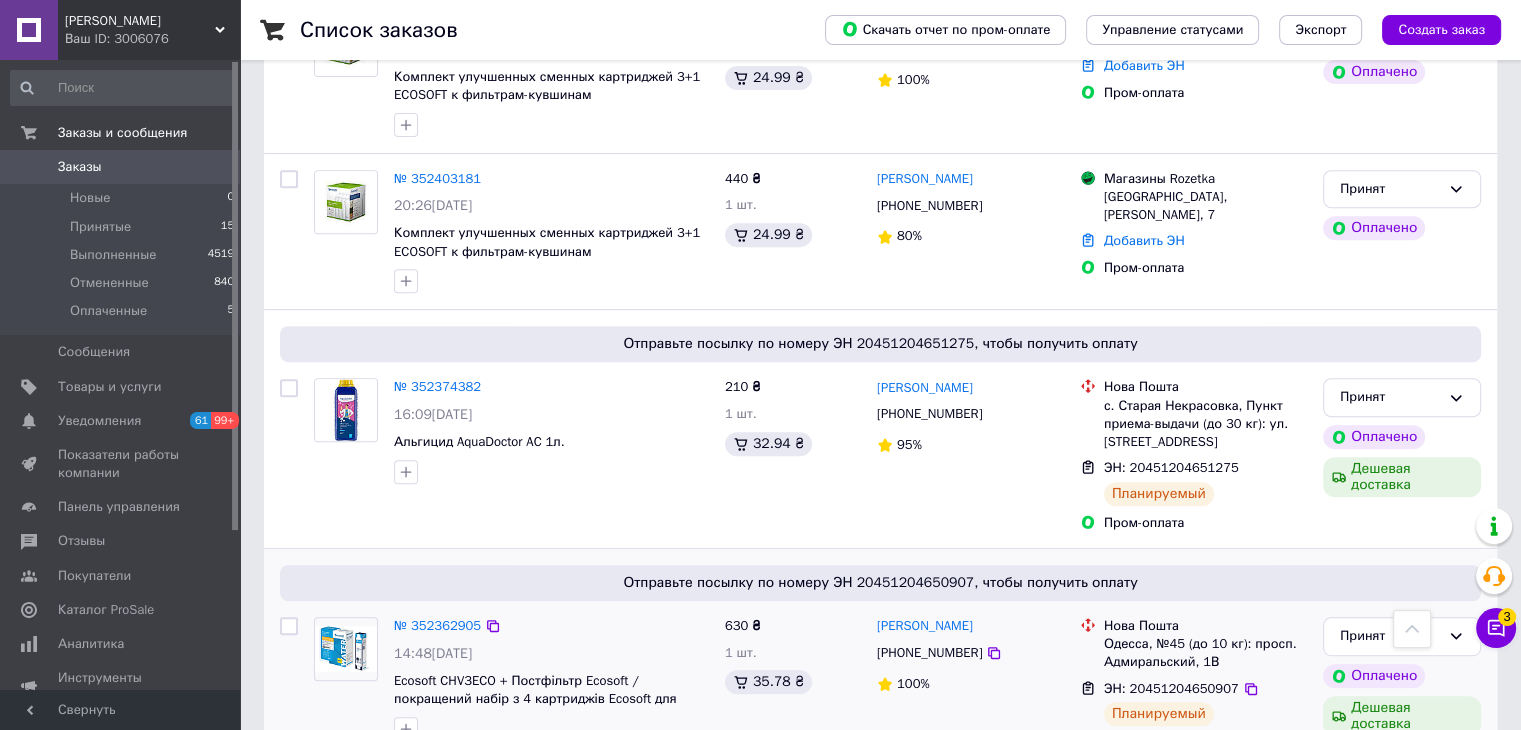 scroll, scrollTop: 700, scrollLeft: 0, axis: vertical 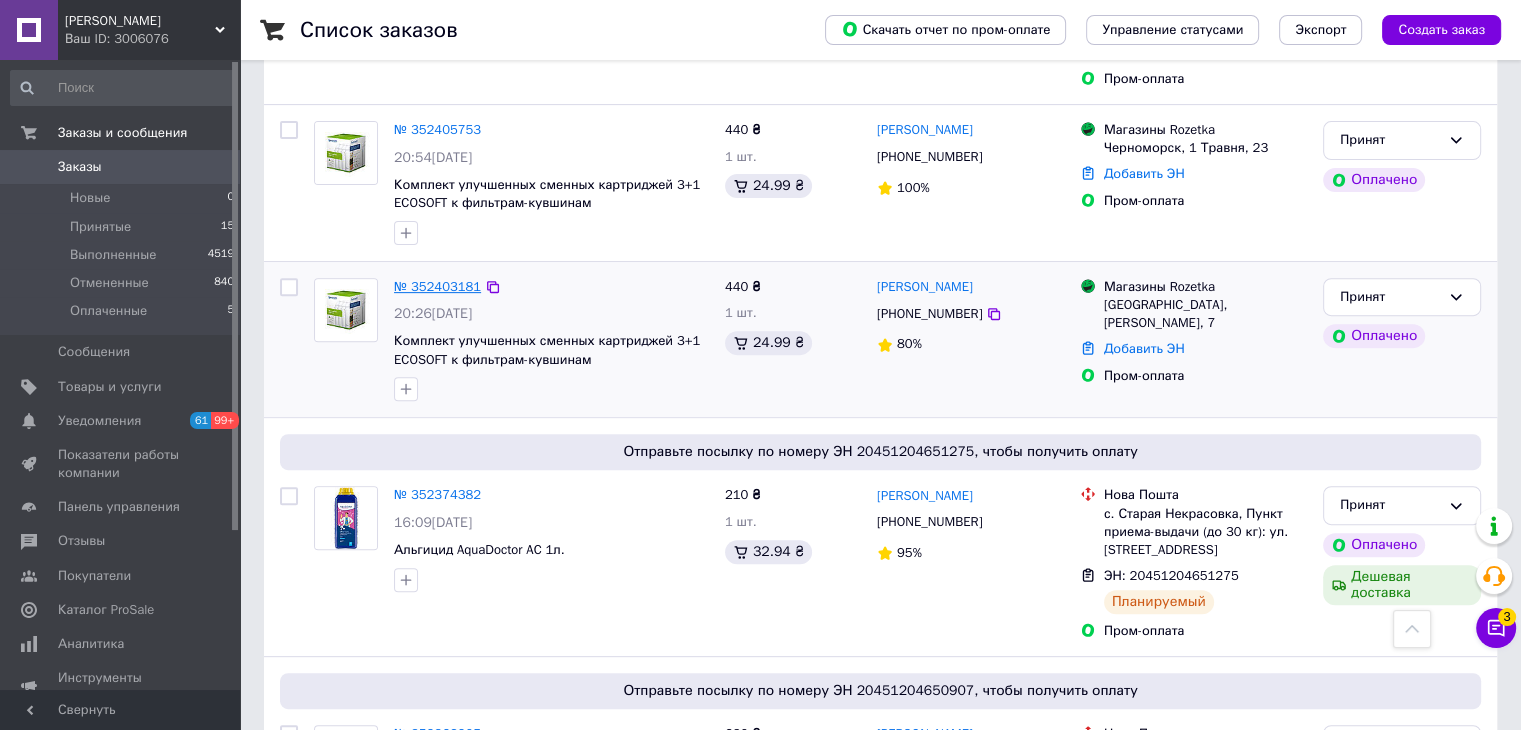 click on "№ 352403181" at bounding box center (437, 286) 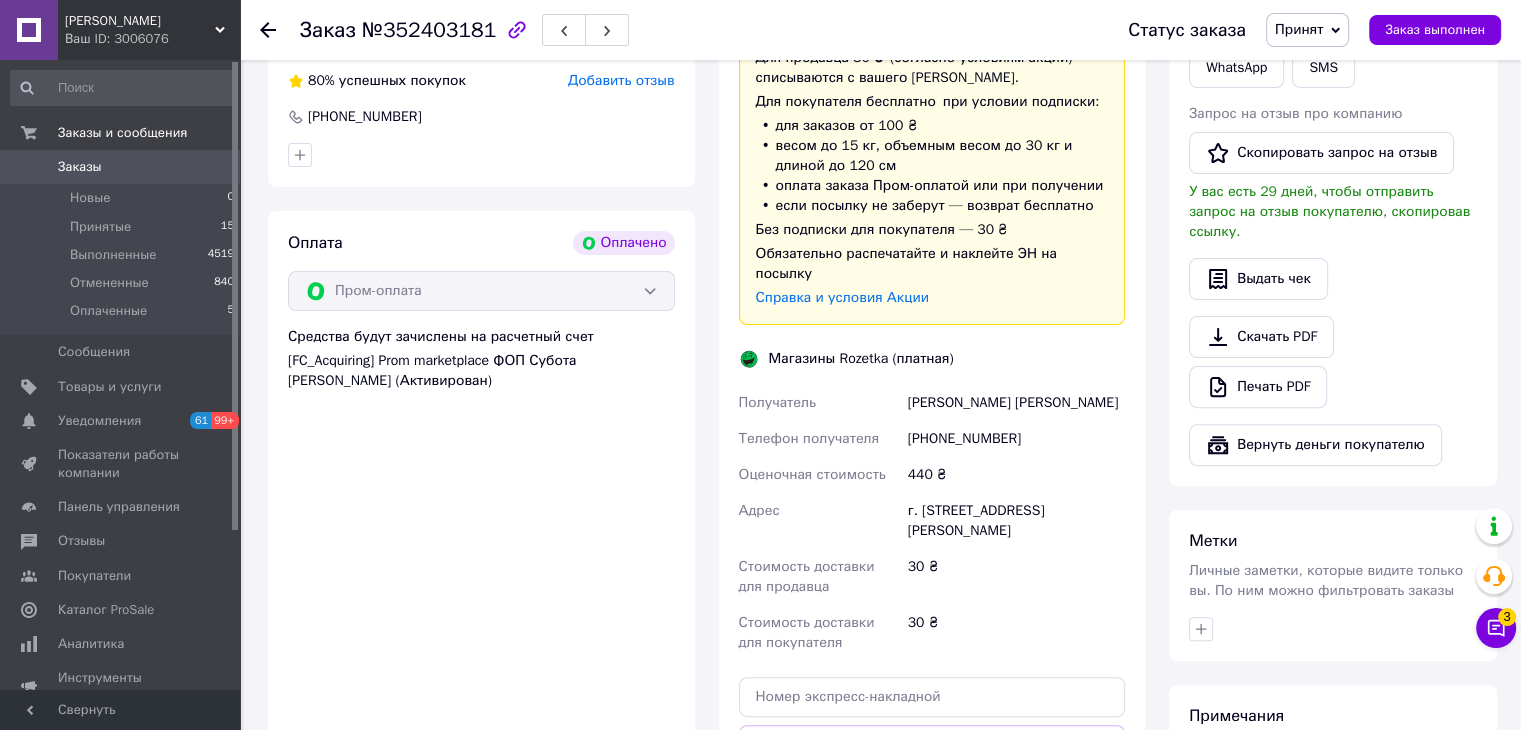 scroll, scrollTop: 650, scrollLeft: 0, axis: vertical 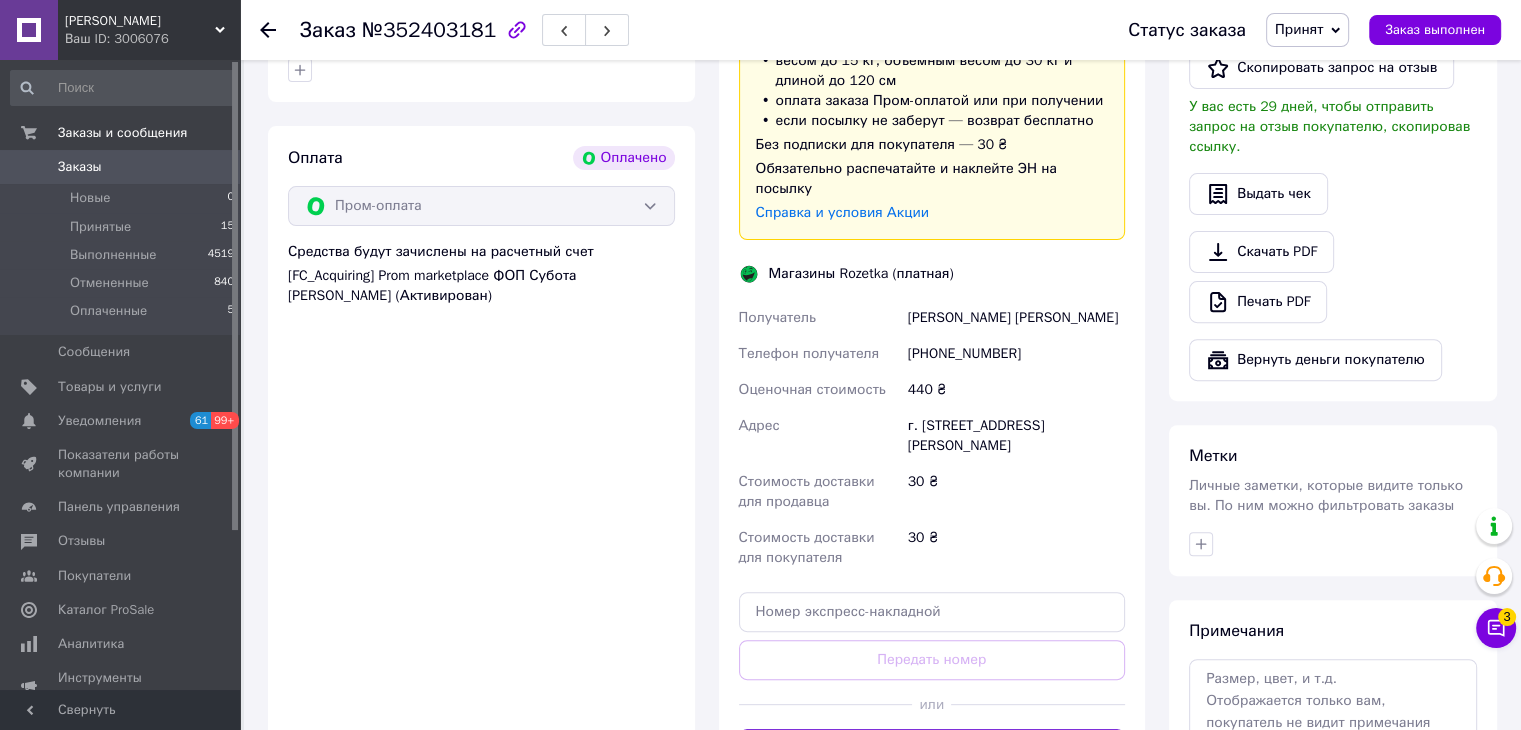 click on "Сгенерировать ЭН" at bounding box center (932, 749) 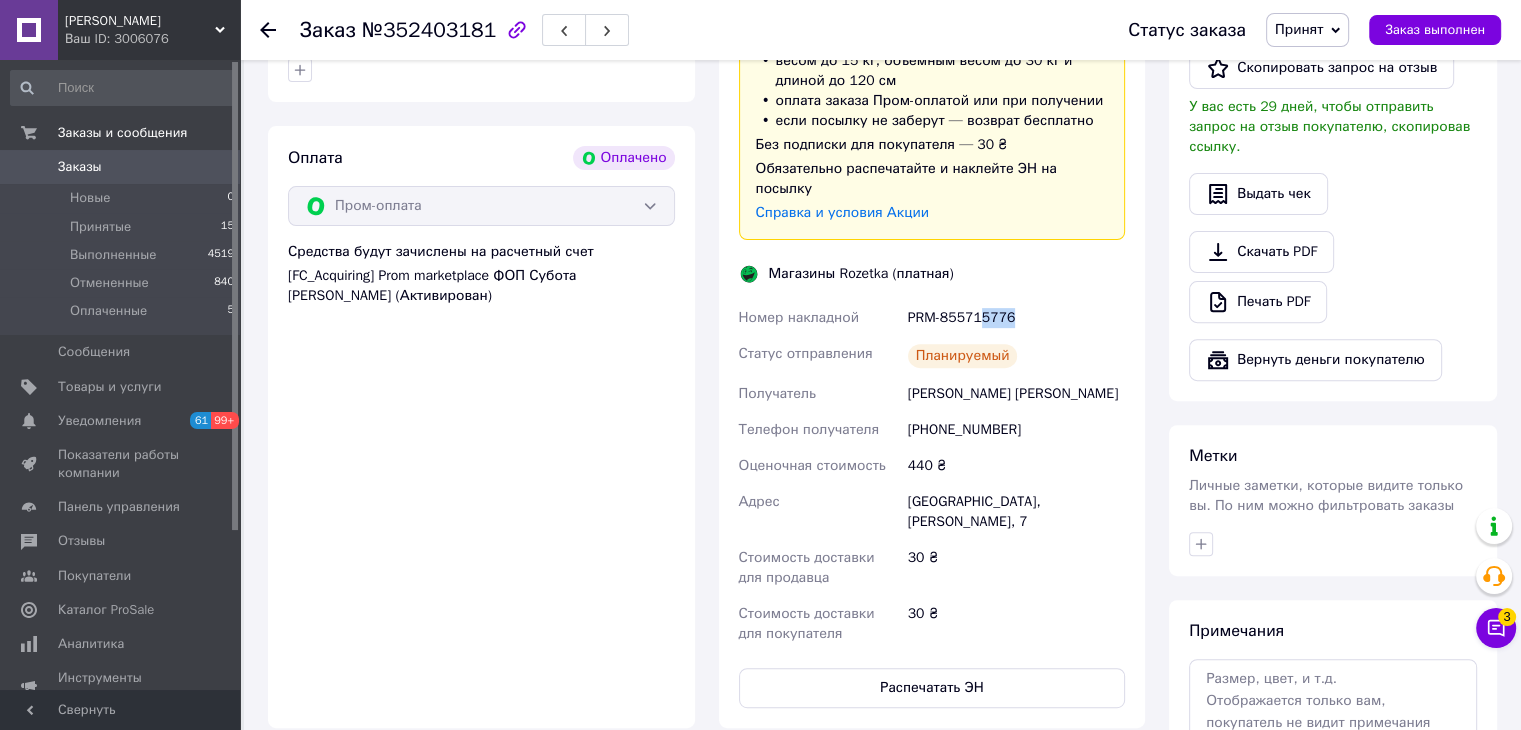 drag, startPoint x: 980, startPoint y: 301, endPoint x: 1029, endPoint y: 299, distance: 49.0408 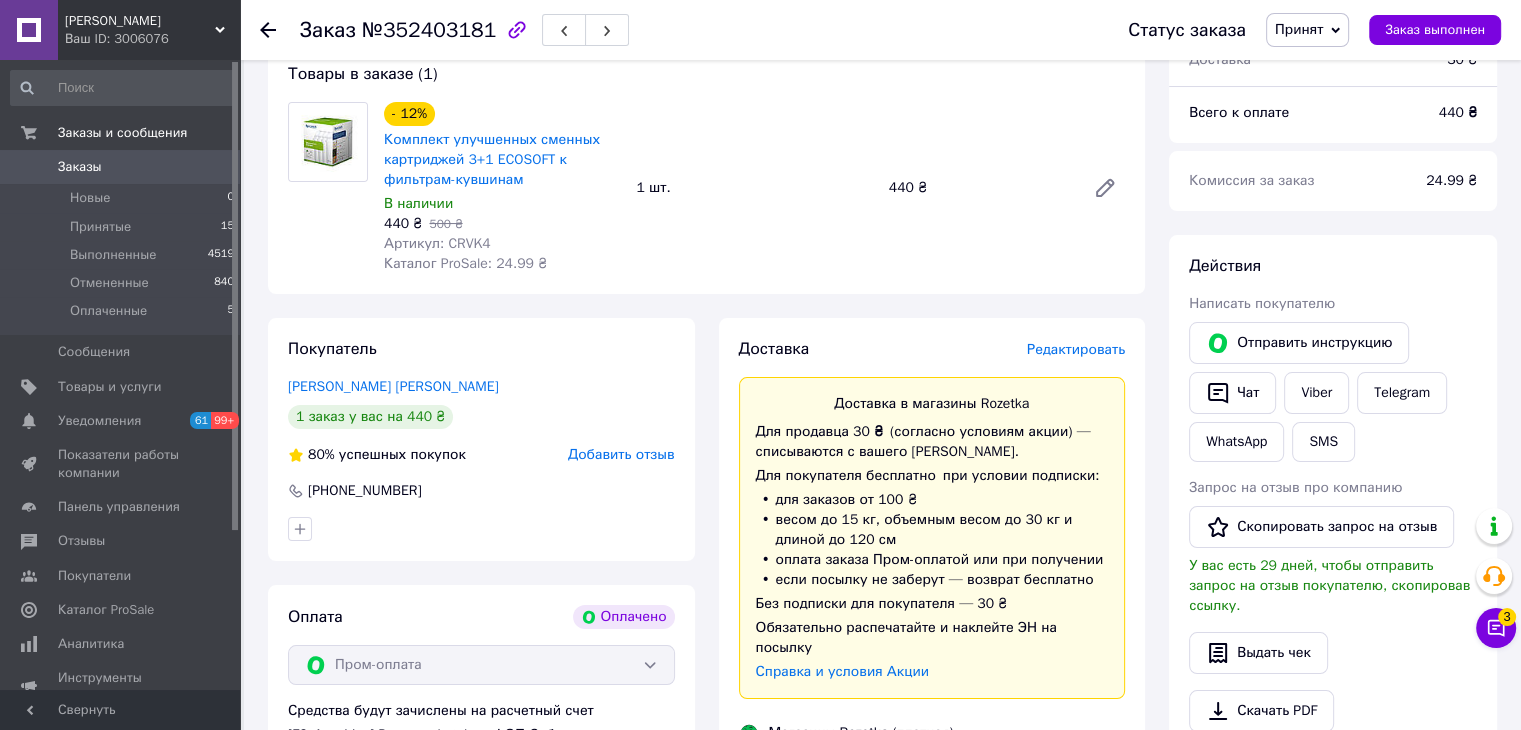 scroll, scrollTop: 100, scrollLeft: 0, axis: vertical 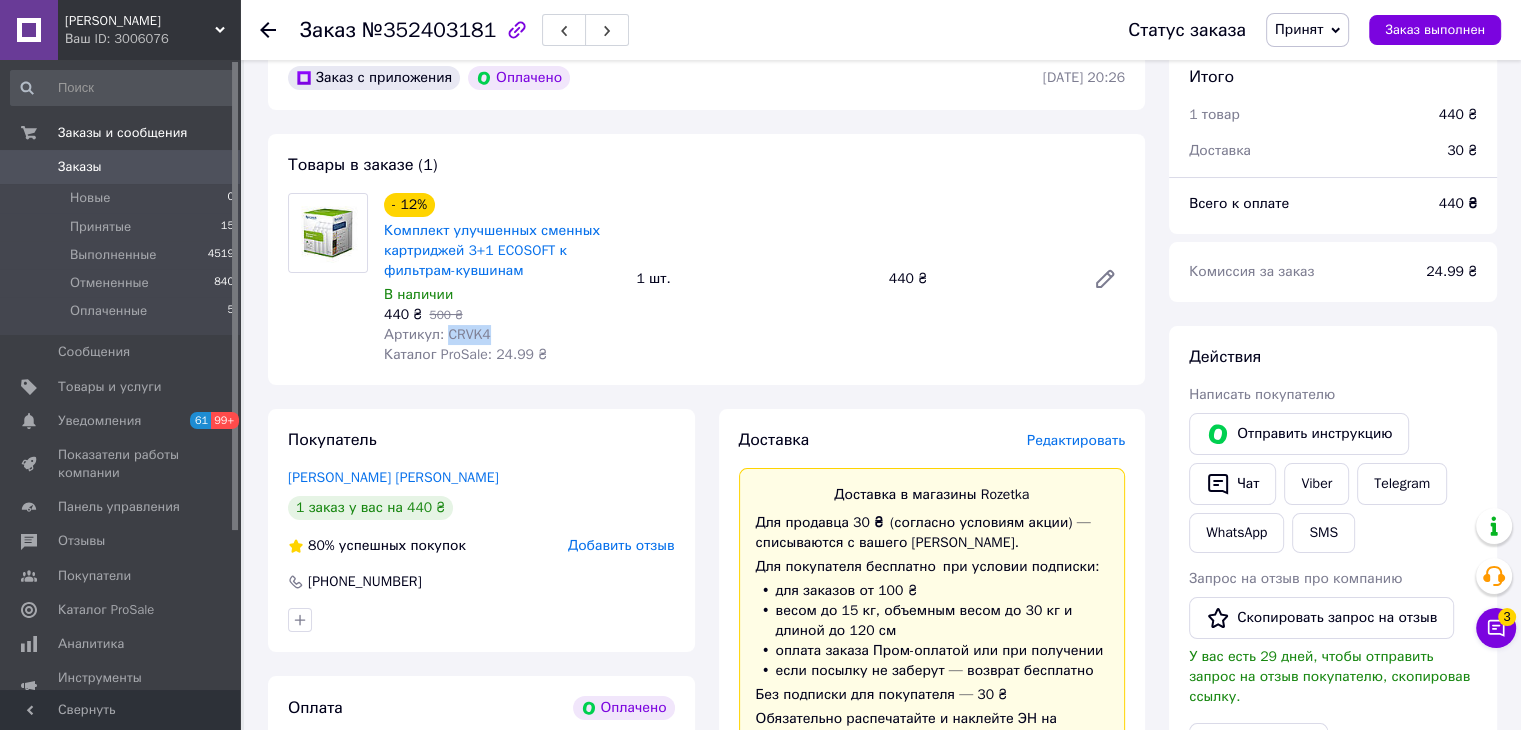 drag, startPoint x: 440, startPoint y: 341, endPoint x: 503, endPoint y: 328, distance: 64.327286 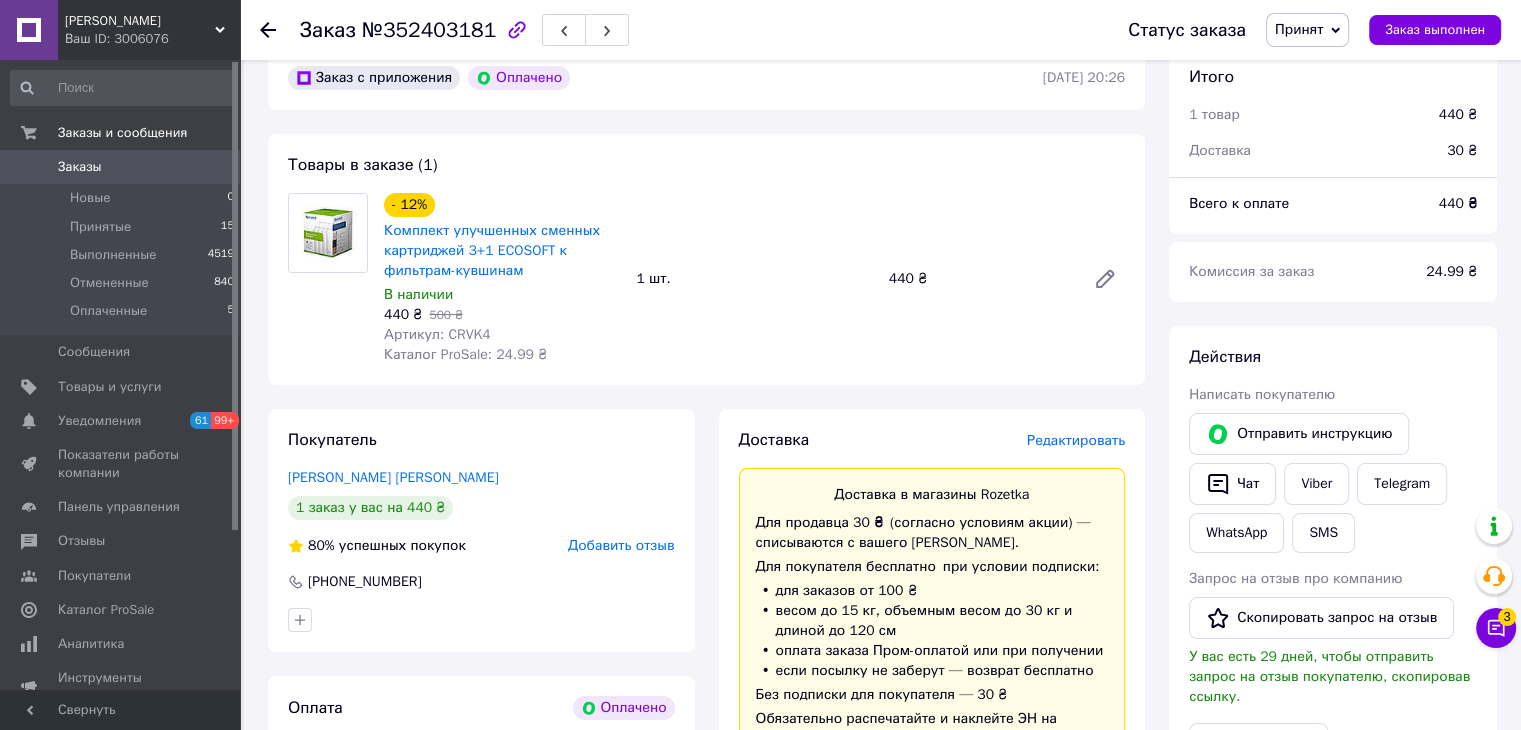 click 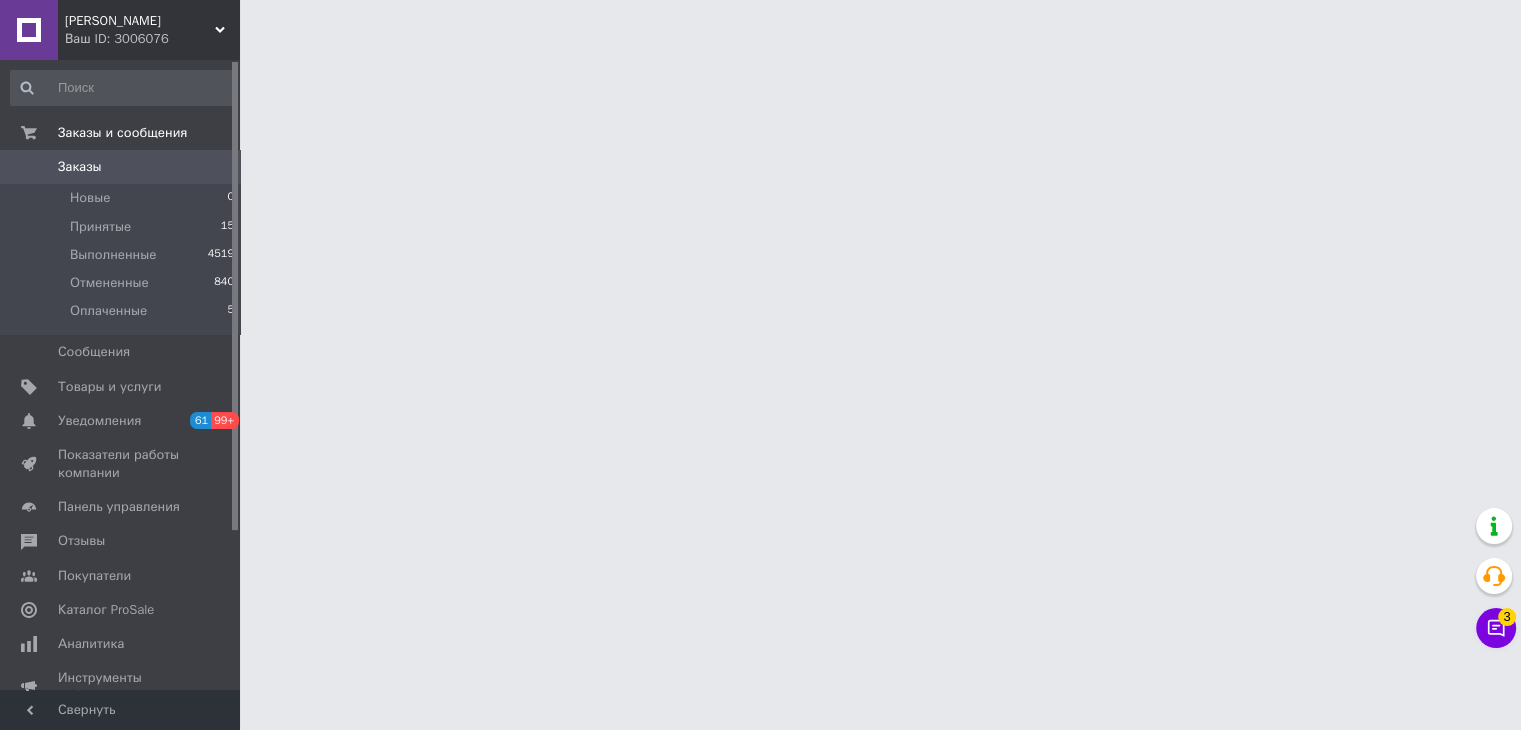 scroll, scrollTop: 0, scrollLeft: 0, axis: both 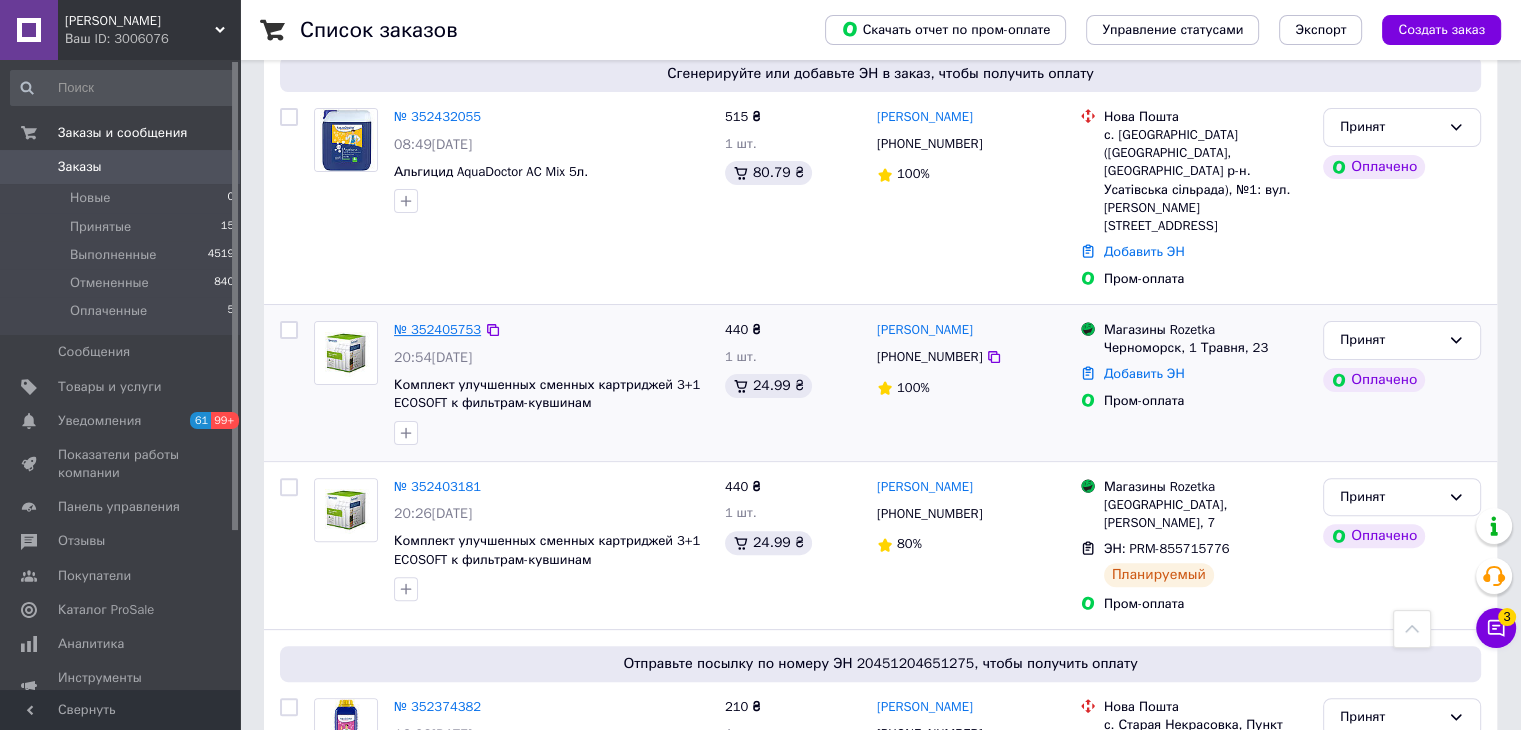 click on "№ 352405753" at bounding box center (437, 329) 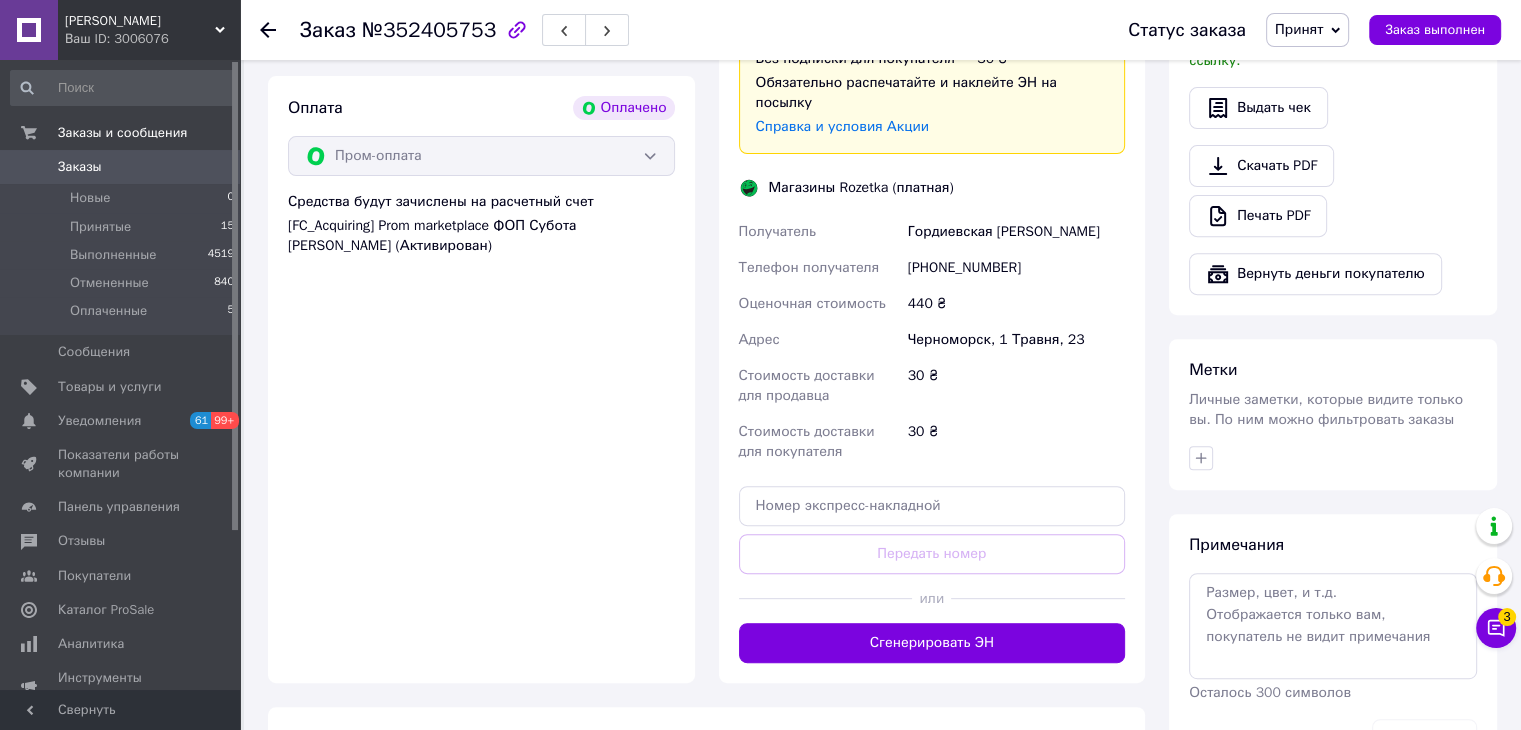 scroll, scrollTop: 738, scrollLeft: 0, axis: vertical 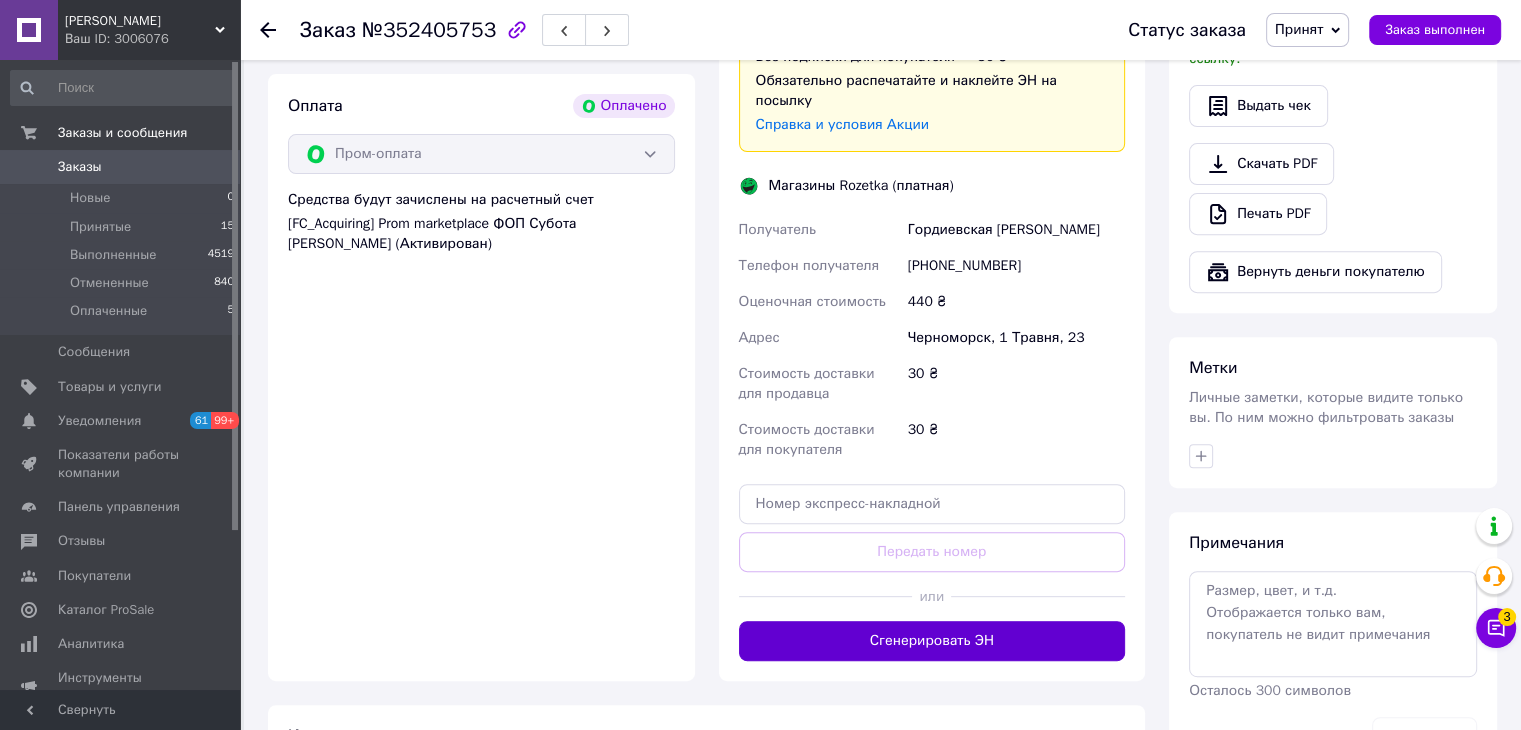 click on "Сгенерировать ЭН" at bounding box center [932, 641] 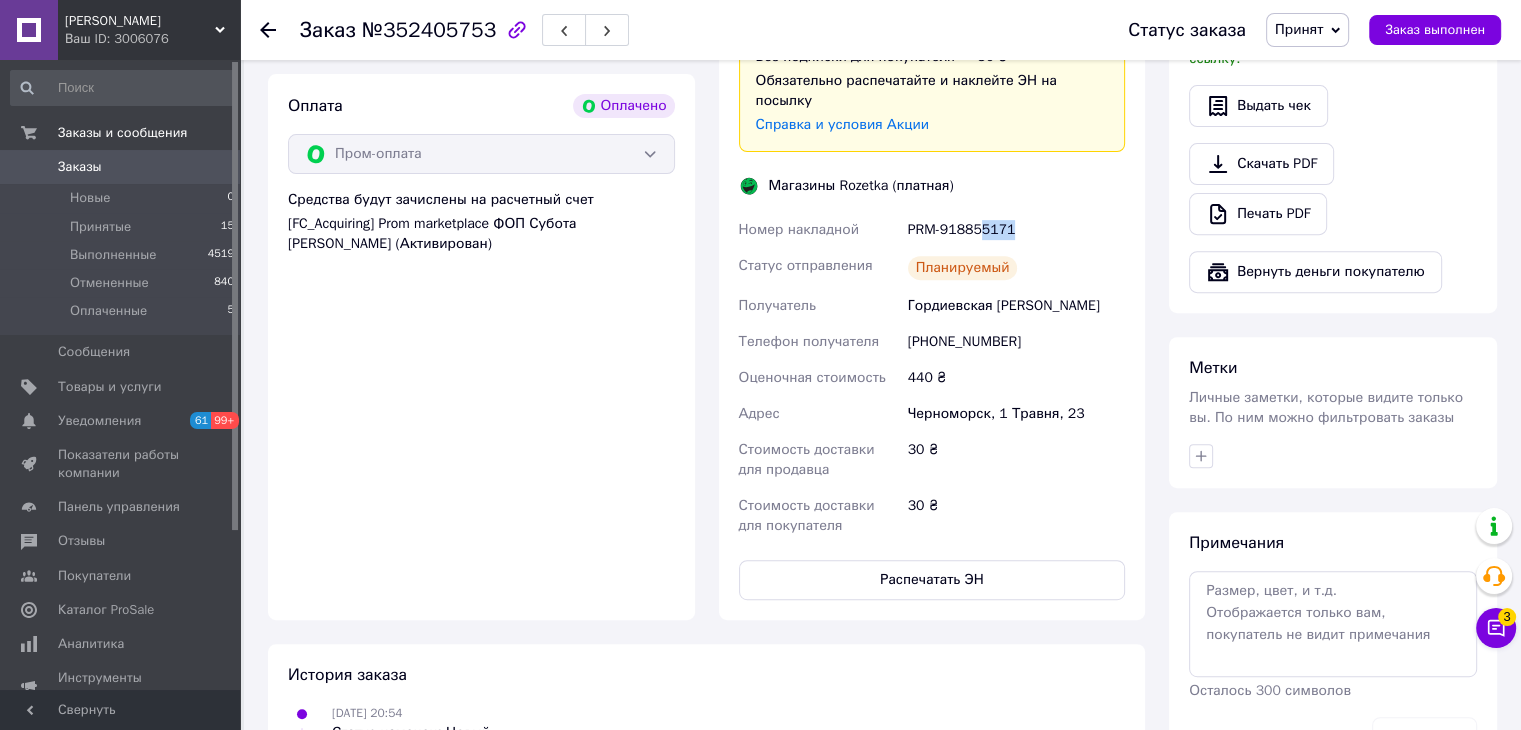 drag, startPoint x: 979, startPoint y: 216, endPoint x: 1016, endPoint y: 213, distance: 37.12142 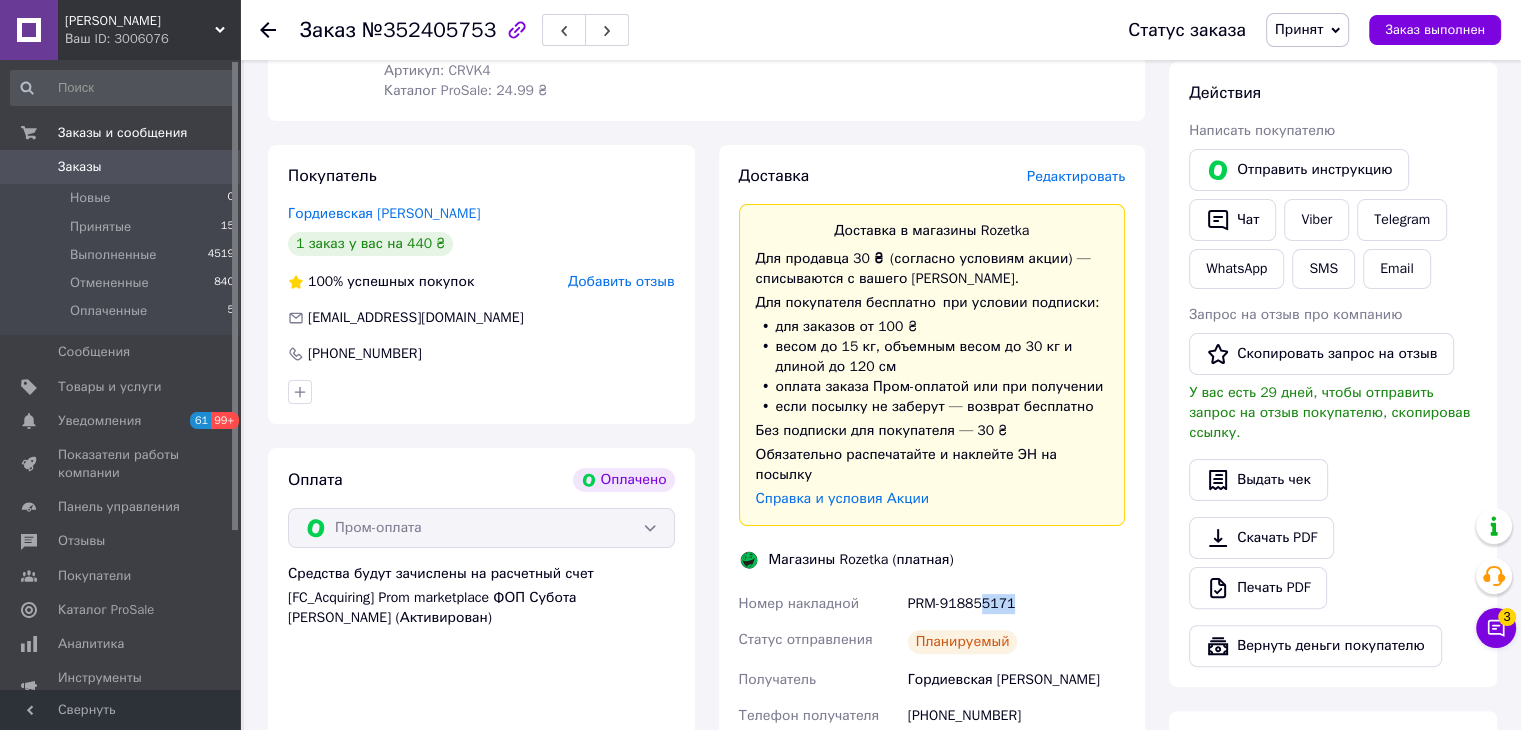 scroll, scrollTop: 200, scrollLeft: 0, axis: vertical 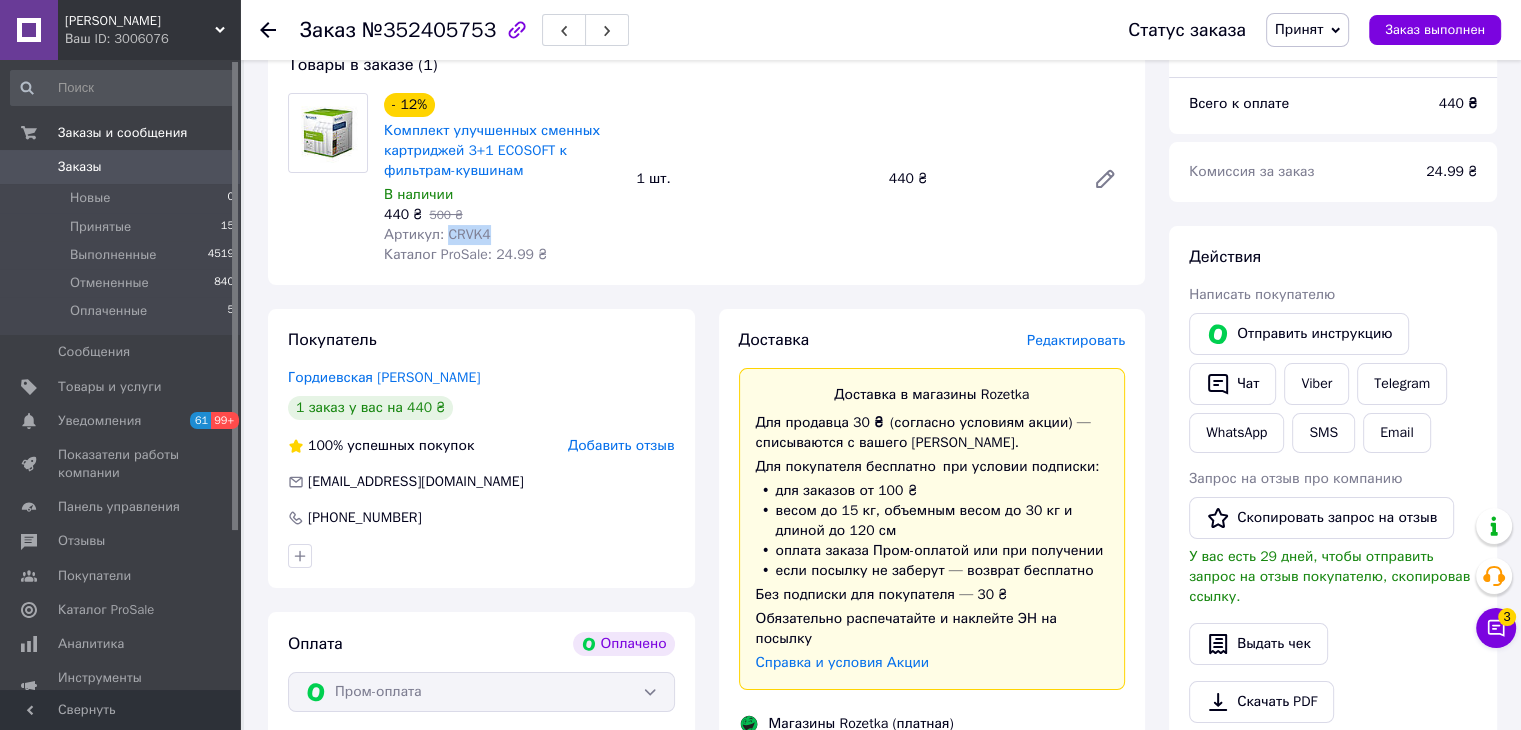 drag, startPoint x: 445, startPoint y: 237, endPoint x: 485, endPoint y: 234, distance: 40.112343 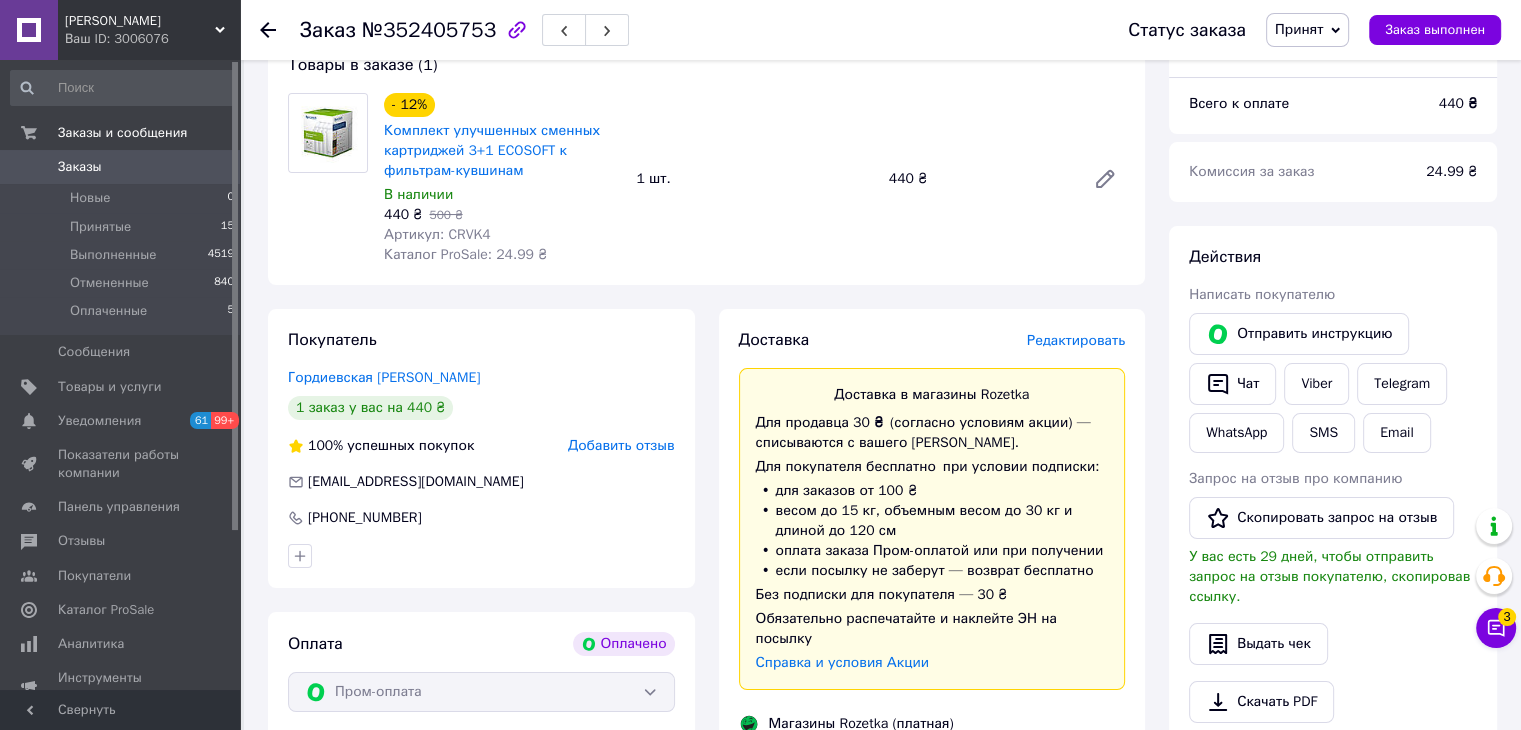click at bounding box center (280, 30) 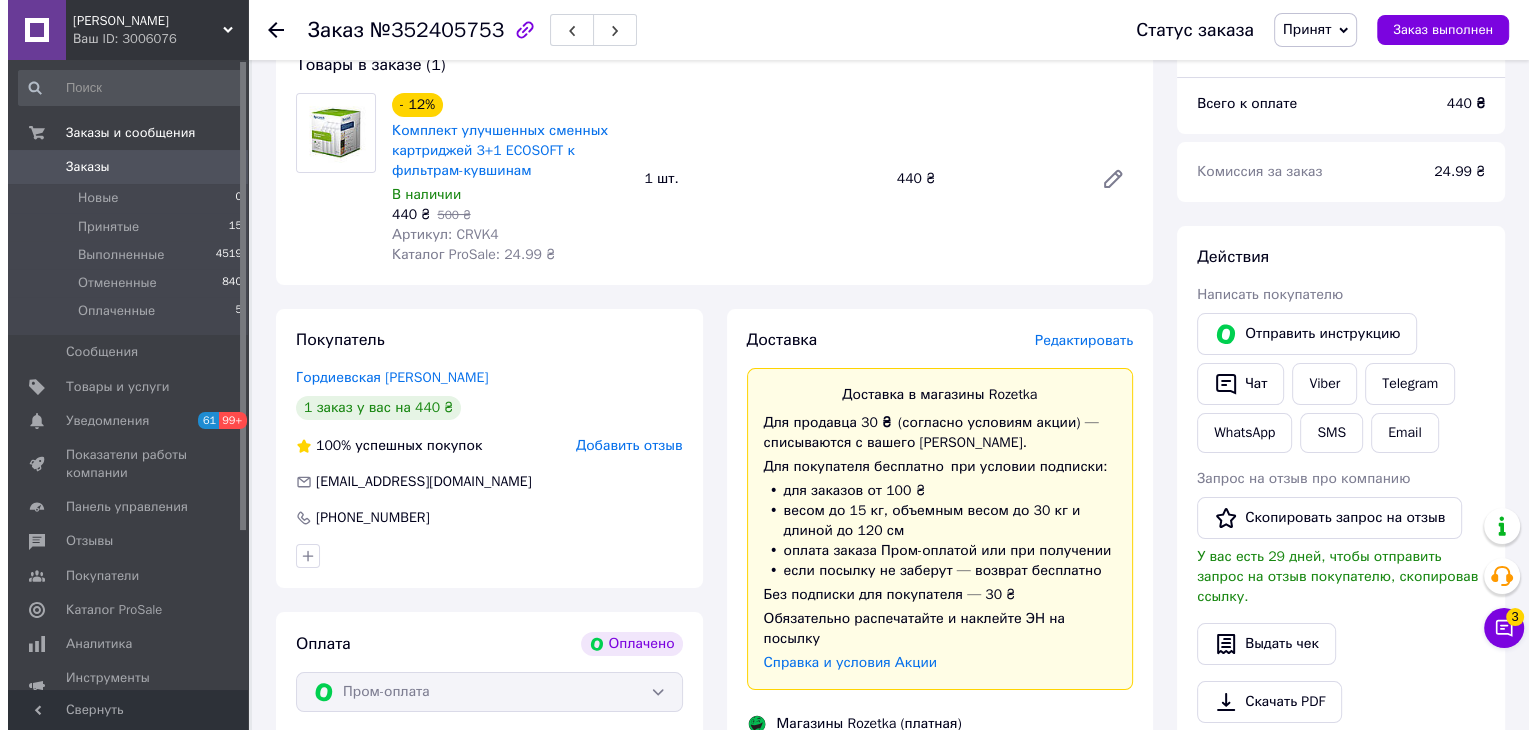 scroll, scrollTop: 0, scrollLeft: 0, axis: both 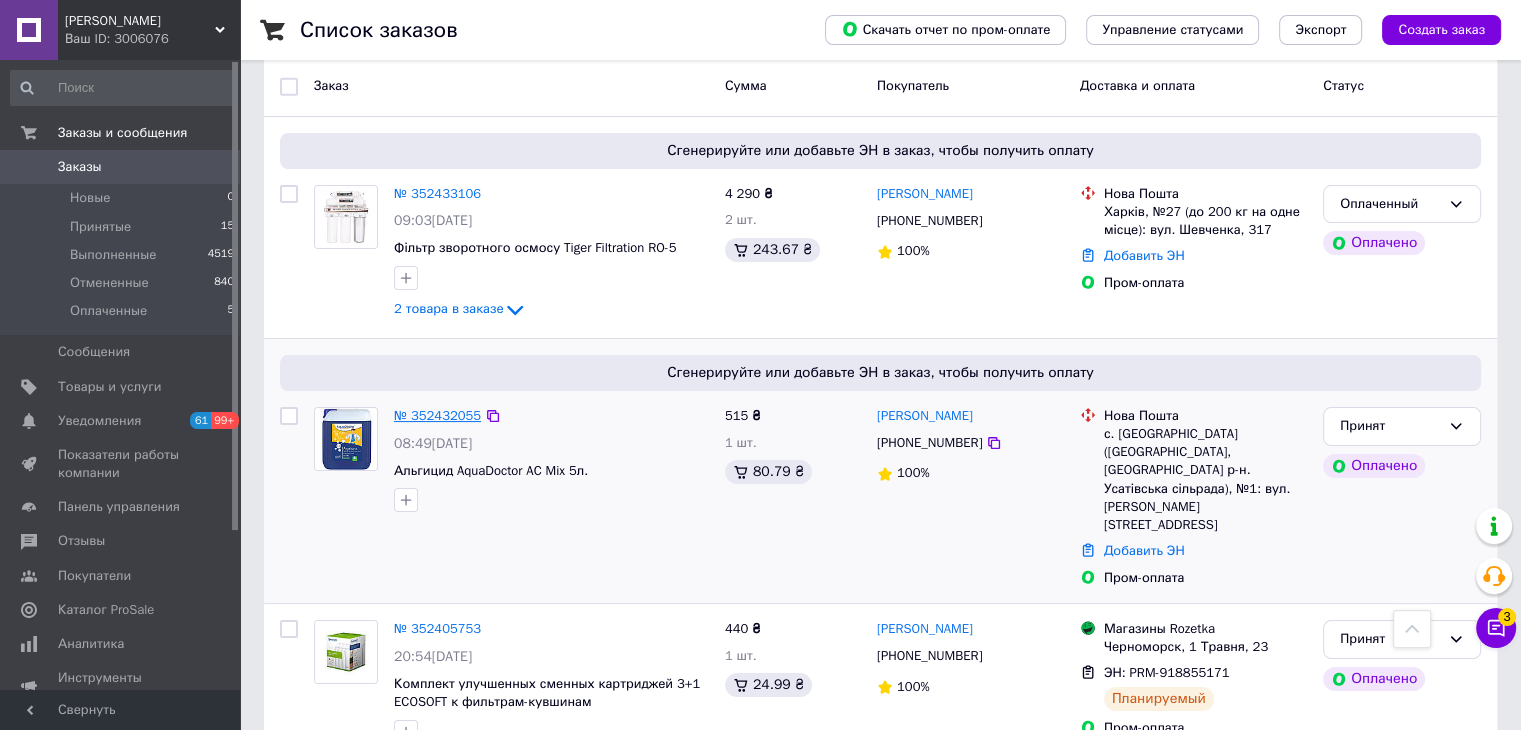 click on "№ 352432055" at bounding box center [437, 415] 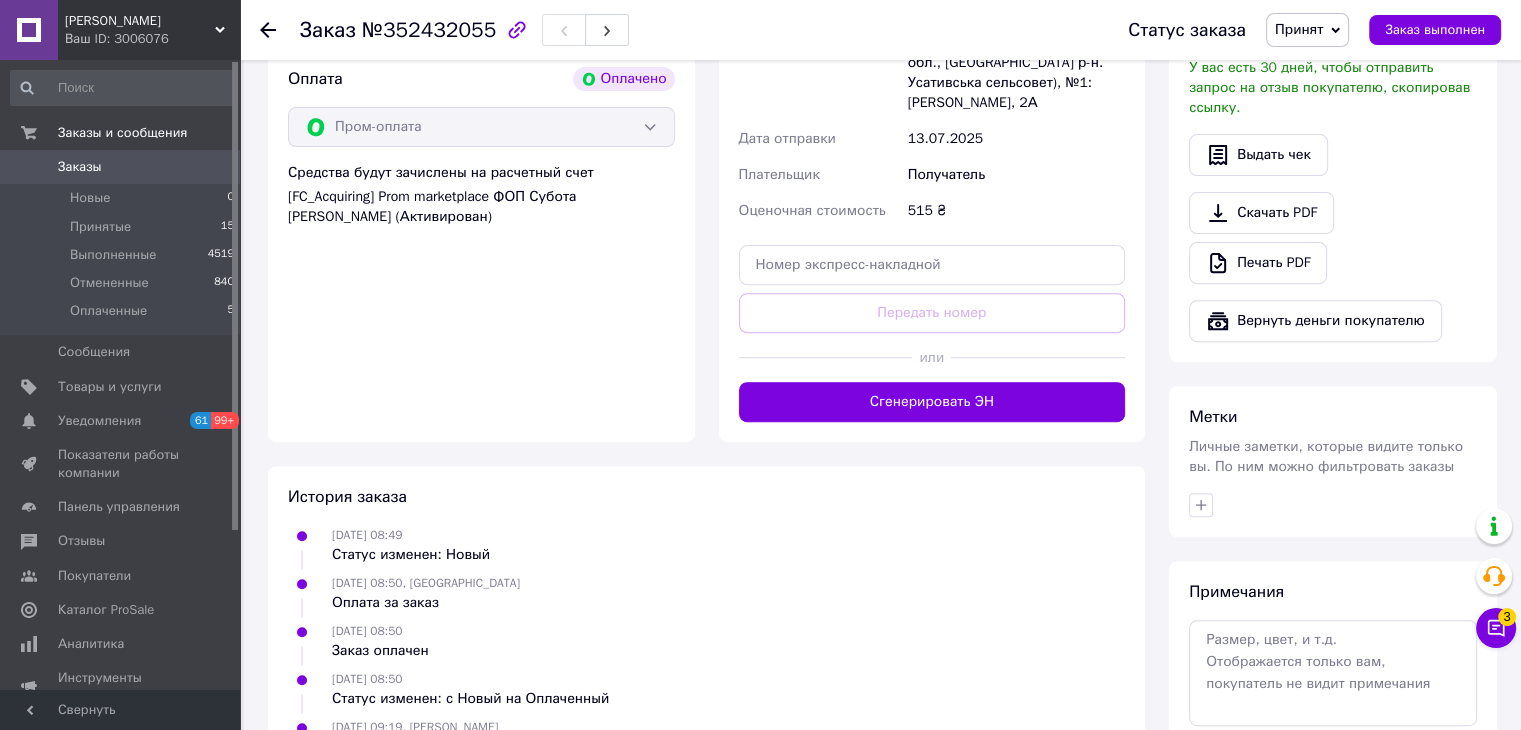 scroll, scrollTop: 701, scrollLeft: 0, axis: vertical 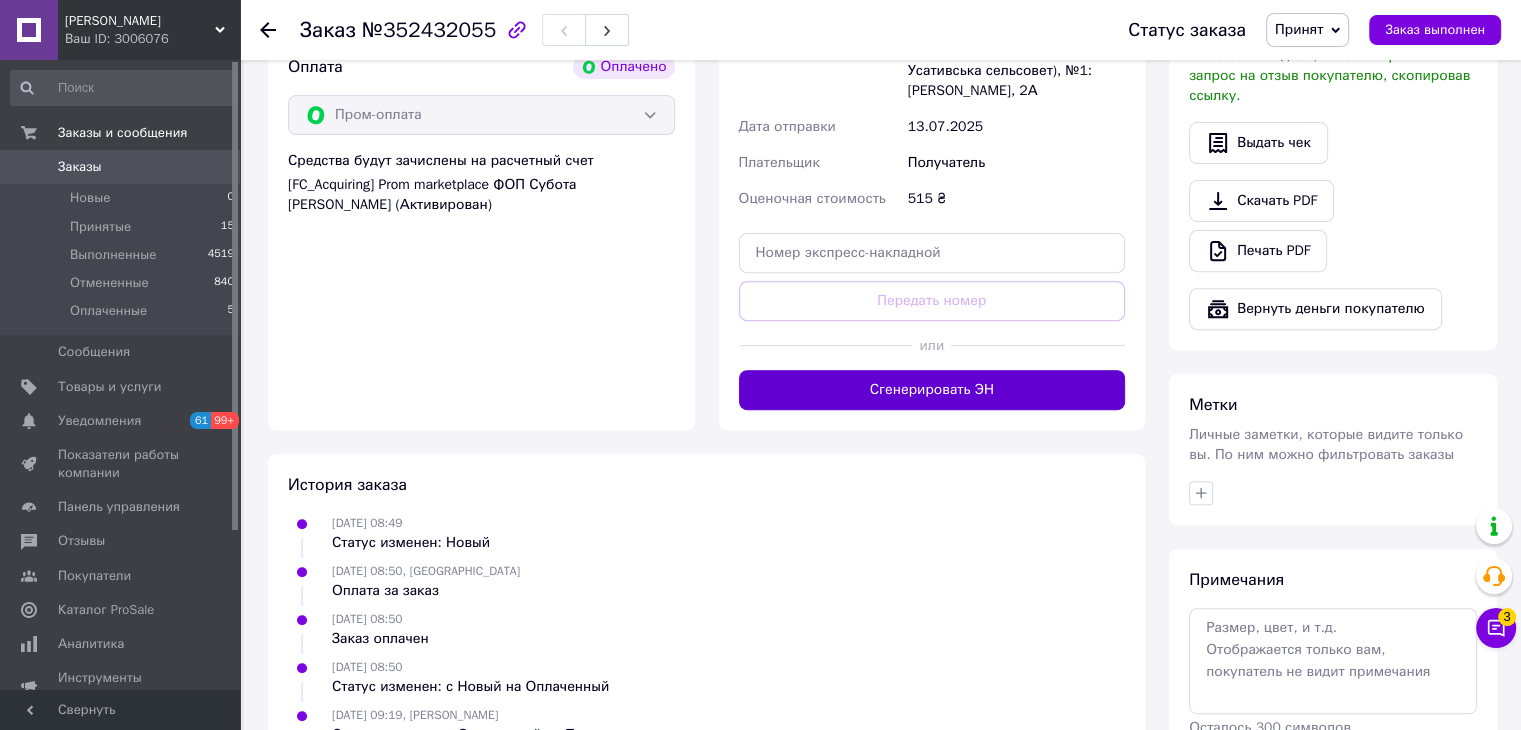 click on "Сгенерировать ЭН" at bounding box center [932, 390] 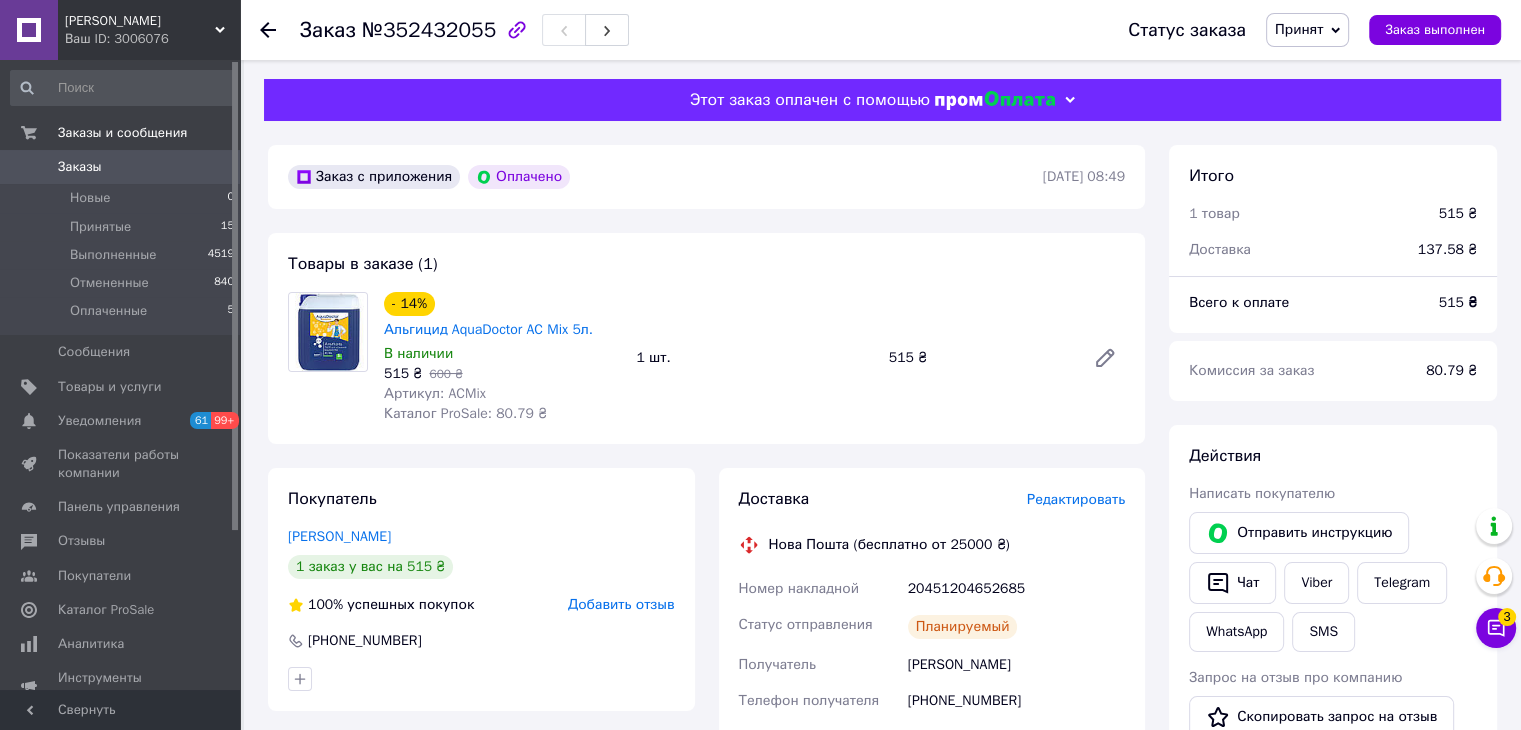scroll, scrollTop: 0, scrollLeft: 0, axis: both 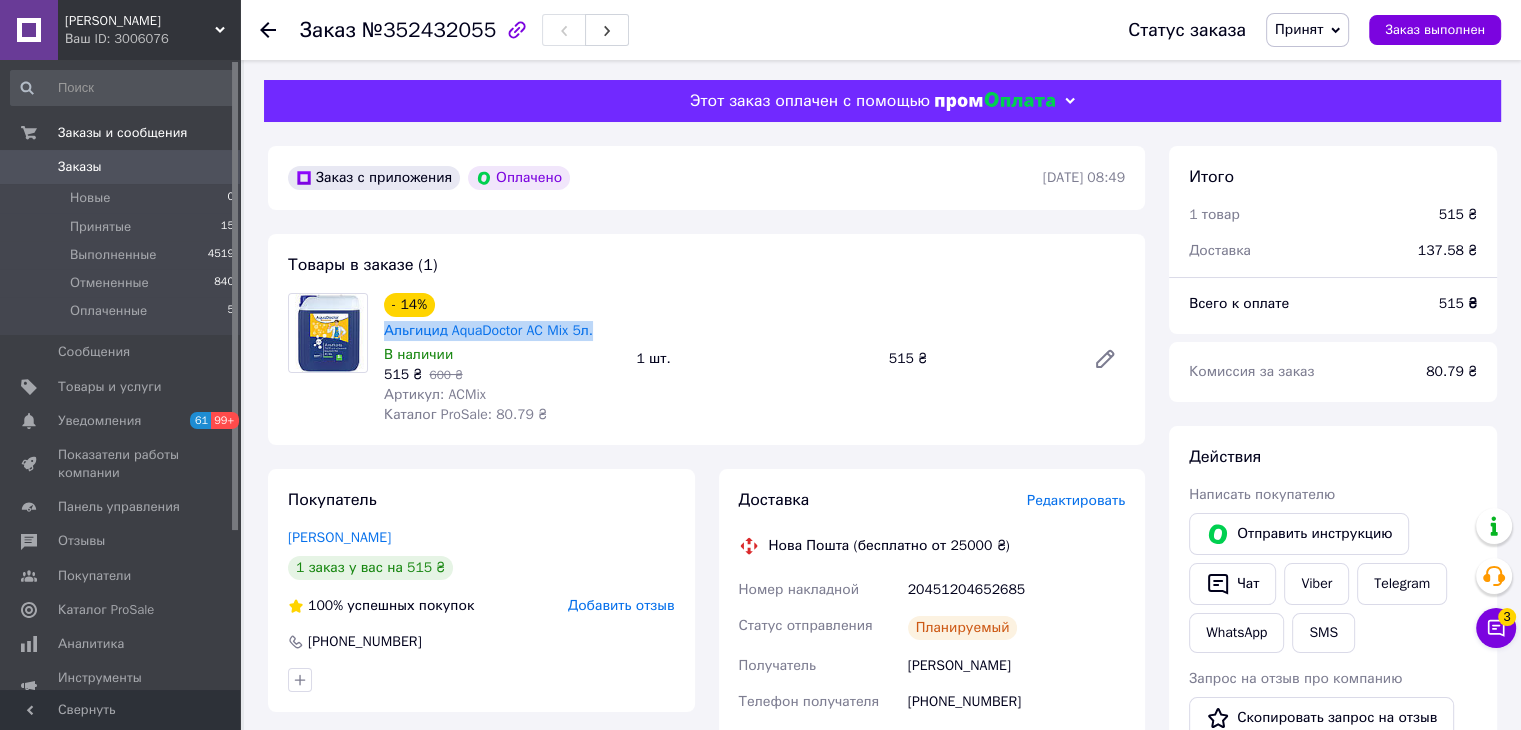 drag, startPoint x: 376, startPoint y: 336, endPoint x: 596, endPoint y: 329, distance: 220.11133 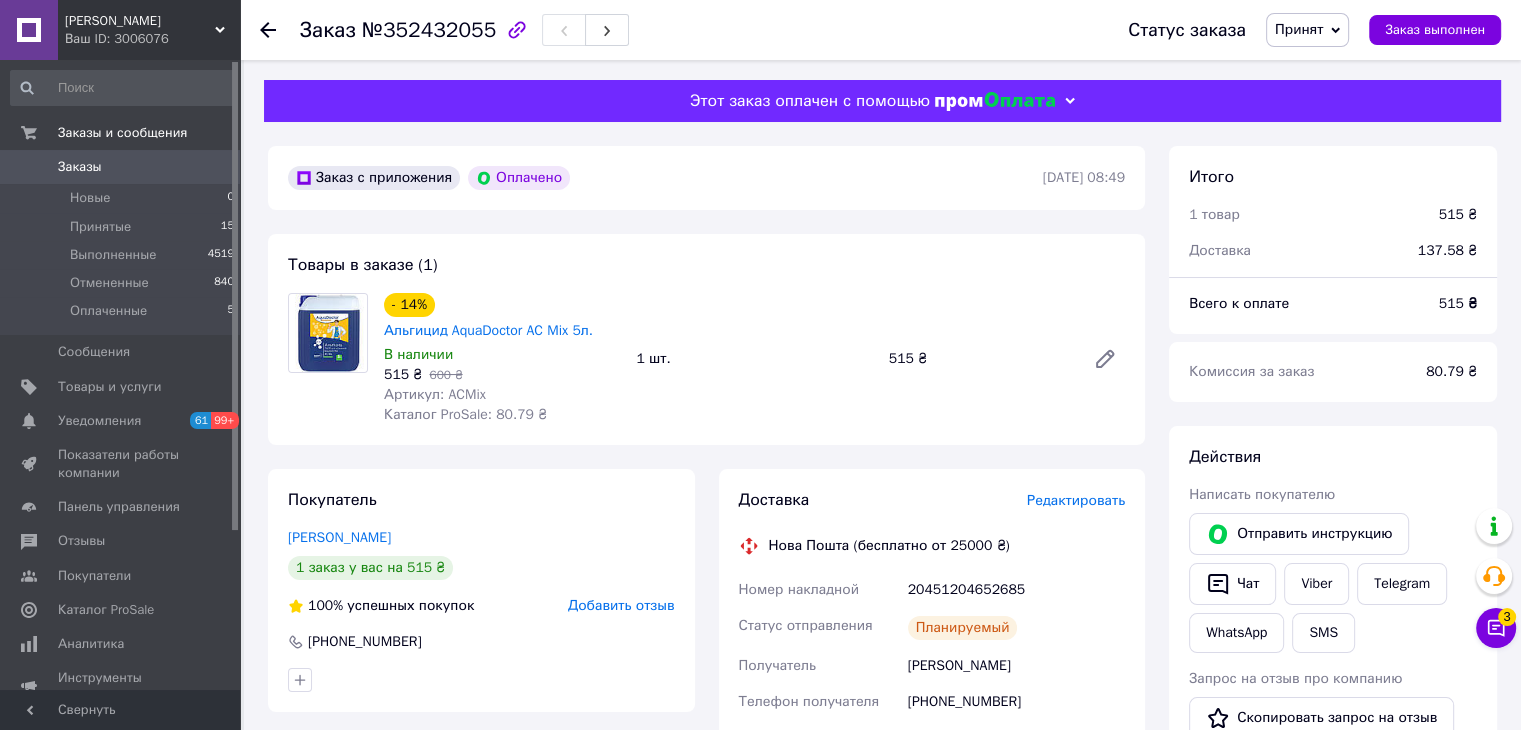 click 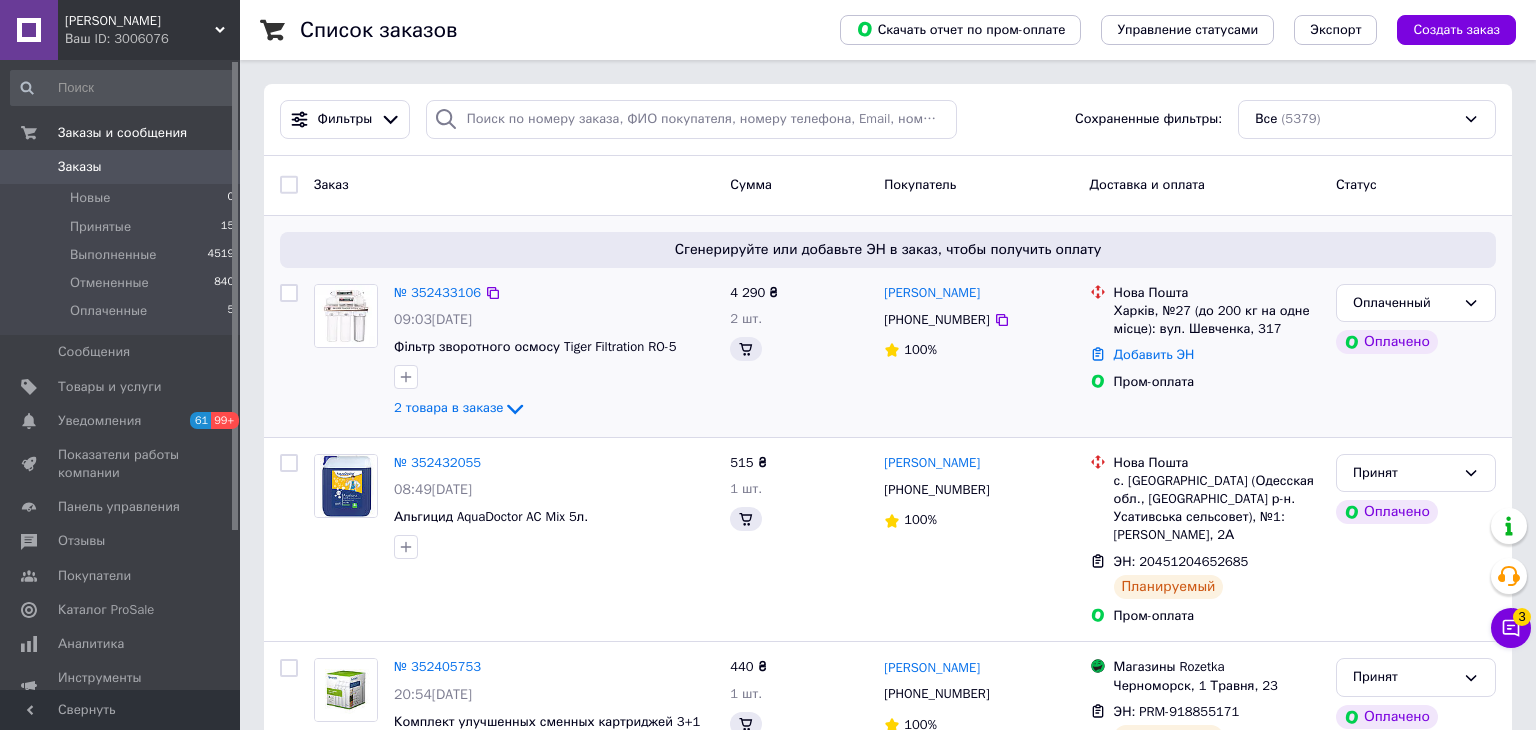 click on "№ 352433106" at bounding box center (554, 293) 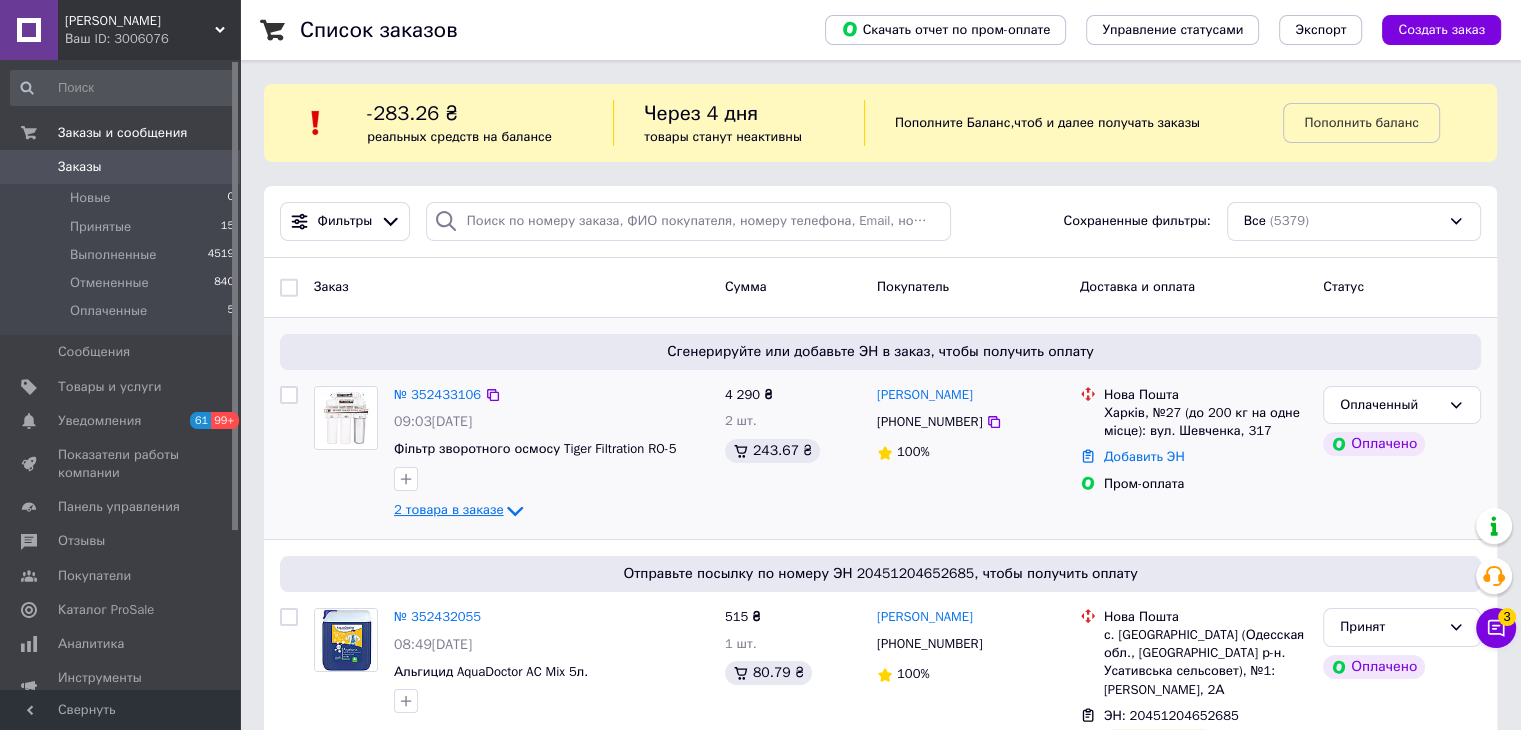 click on "2 товара в заказе" at bounding box center [448, 510] 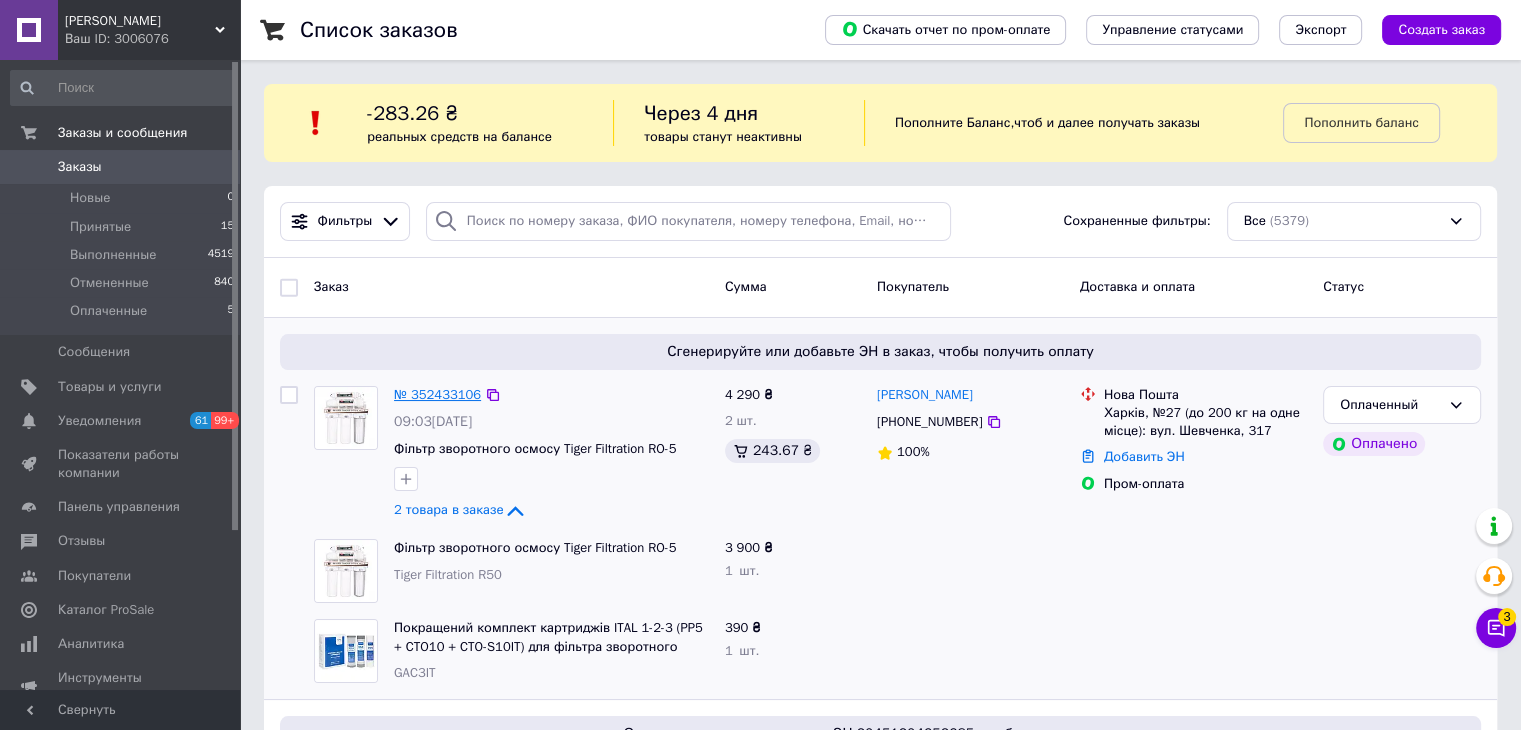 click on "№ 352433106" at bounding box center (437, 394) 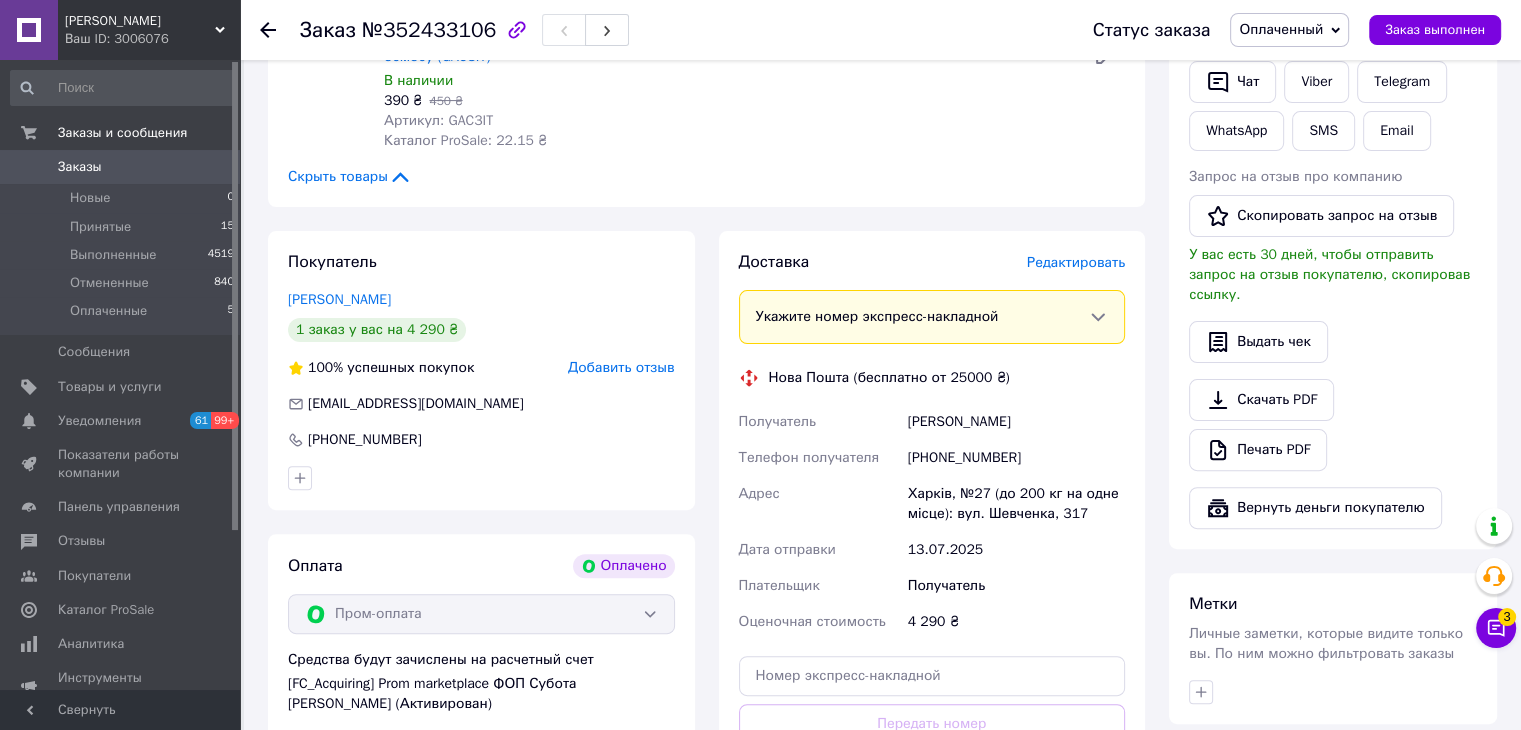 scroll, scrollTop: 700, scrollLeft: 0, axis: vertical 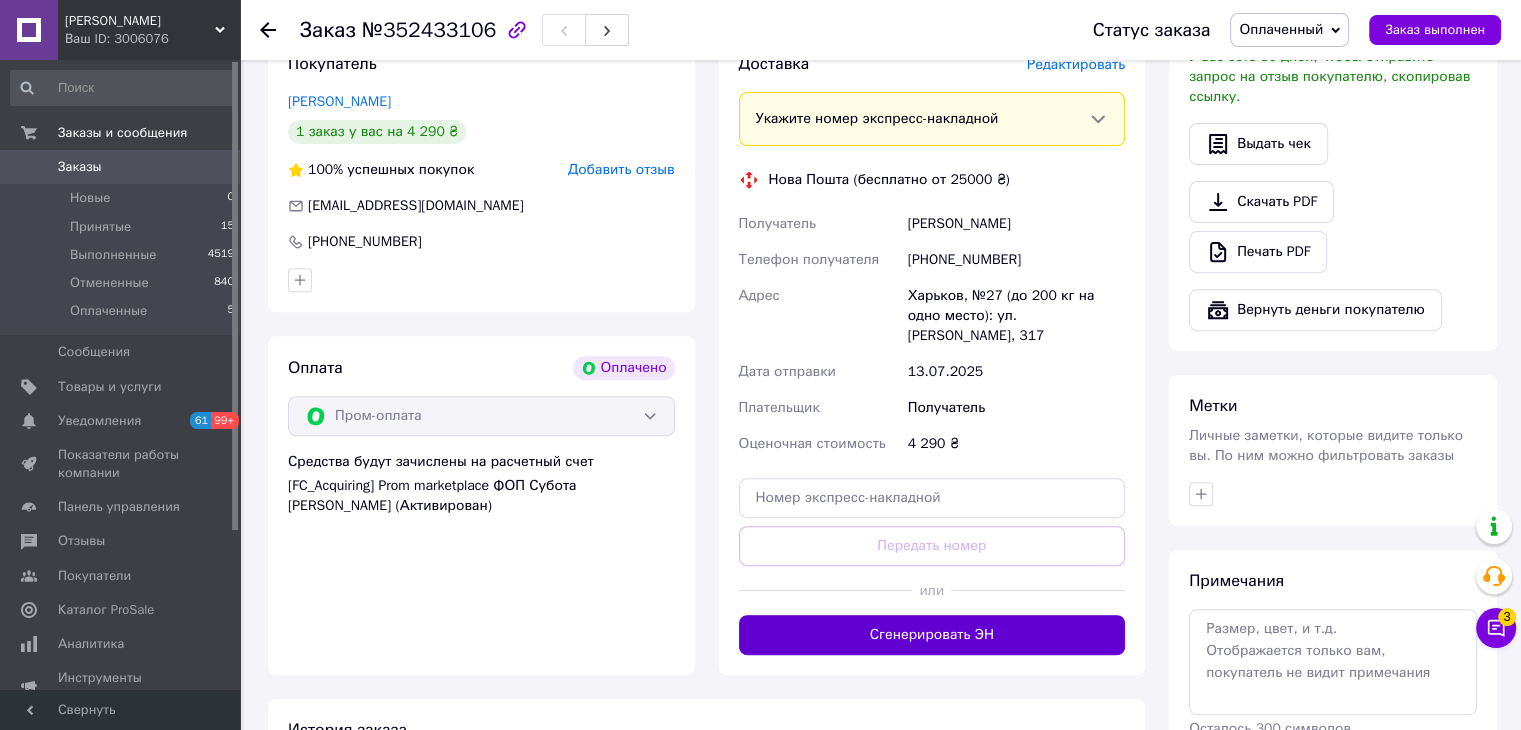 click on "Сгенерировать ЭН" at bounding box center (932, 635) 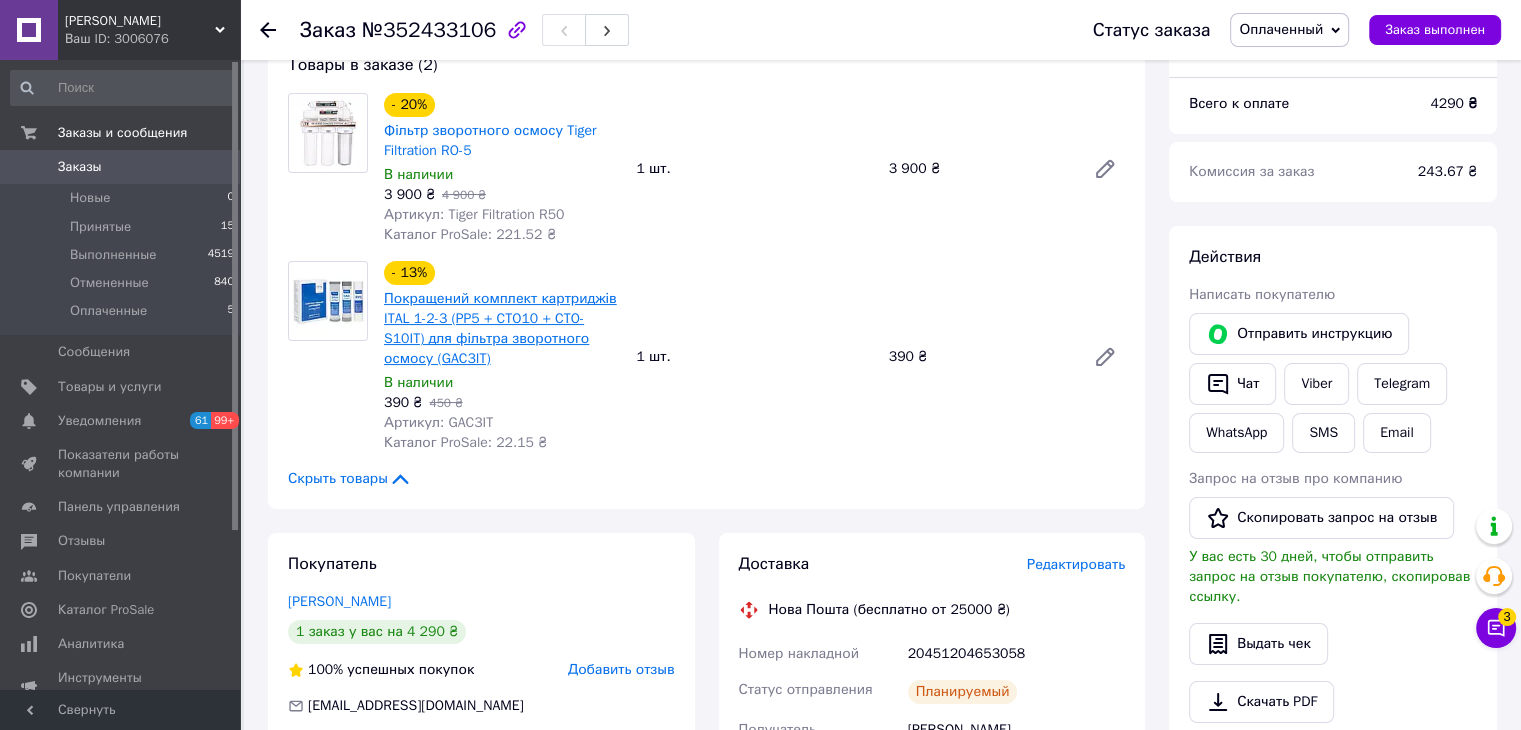 scroll, scrollTop: 100, scrollLeft: 0, axis: vertical 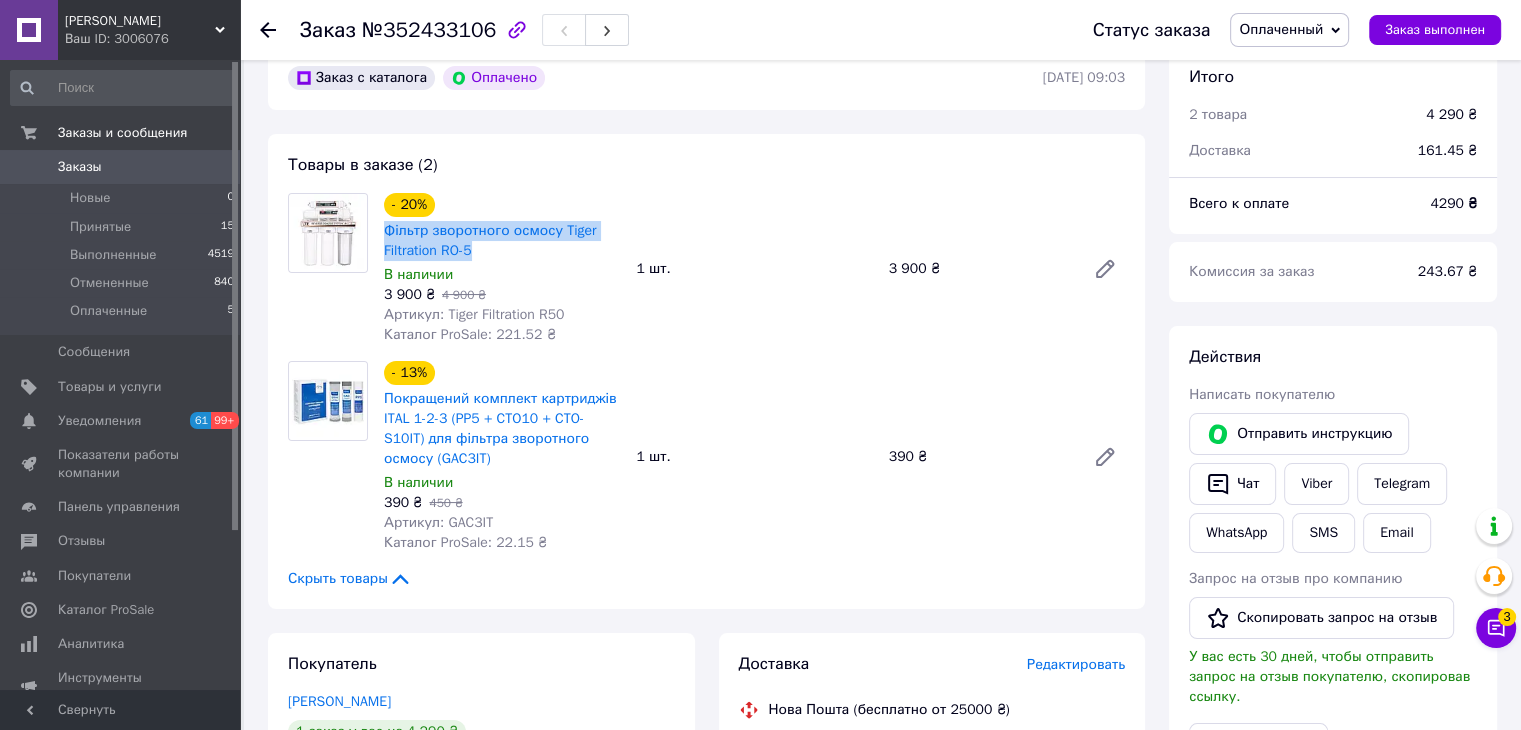 drag, startPoint x: 376, startPoint y: 231, endPoint x: 503, endPoint y: 253, distance: 128.89143 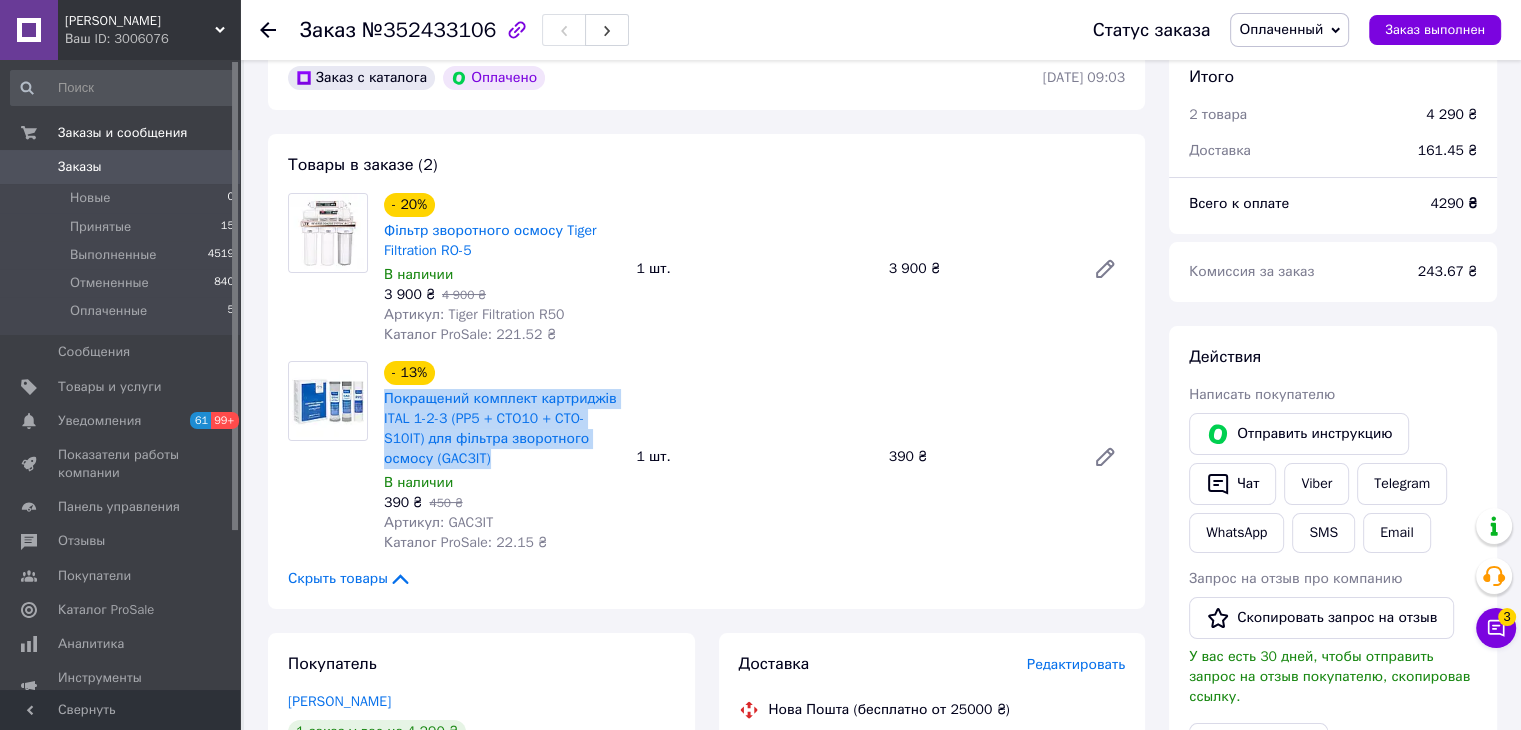 drag, startPoint x: 377, startPoint y: 397, endPoint x: 491, endPoint y: 467, distance: 133.77592 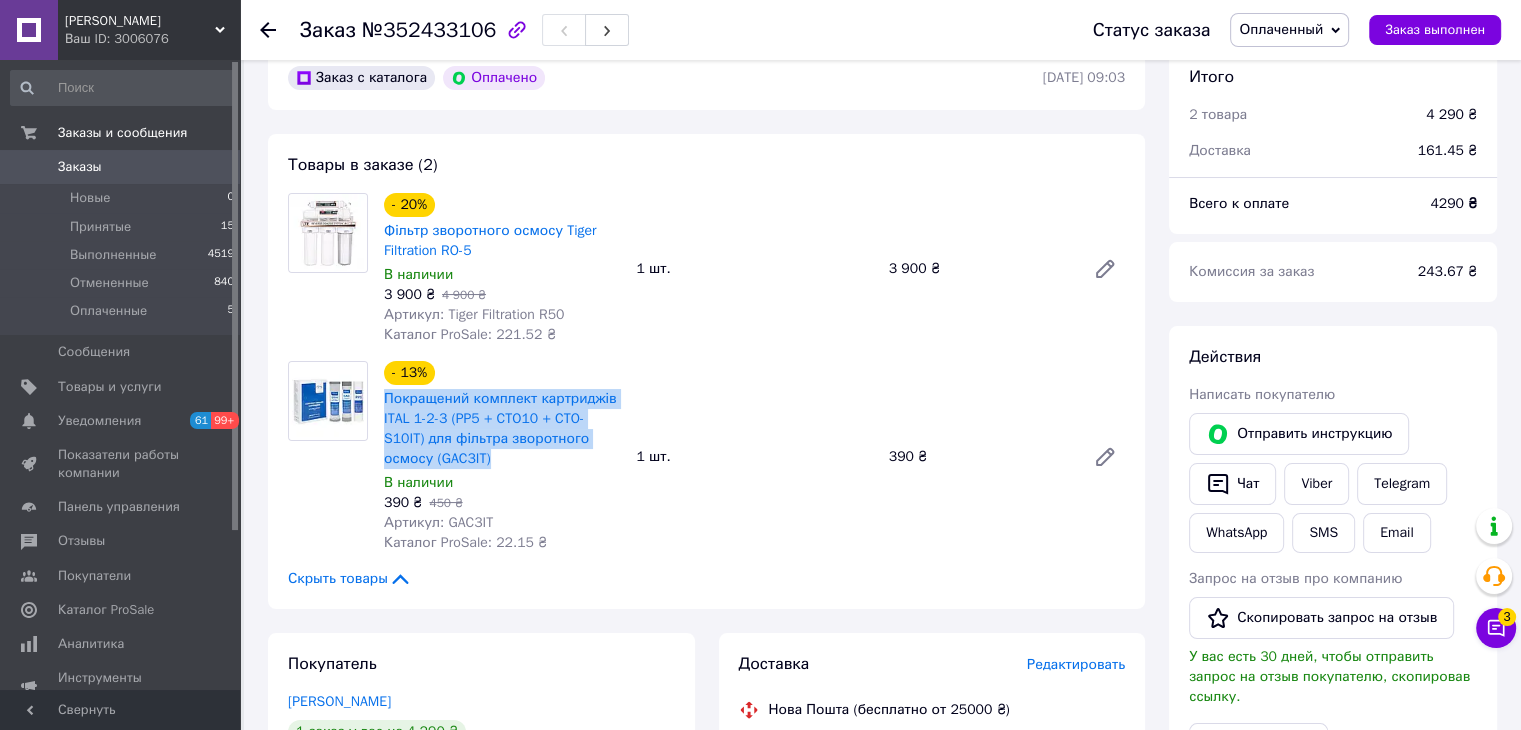 click on "- 13% Покращений комплект картриджів ITAL 1-2-3 (PP5 + CTO10 + CTO-S10IT) для фільтра зворотного осмосу (GAC3IT) В наличии 390 ₴   450 ₴ Артикул: GAC3IT Каталог ProSale: 22.15 ₴" at bounding box center (502, 457) 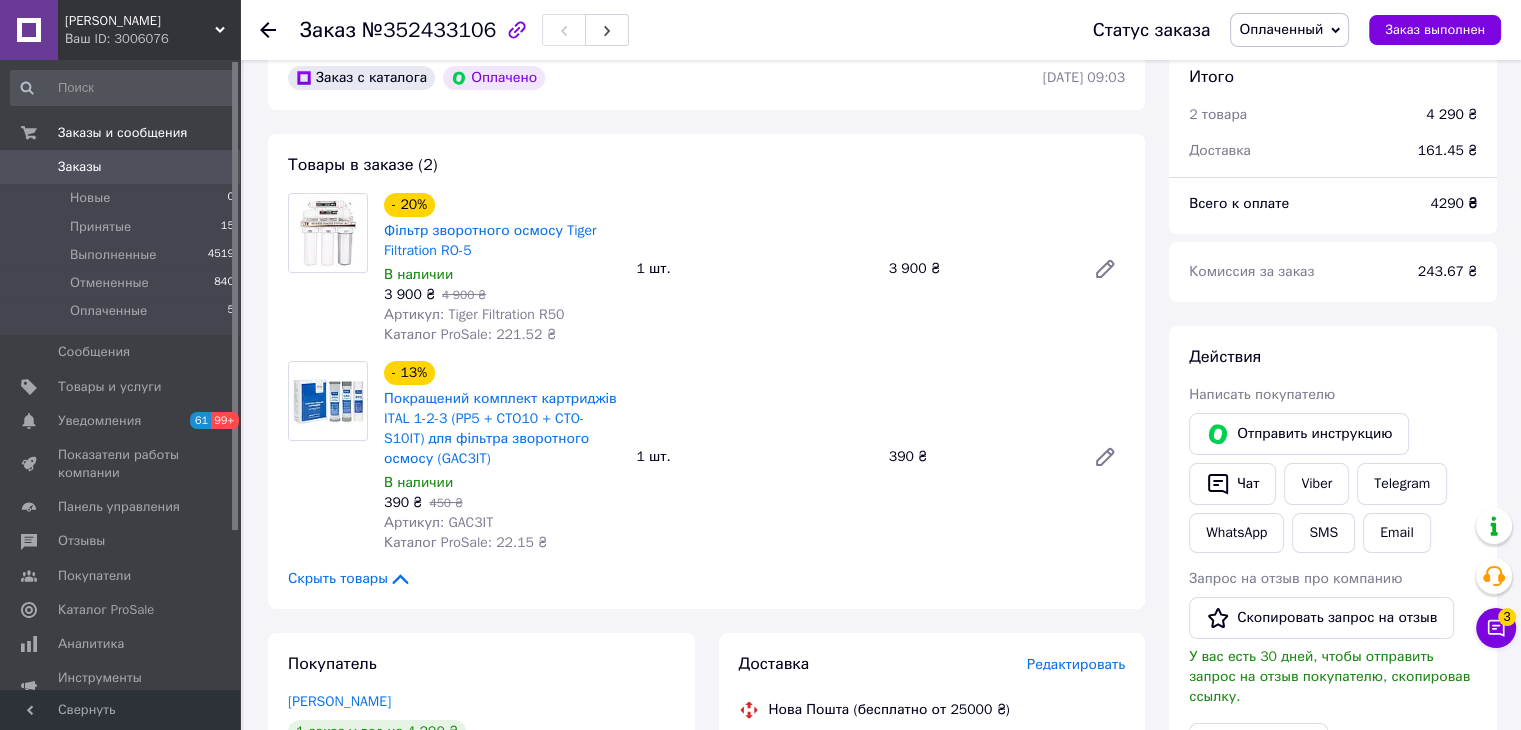 click at bounding box center (268, 30) 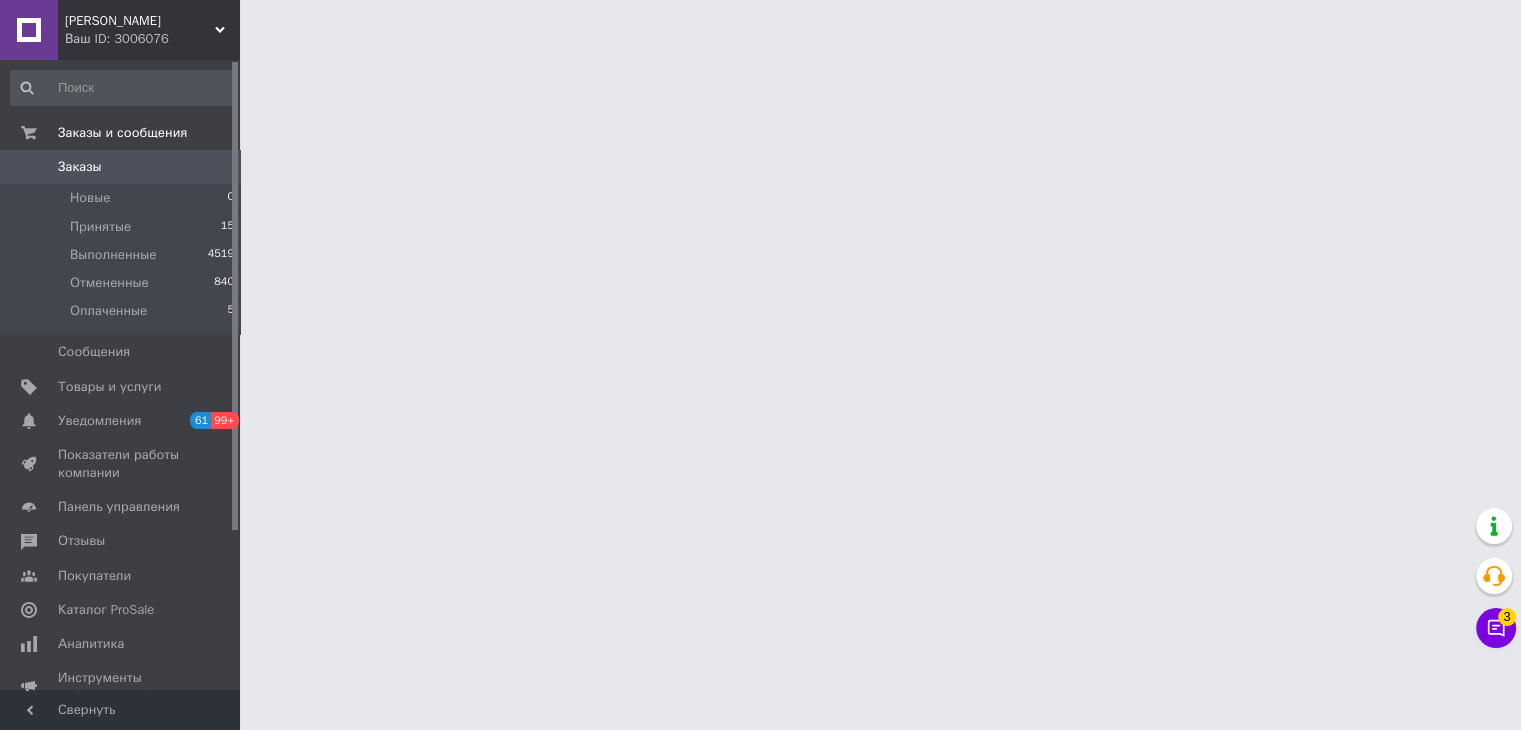 scroll, scrollTop: 0, scrollLeft: 0, axis: both 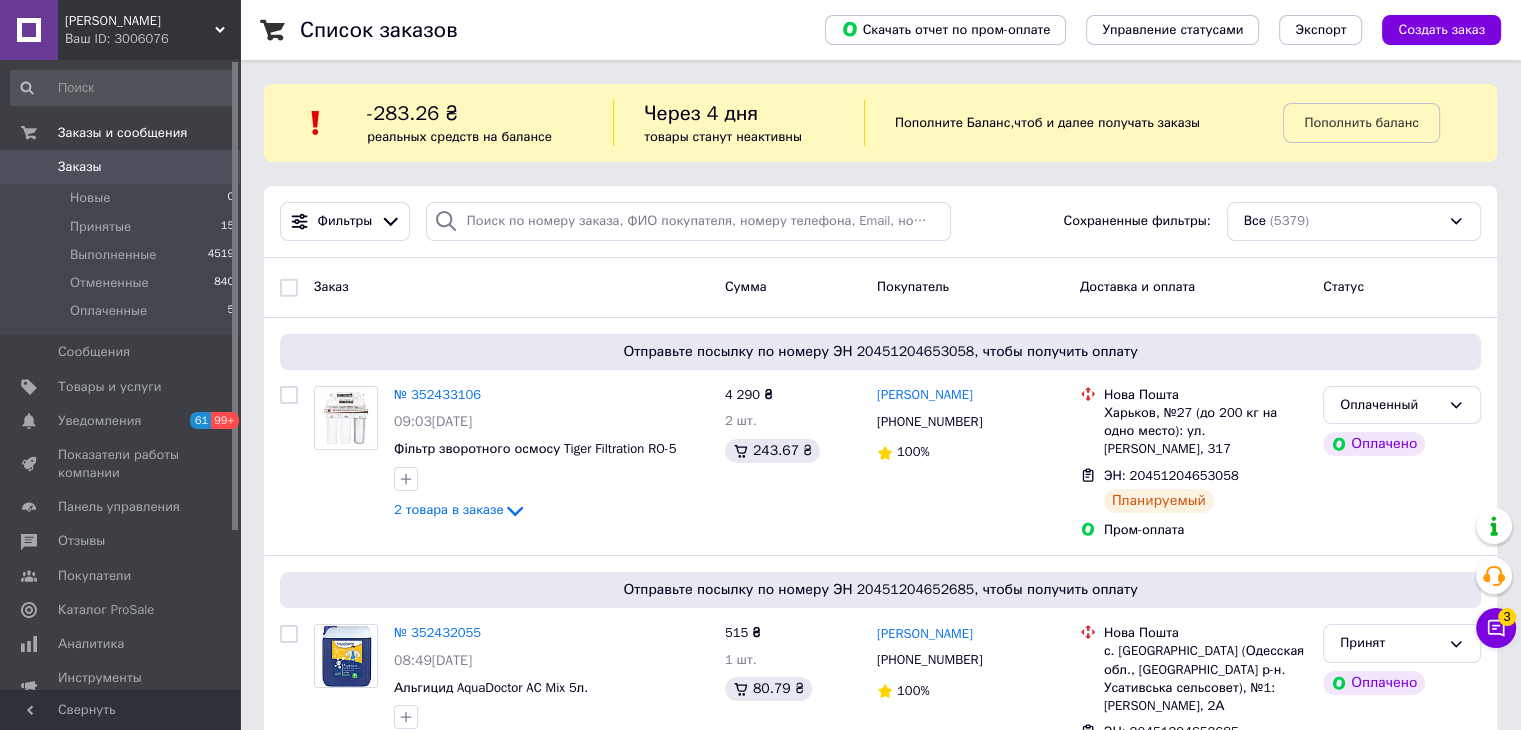 click on "-283.26 ₴ реальных средств на балансе Через 4 дня товары станут неактивны Пополните Баланс ,  чтоб и далее получать заказы Пополнить баланс" at bounding box center [880, 123] 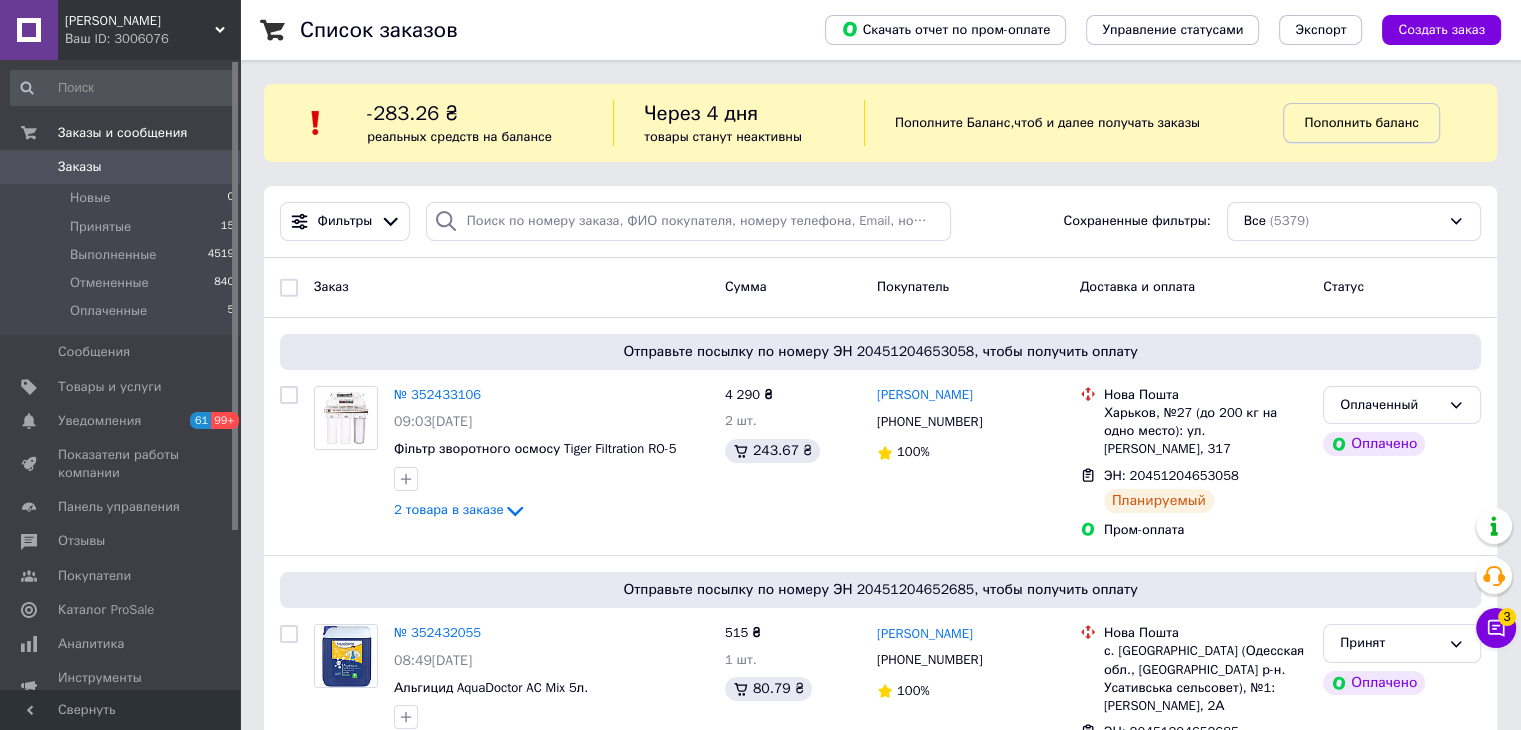 click on "Пополнить баланс" at bounding box center (1361, 122) 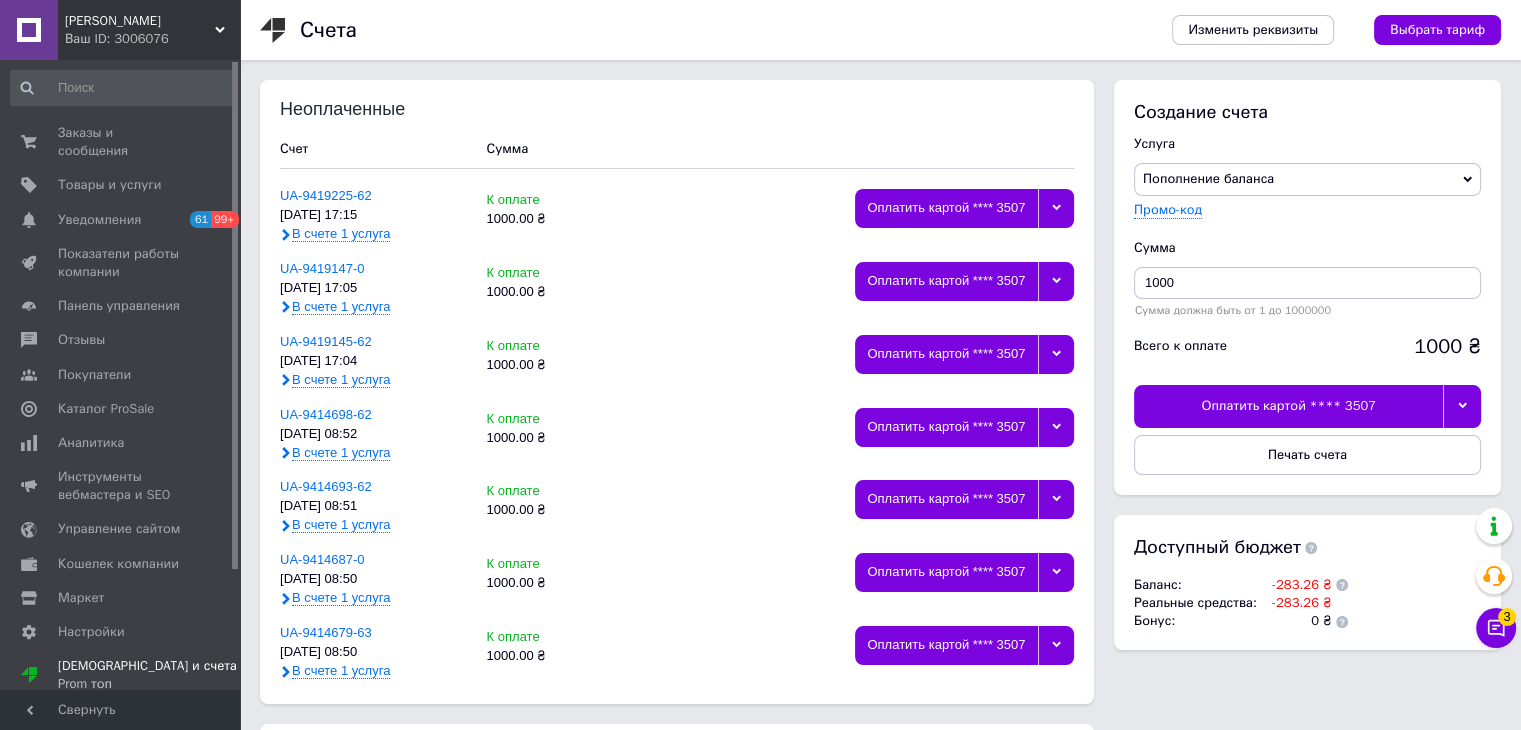 click at bounding box center (1462, 406) 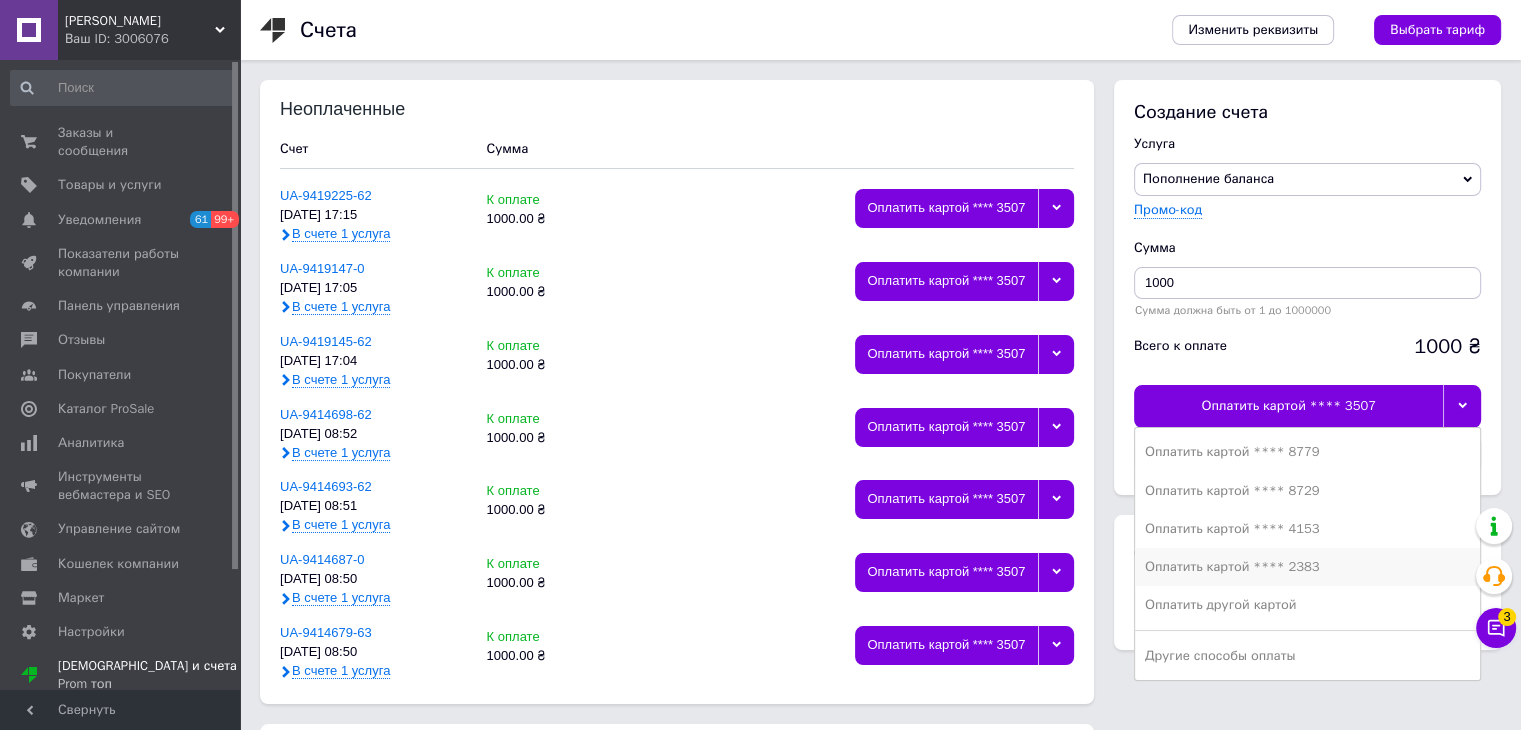 click on "Оплатить картой  **** 2383" at bounding box center [1307, 567] 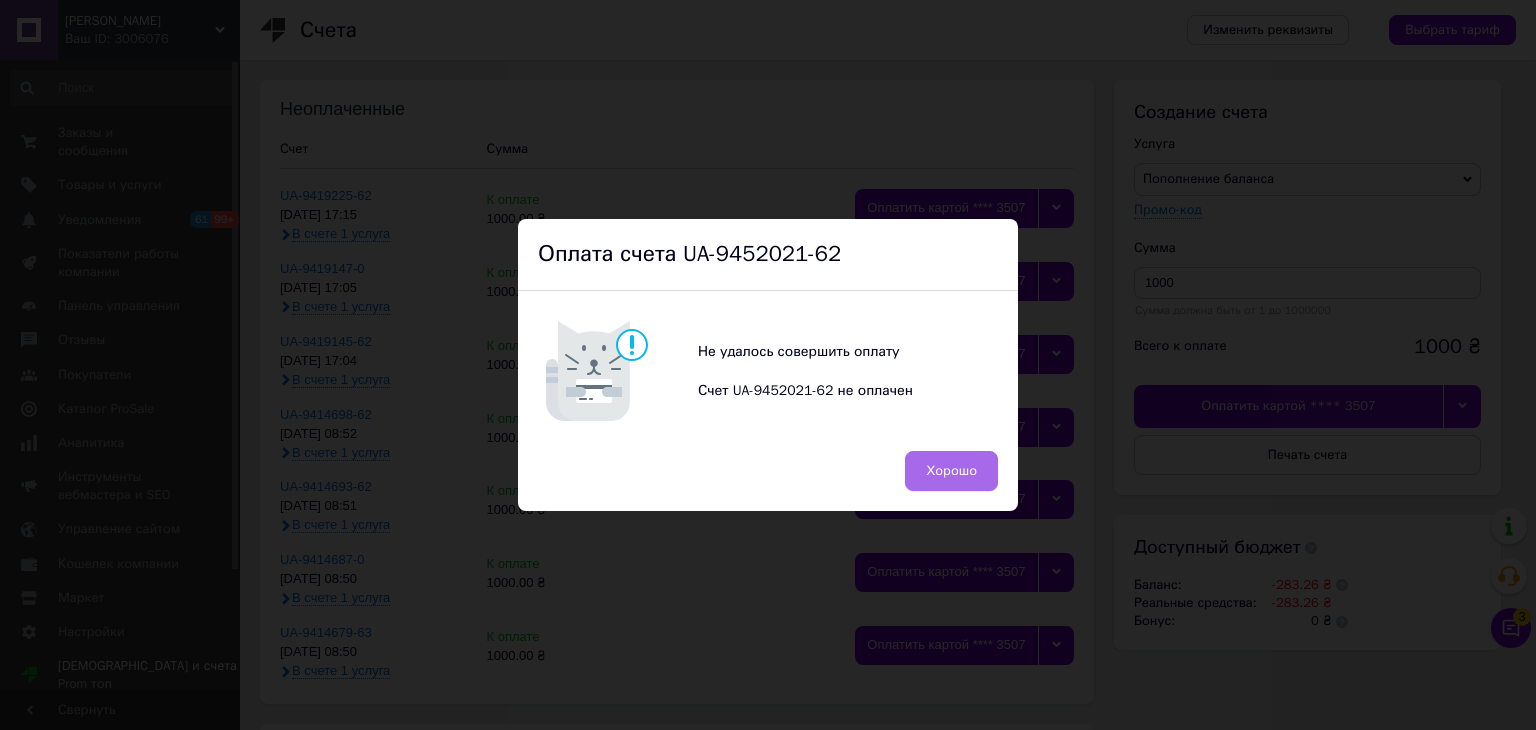 click on "Хорошо" at bounding box center [951, 471] 